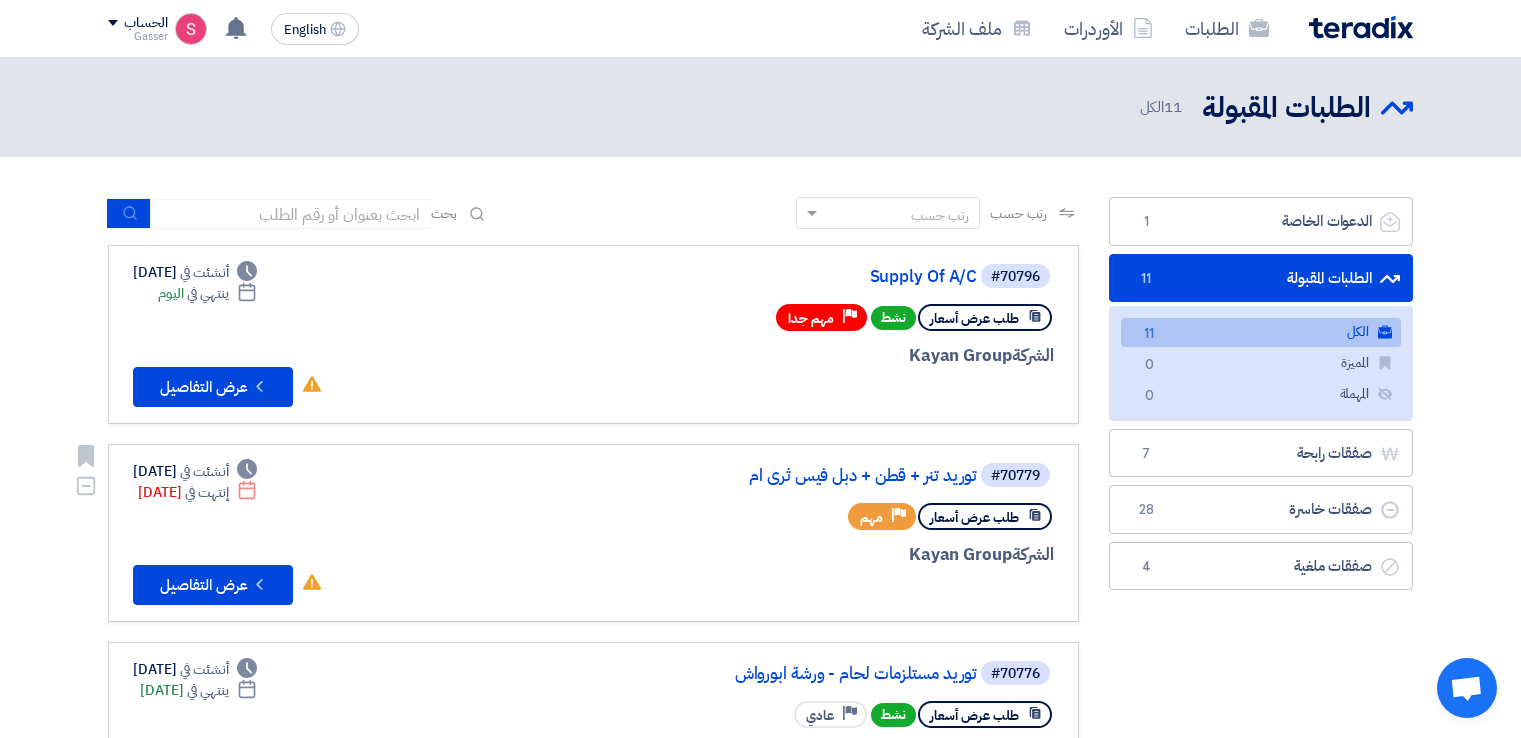 scroll, scrollTop: 0, scrollLeft: 0, axis: both 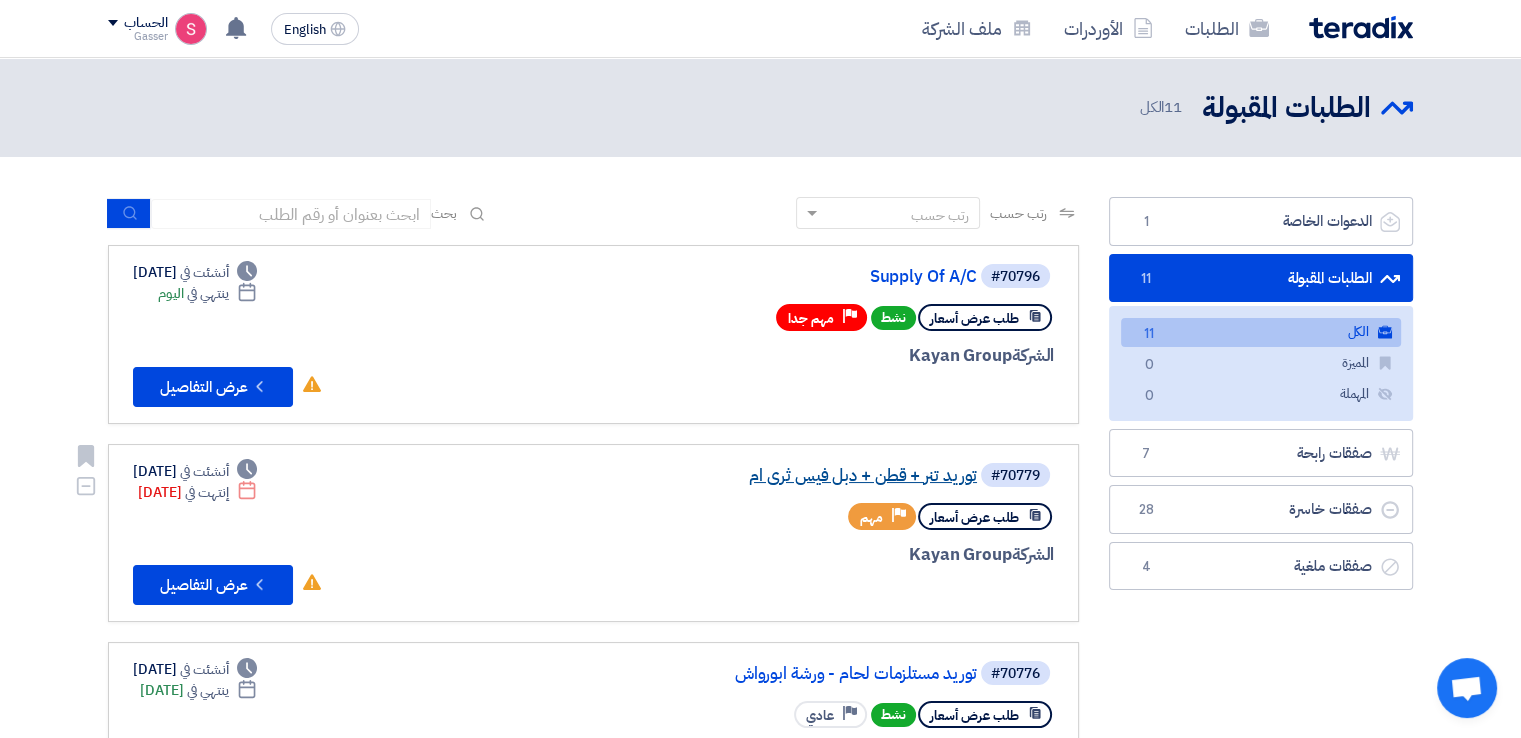 click on "توريد تنر + قطن + دبل فيس ثرى ام" 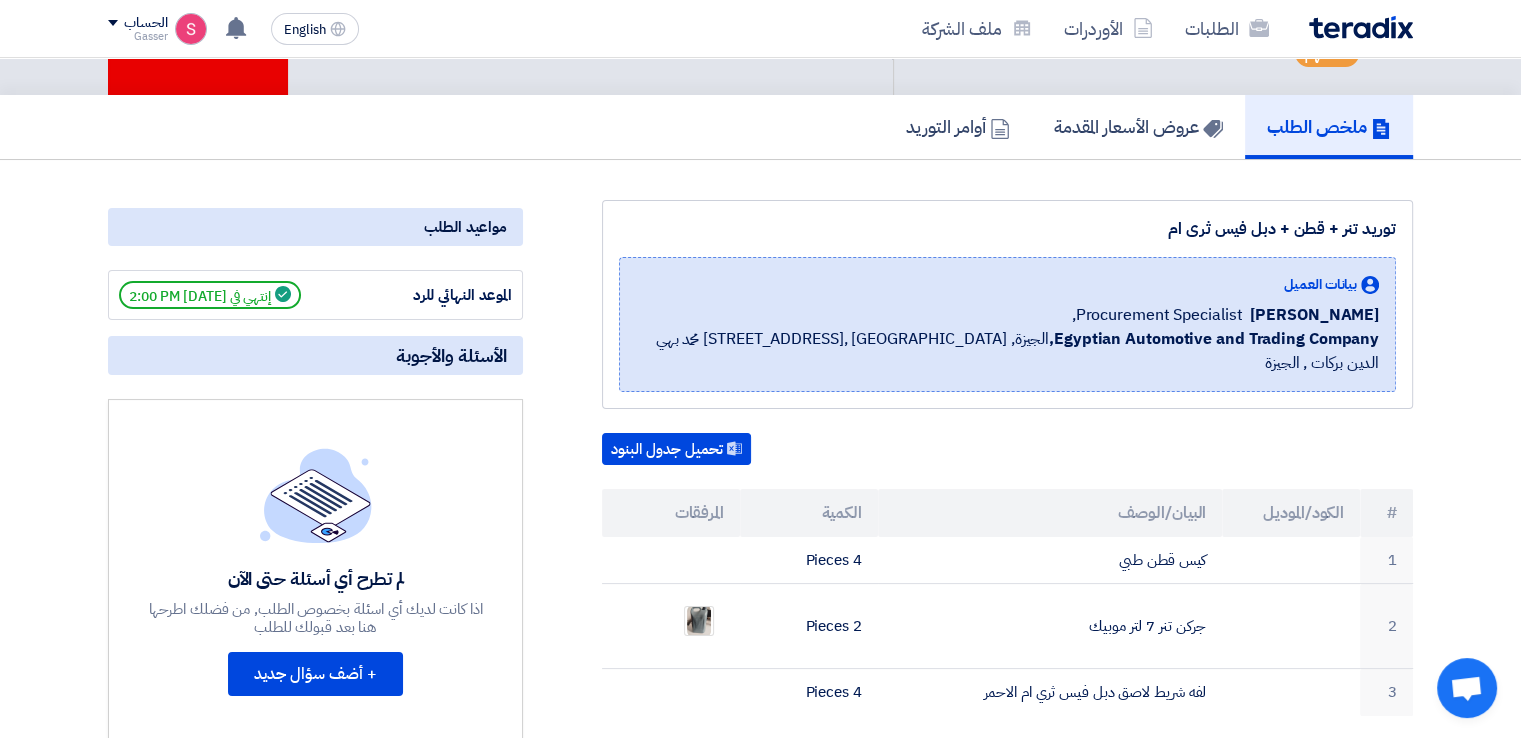 scroll, scrollTop: 0, scrollLeft: 0, axis: both 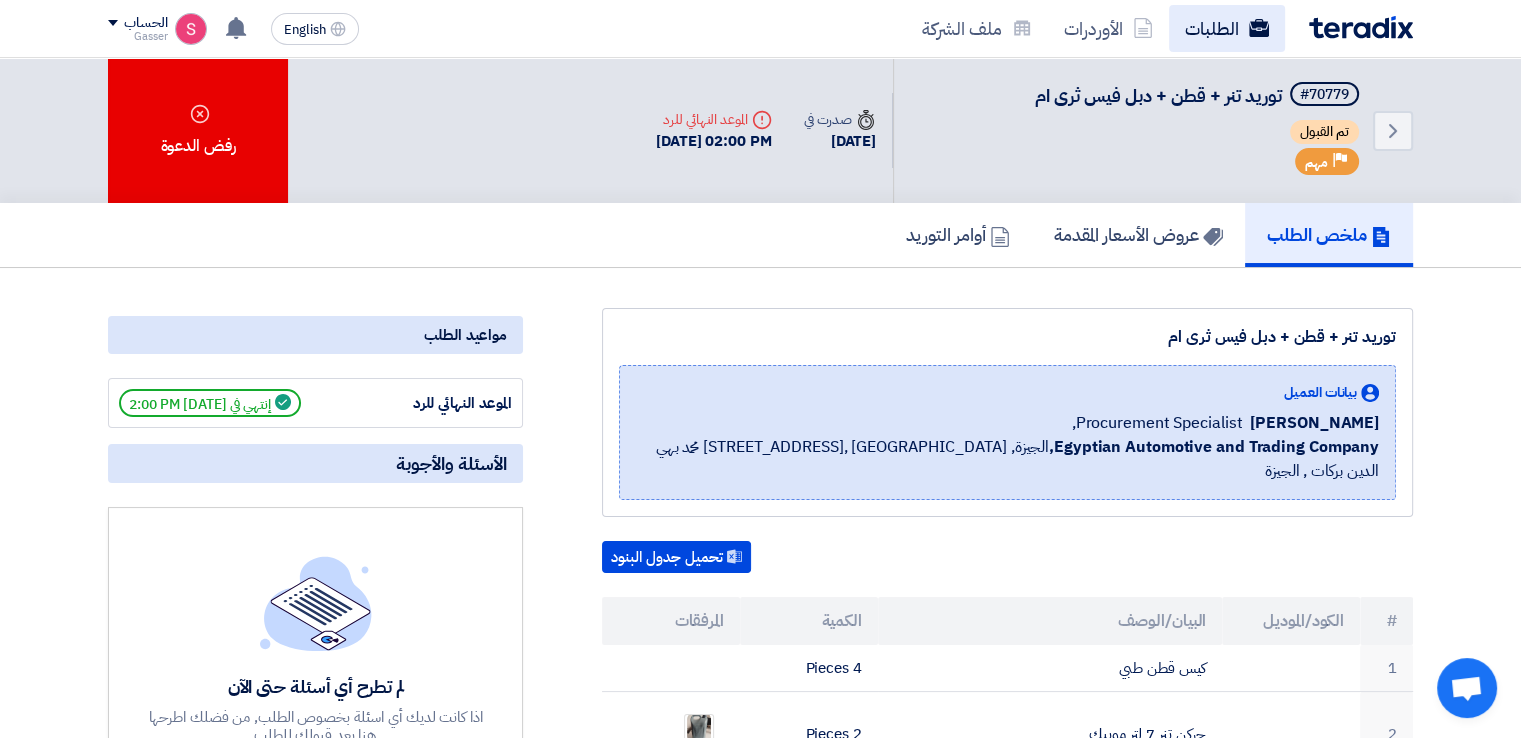 click on "الطلبات" 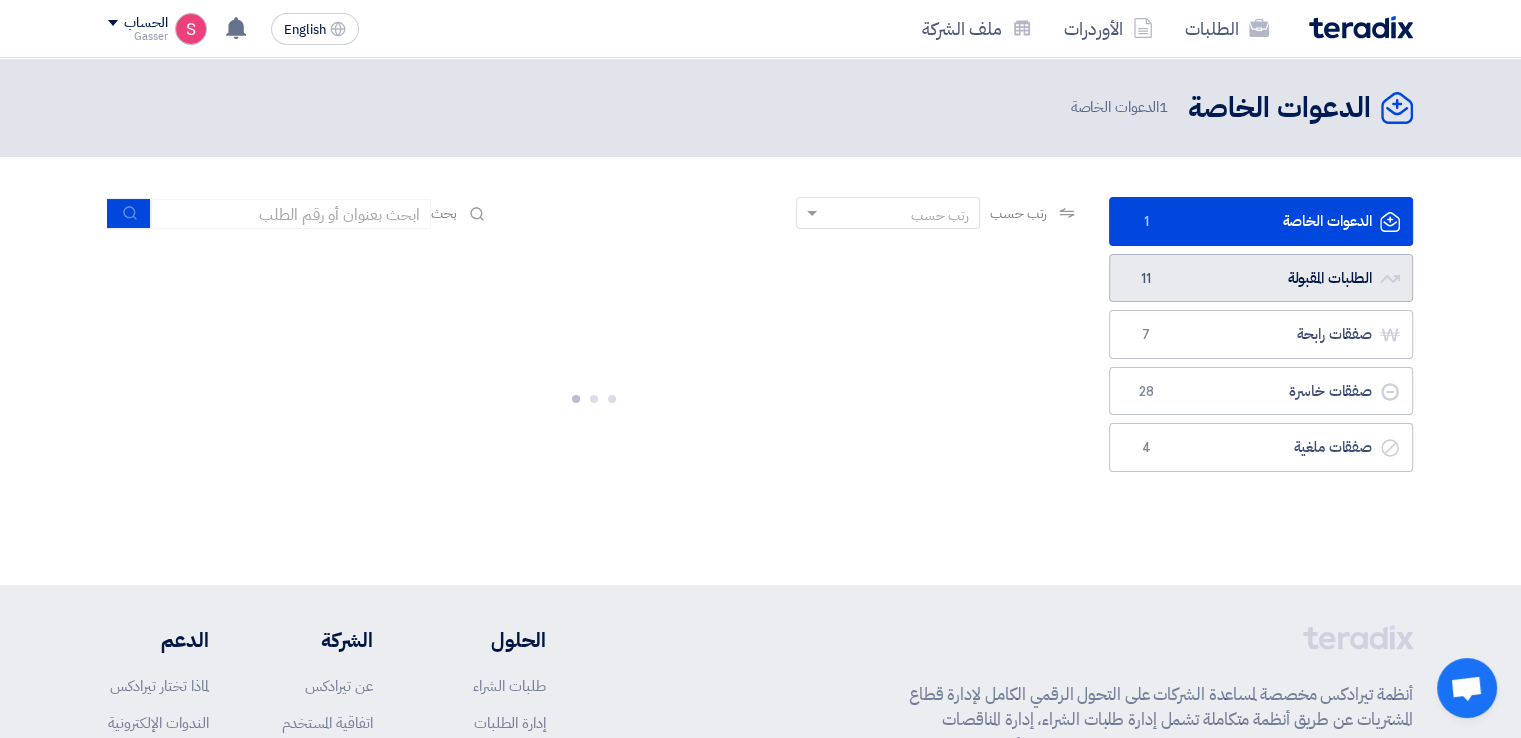 click on "11" 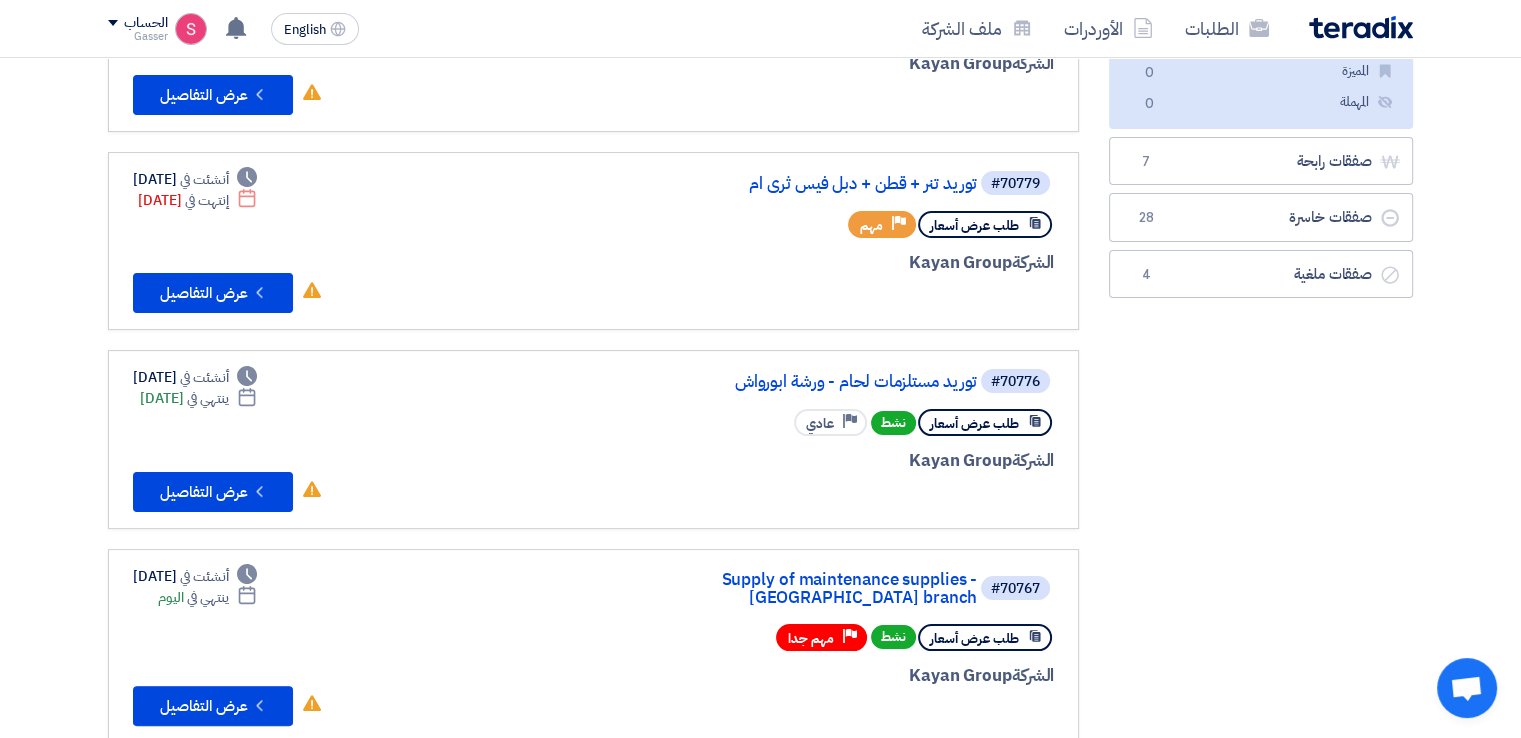 scroll, scrollTop: 300, scrollLeft: 0, axis: vertical 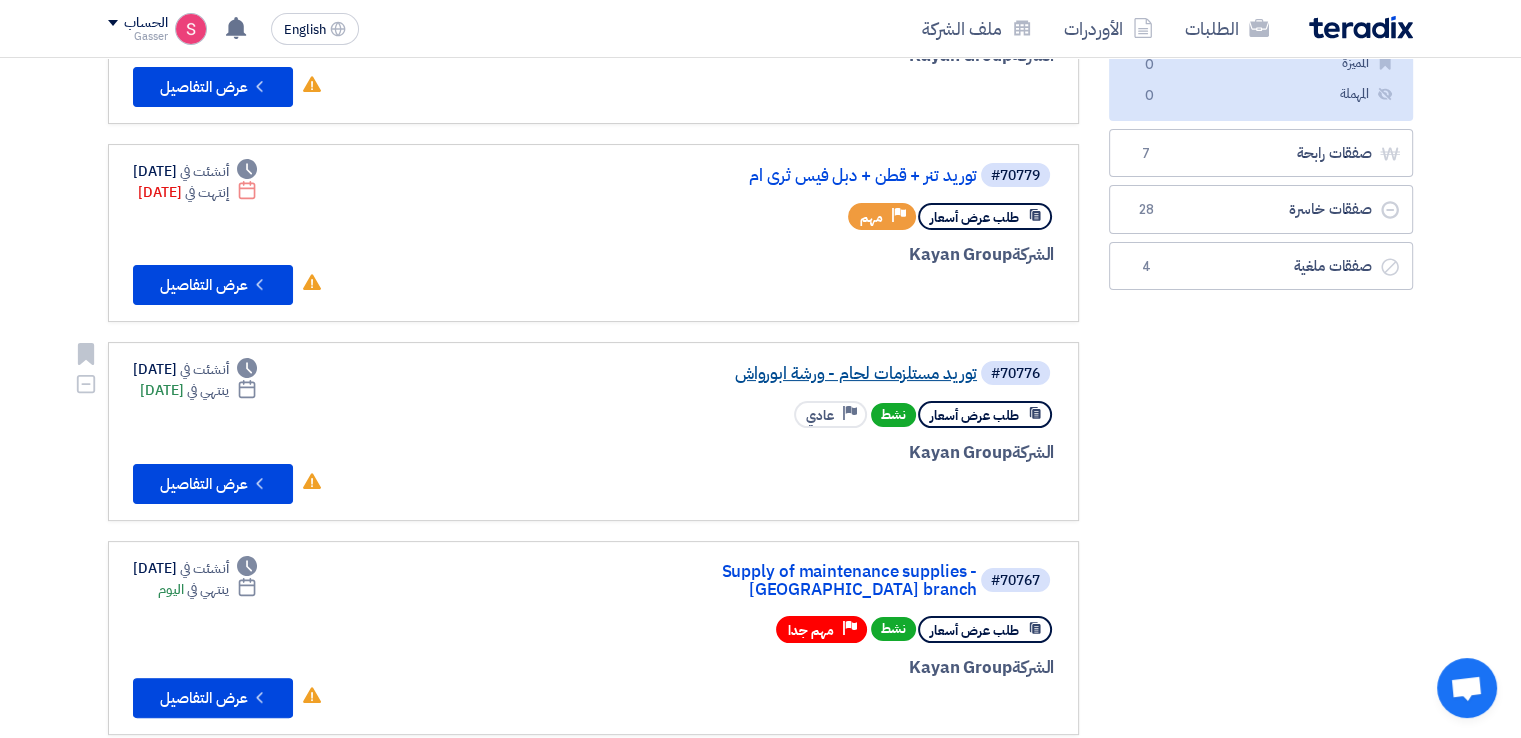 click on "توريد مستلزمات لحام - ورشة ابورواش" 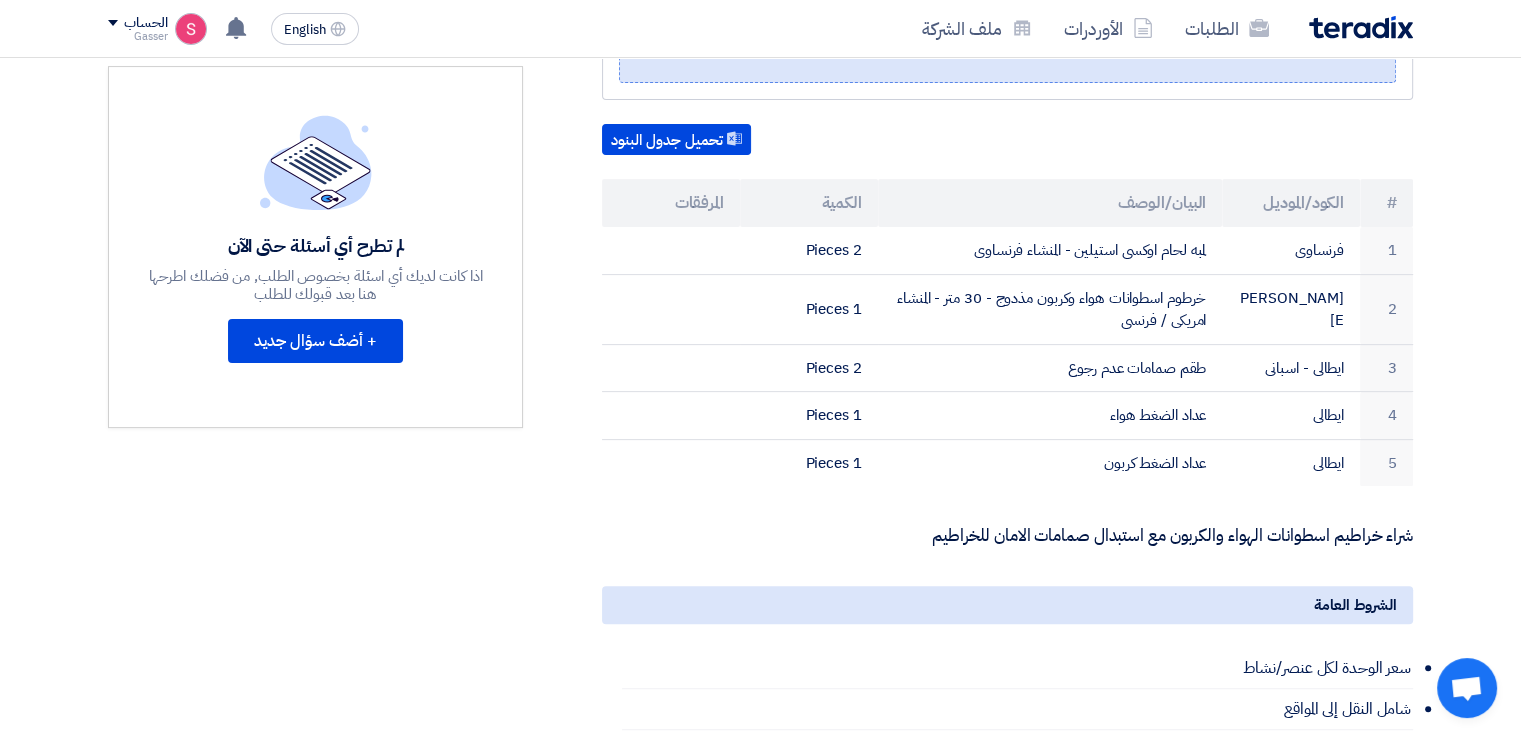 scroll, scrollTop: 500, scrollLeft: 0, axis: vertical 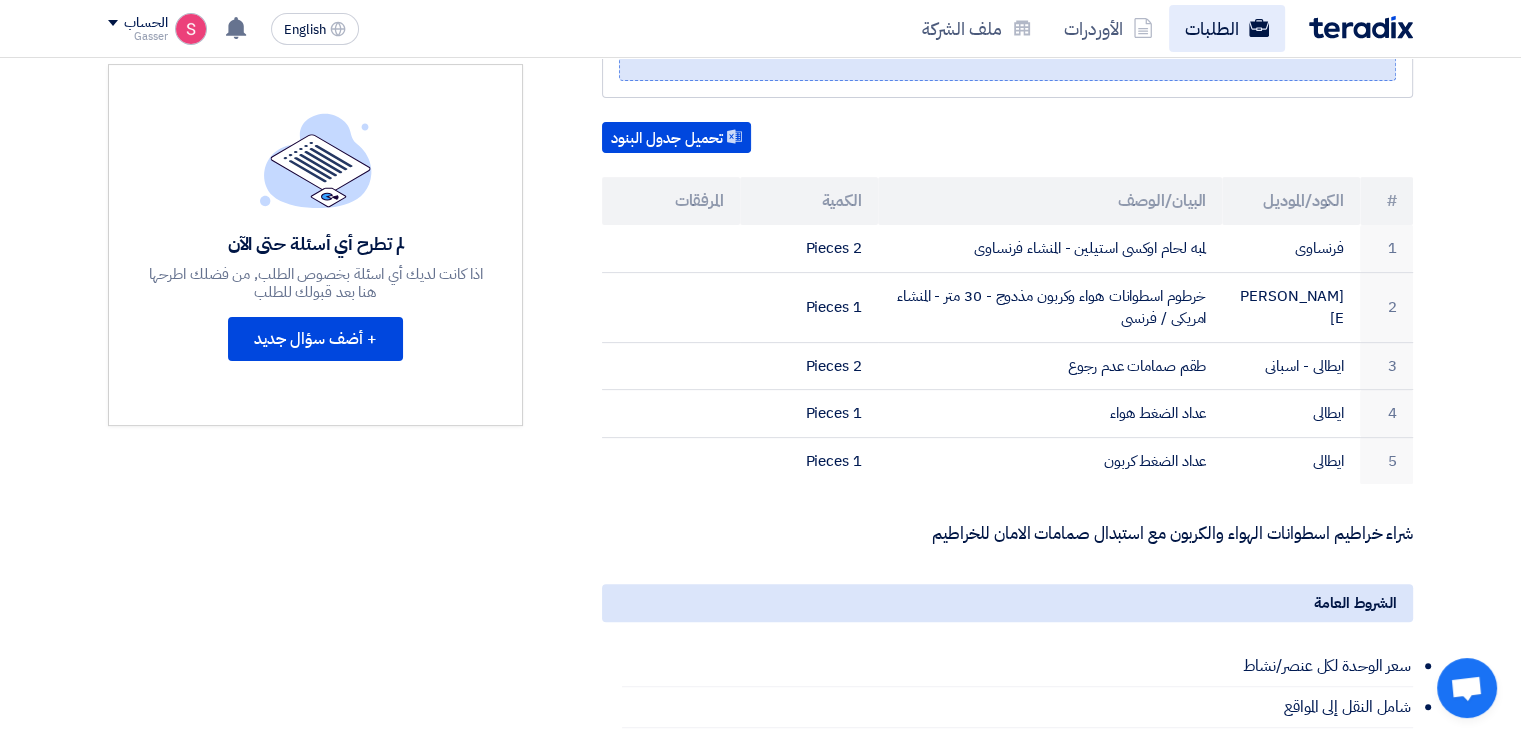 click on "الطلبات" 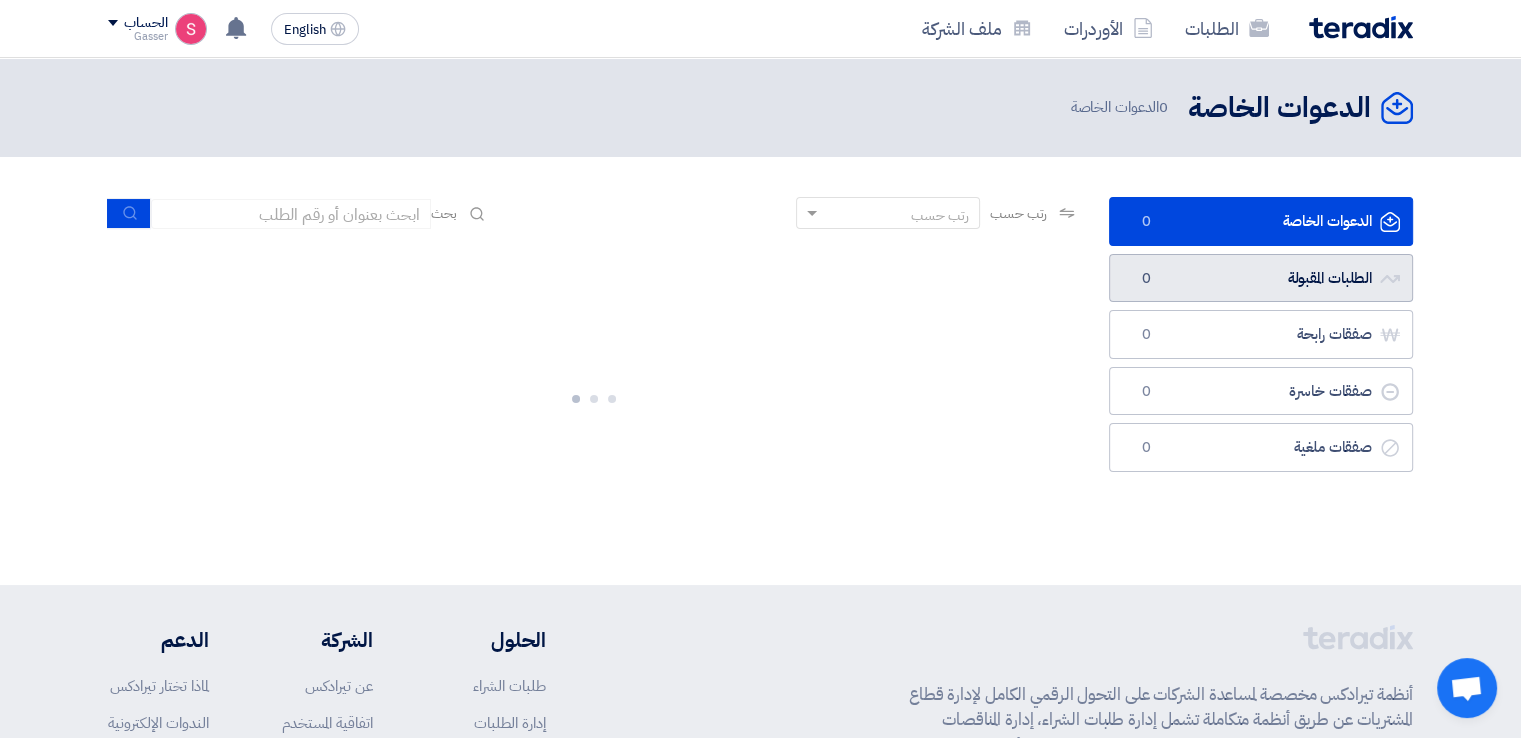 click on "0" 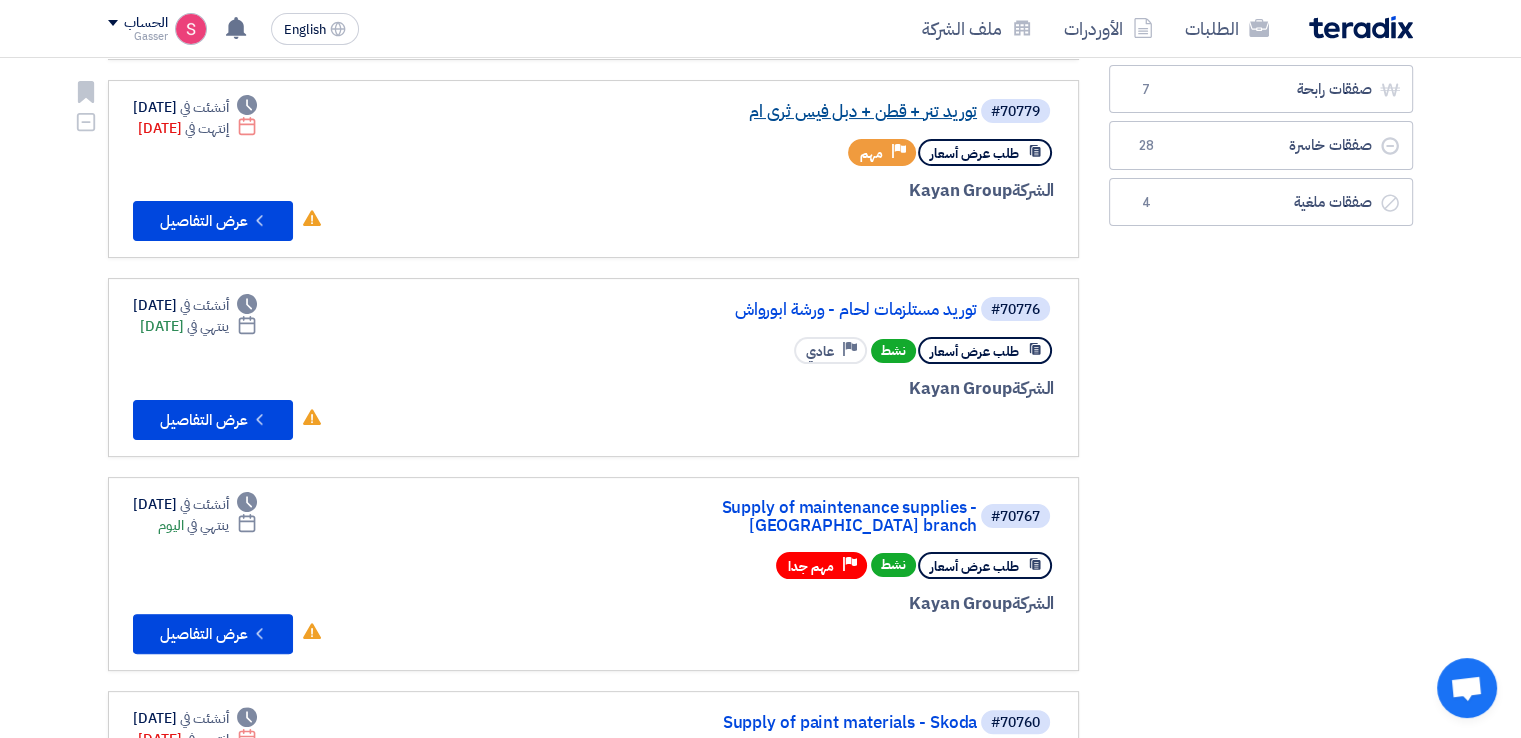 scroll, scrollTop: 400, scrollLeft: 0, axis: vertical 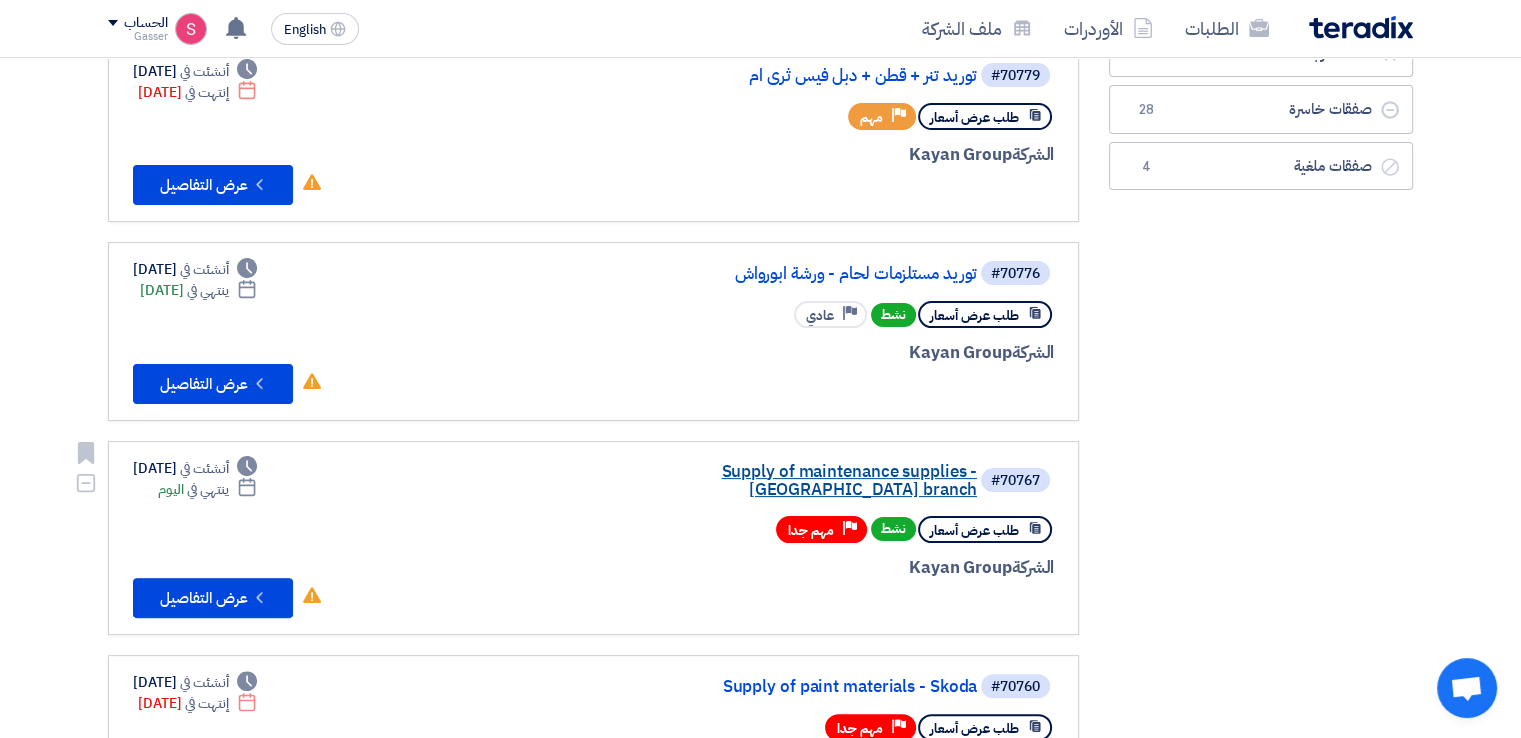 click on "Supply of maintenance supplies - [GEOGRAPHIC_DATA] branch" 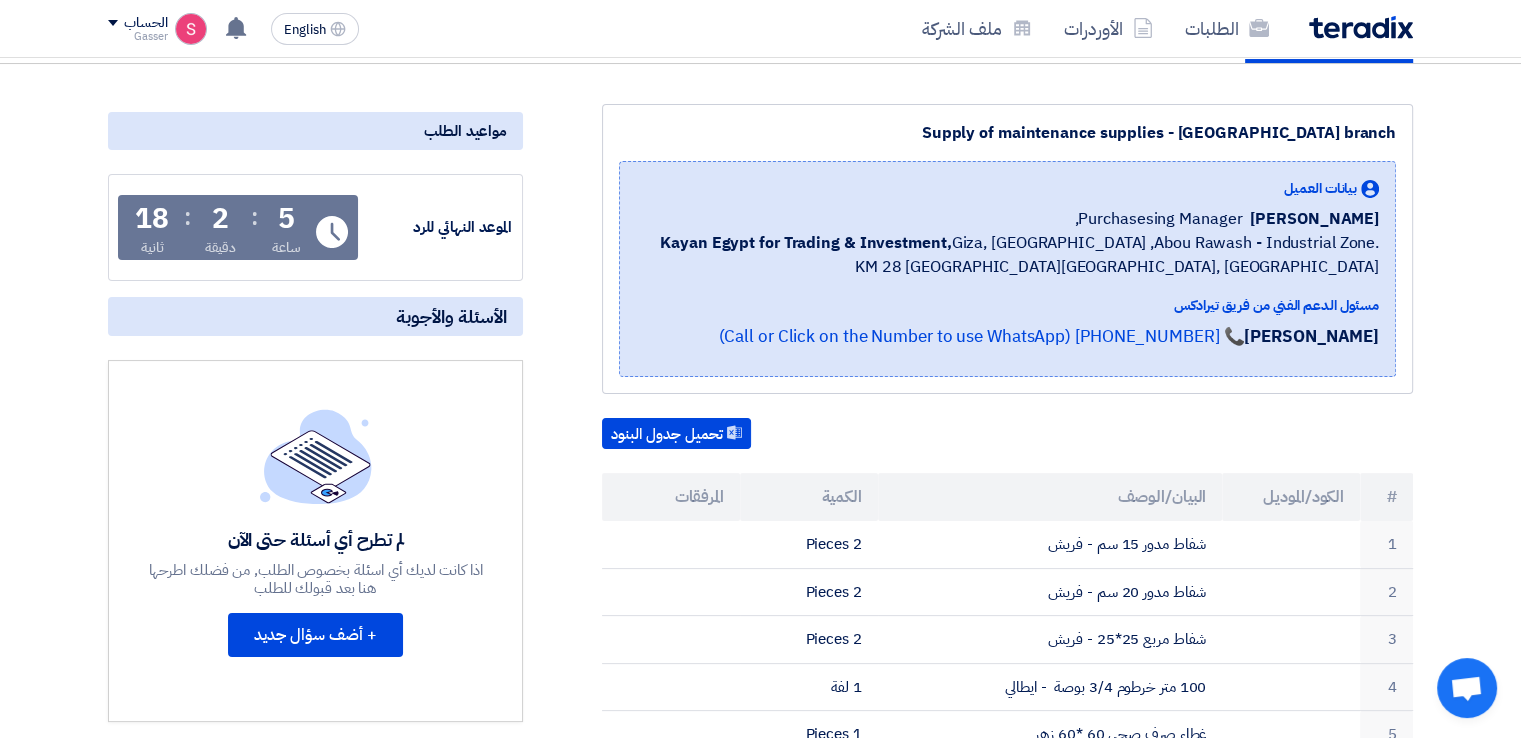 scroll, scrollTop: 200, scrollLeft: 0, axis: vertical 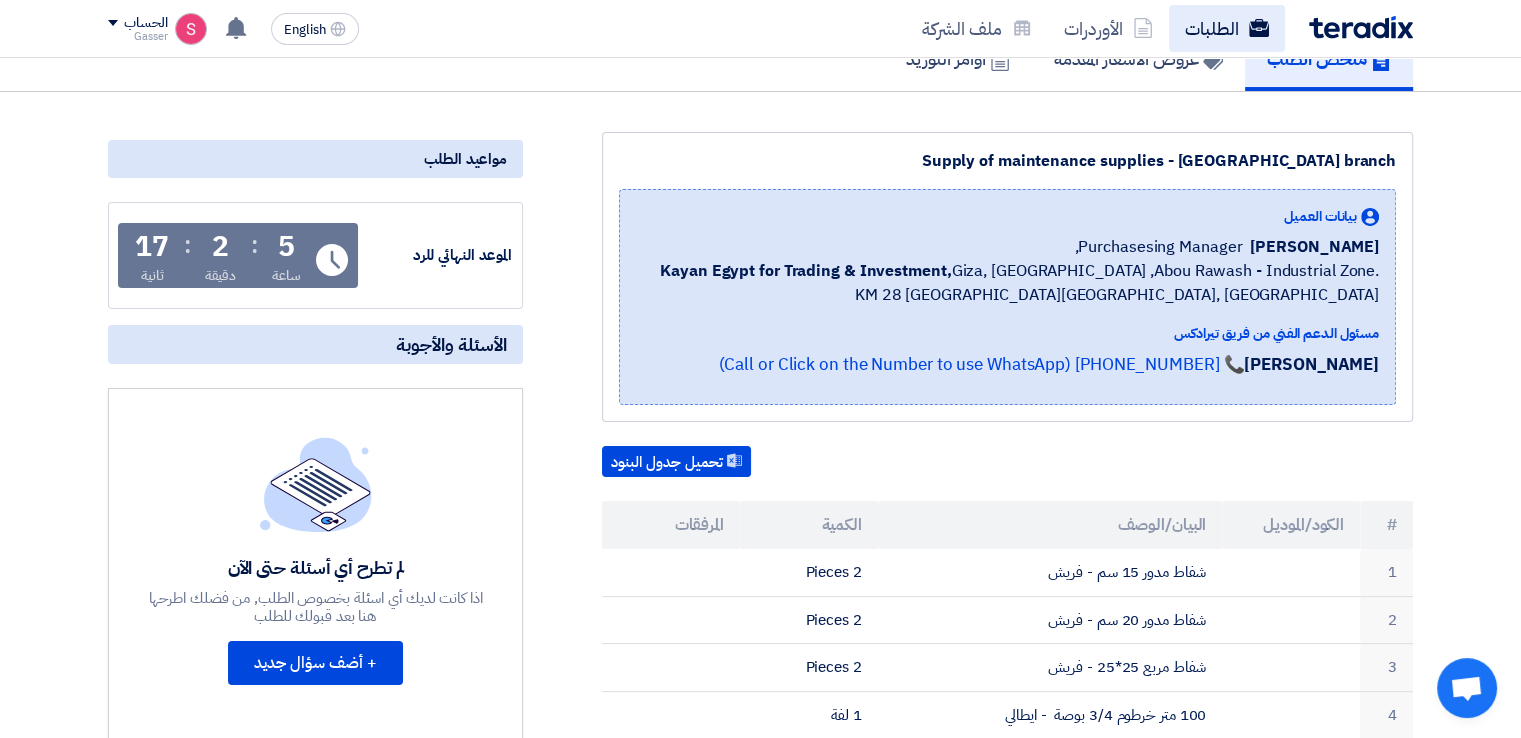 click on "الطلبات" 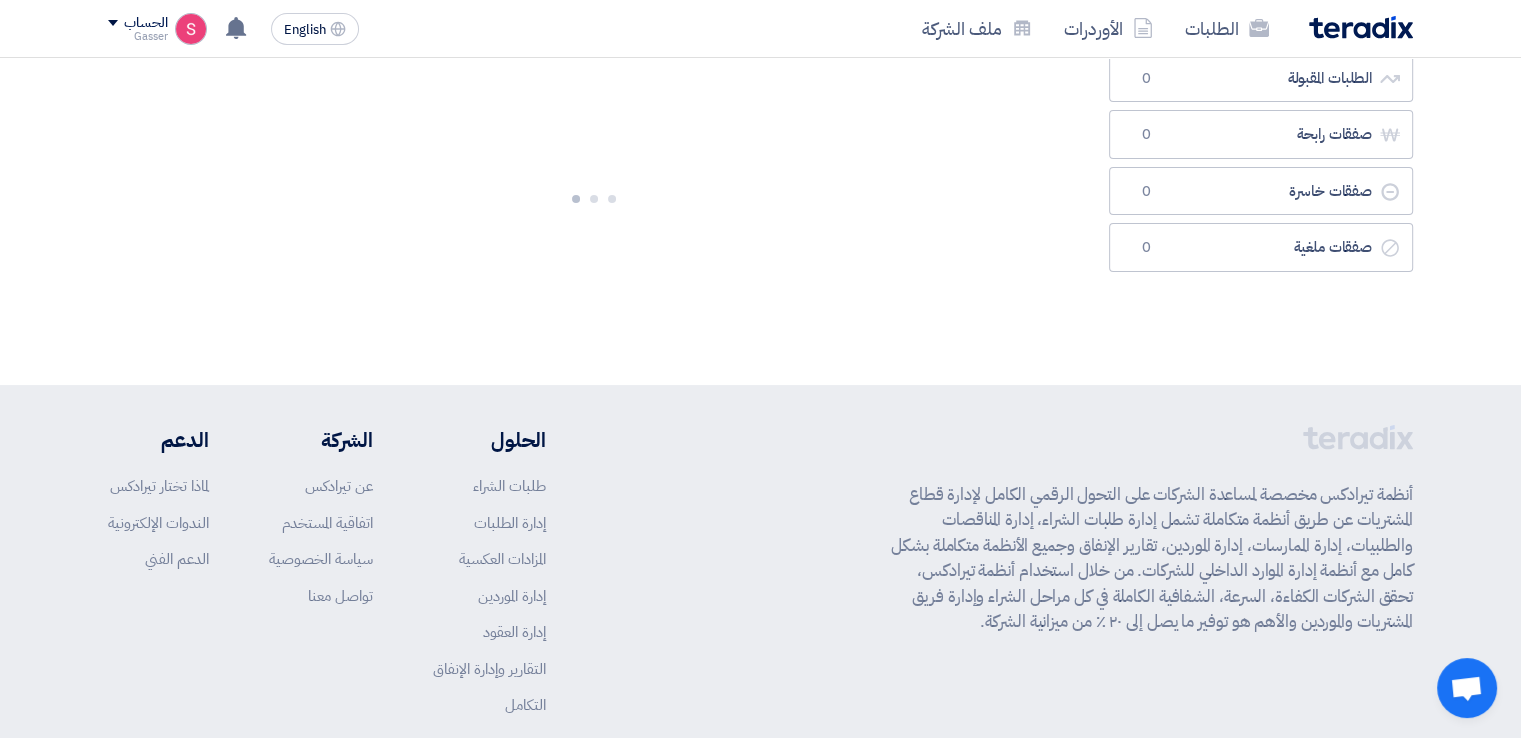 scroll, scrollTop: 0, scrollLeft: 0, axis: both 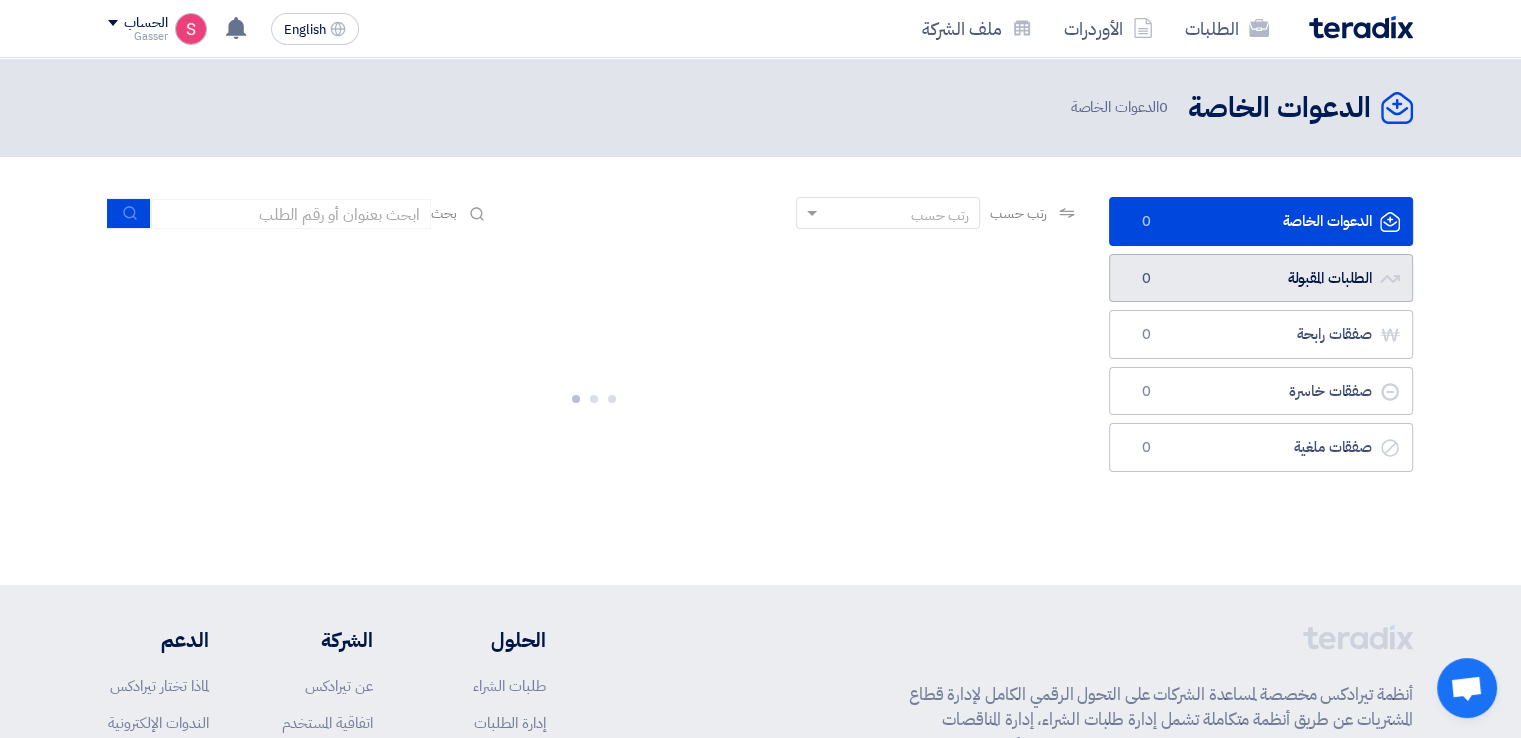 click on "الطلبات المقبولة
الطلبات المقبولة
0" 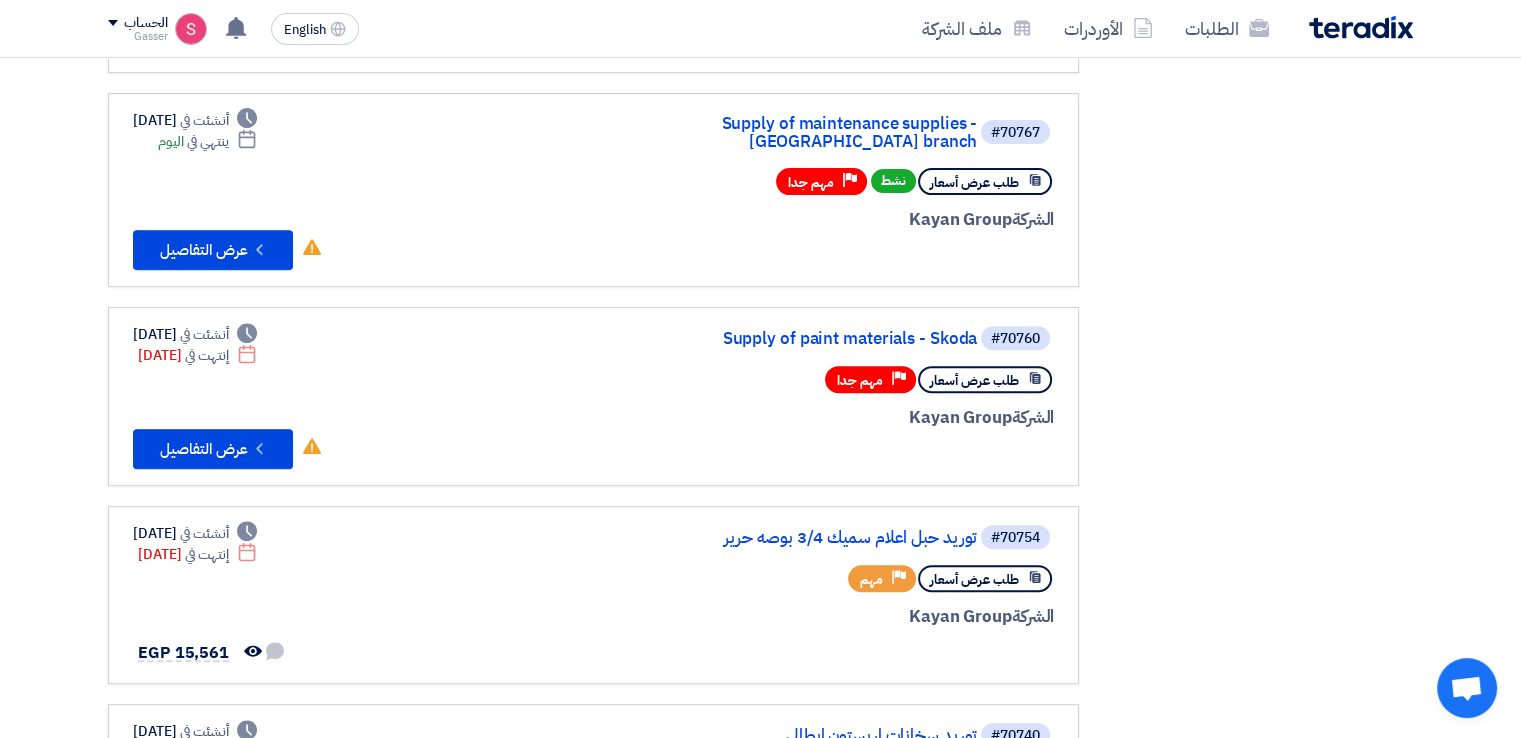 scroll, scrollTop: 800, scrollLeft: 0, axis: vertical 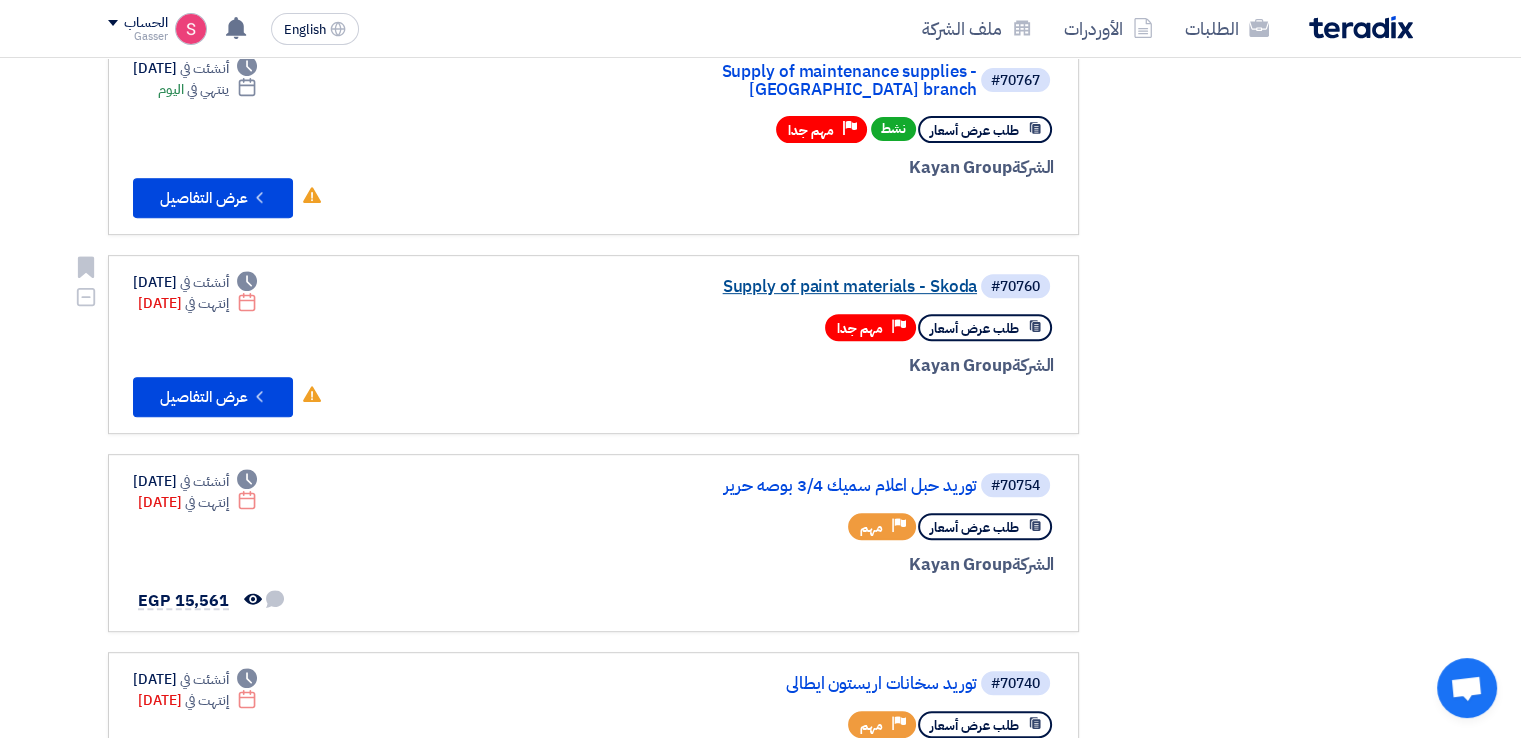 click on "Supply of paint materials - Skoda" 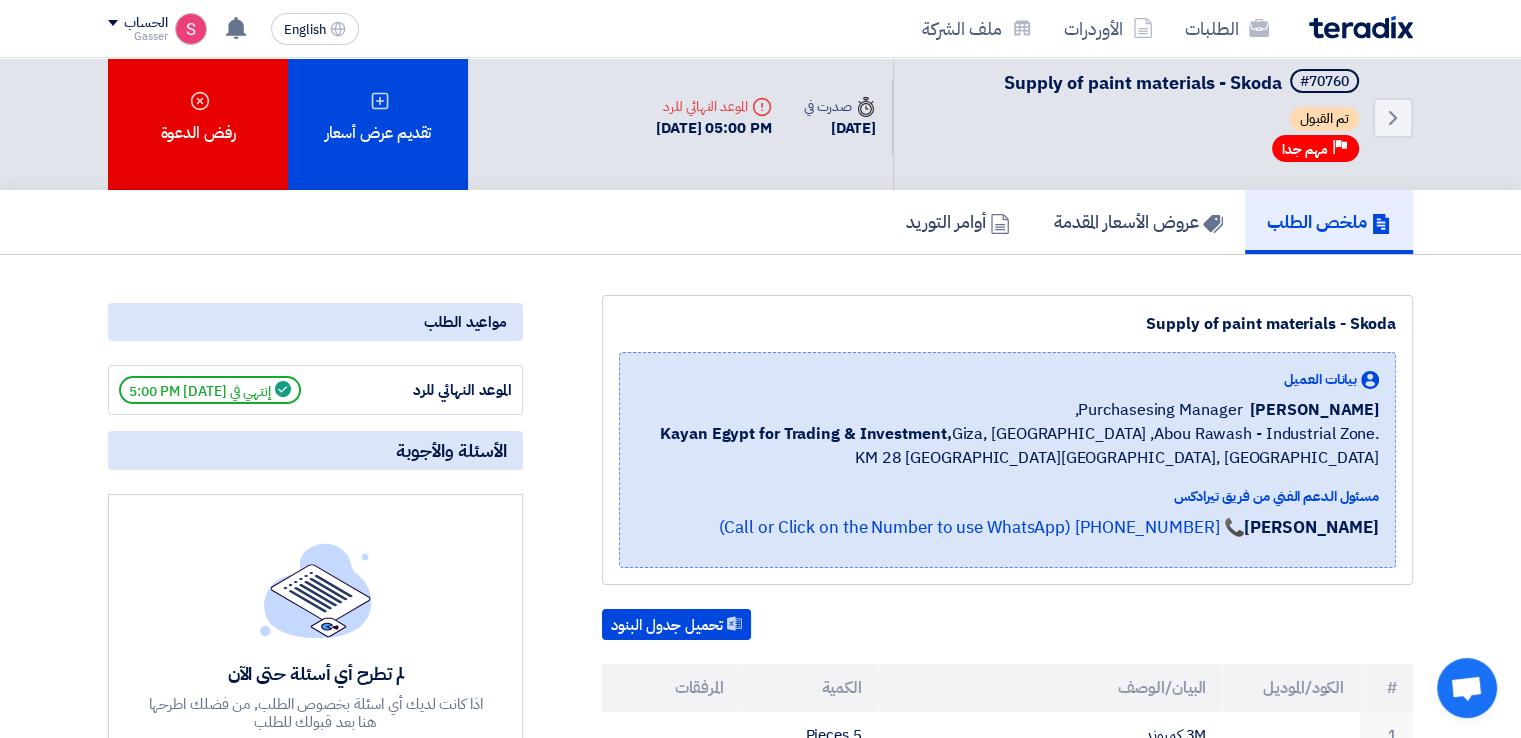 scroll, scrollTop: 0, scrollLeft: 0, axis: both 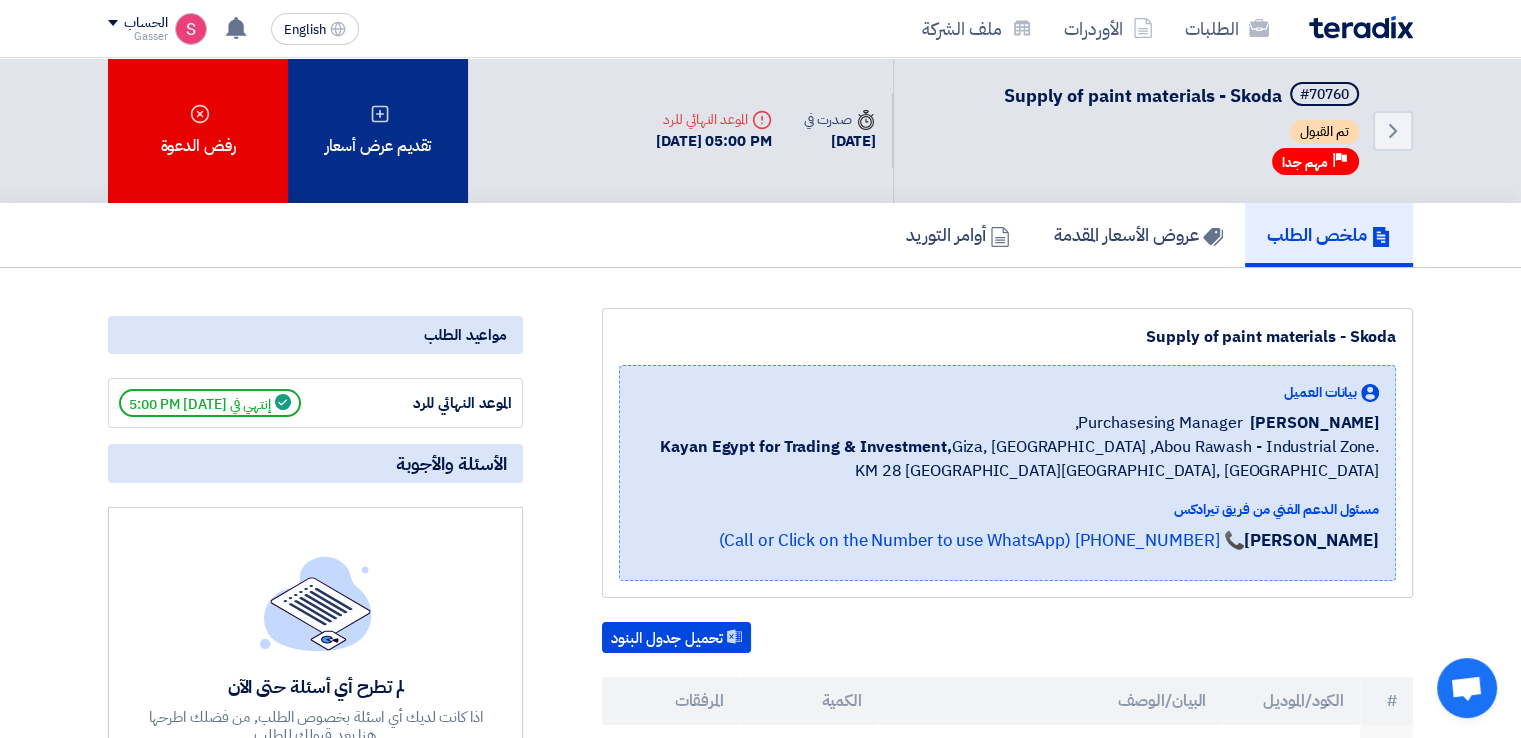 click on "تقديم عرض أسعار" 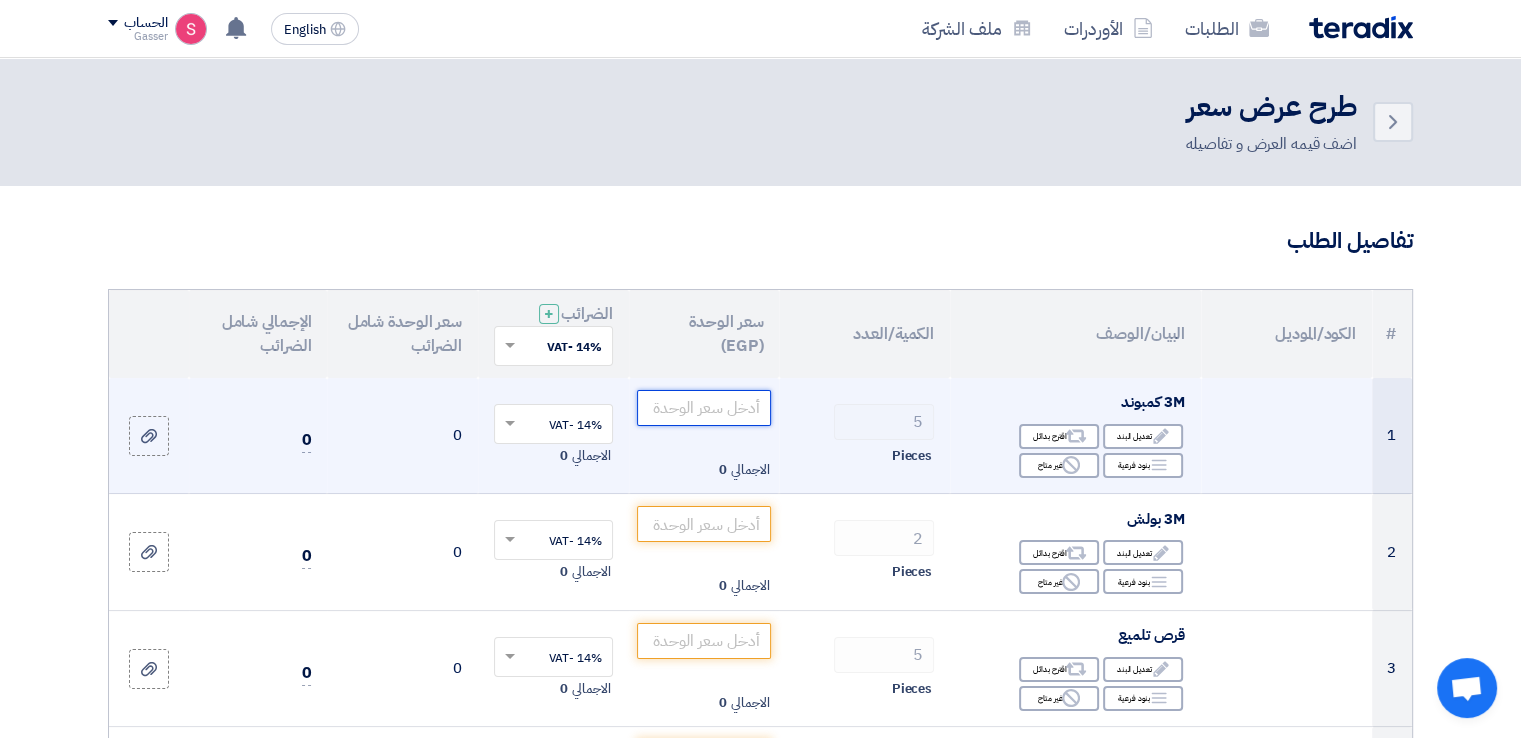 click 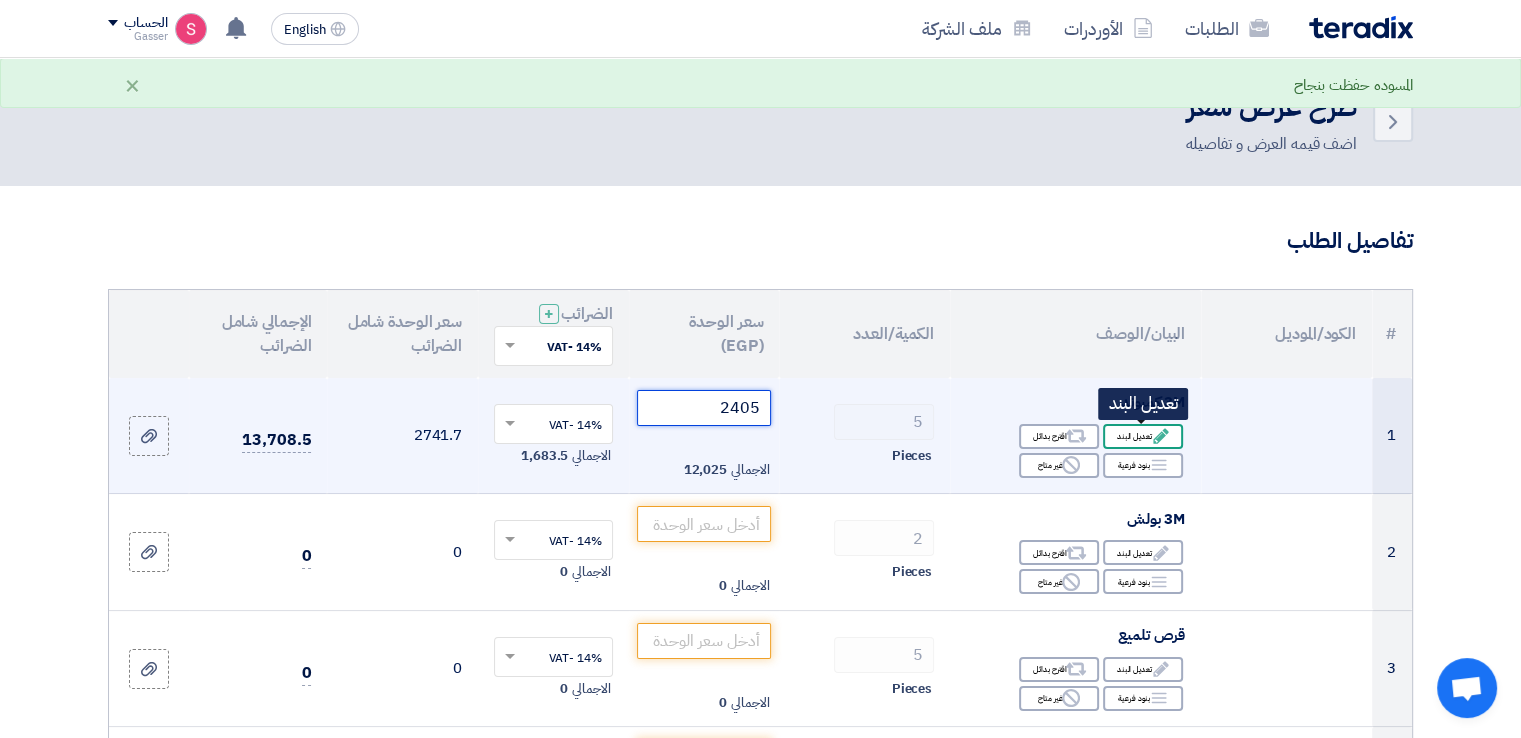 type on "2405" 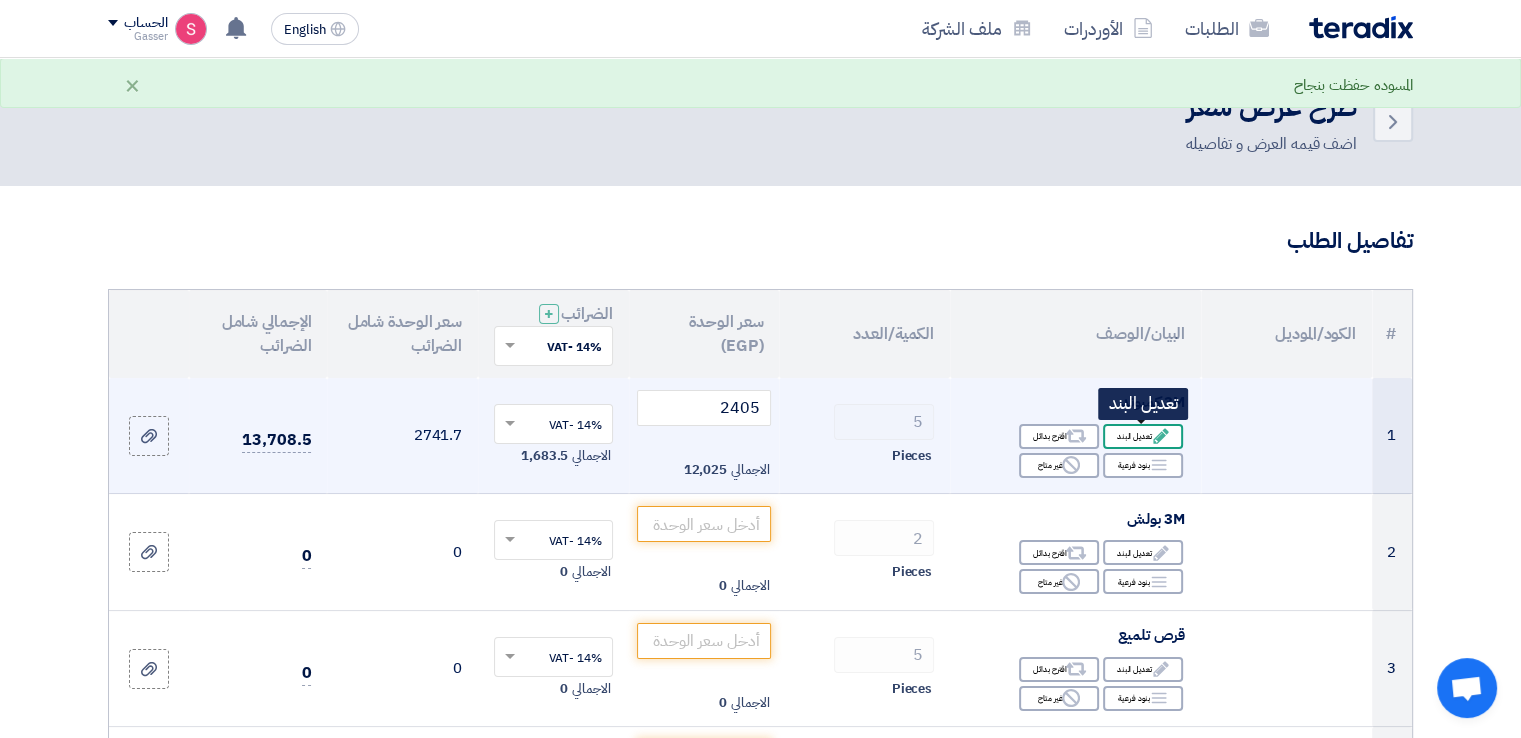 click on "Edit
تعديل البند" 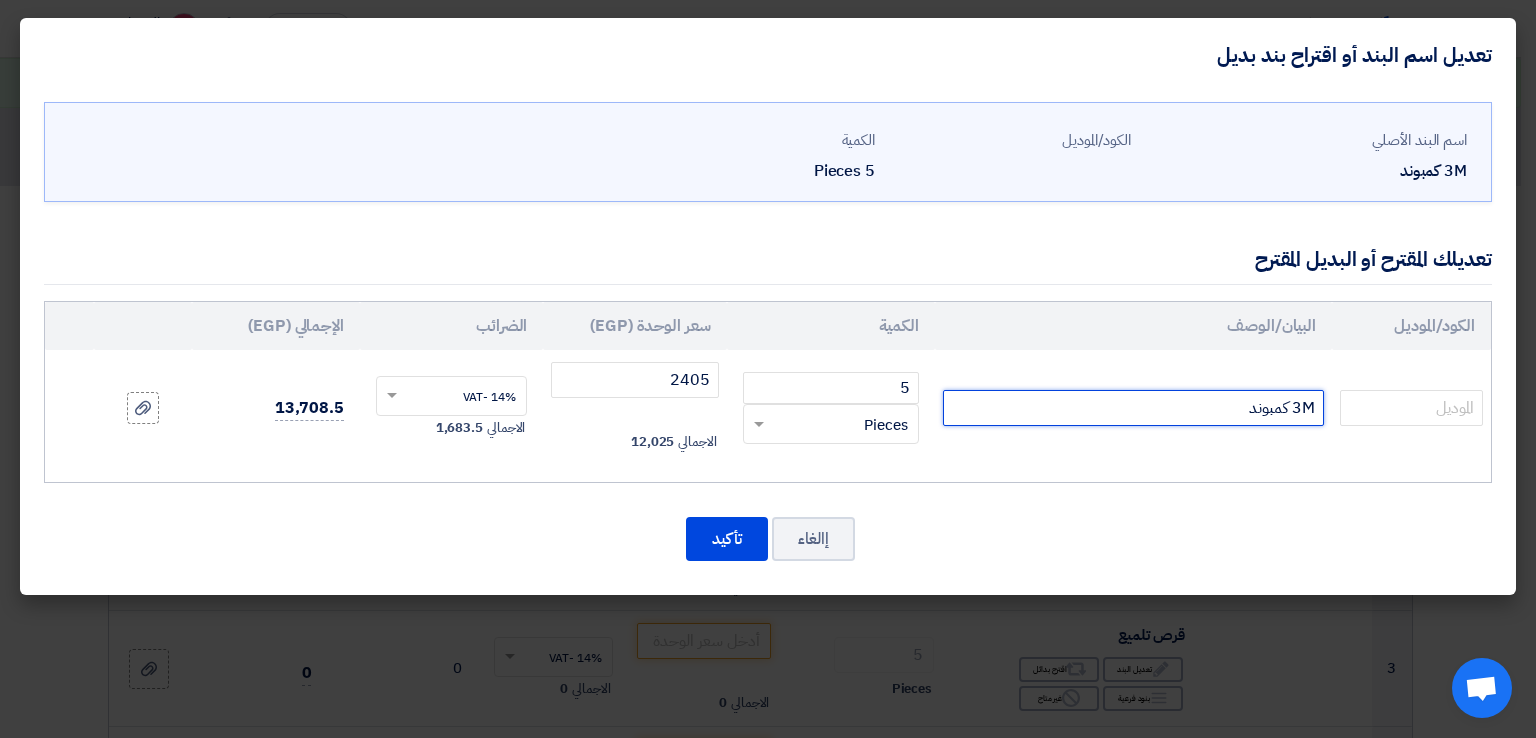 click on "3M كمبوند" 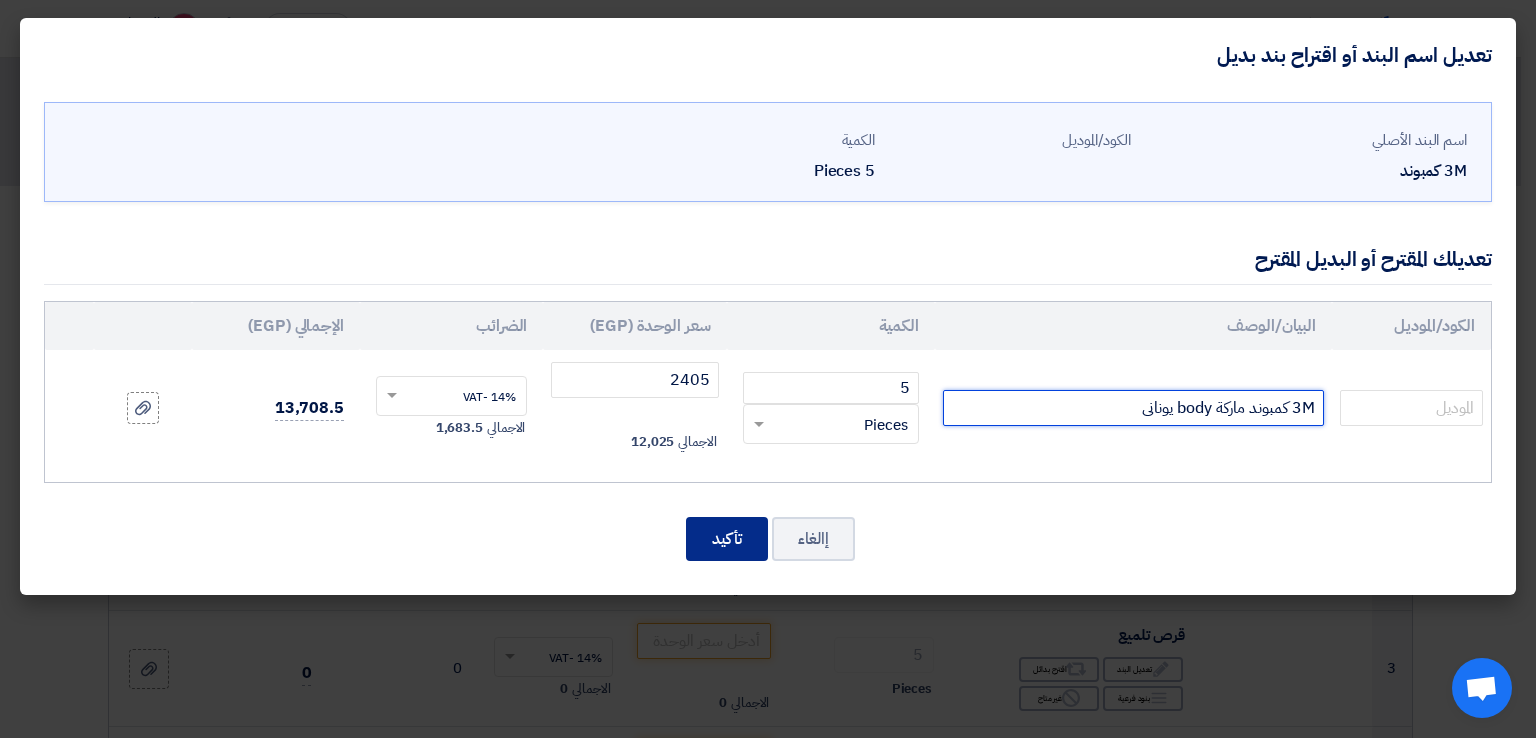 type on "3M كمبوند ماركة body يونانى" 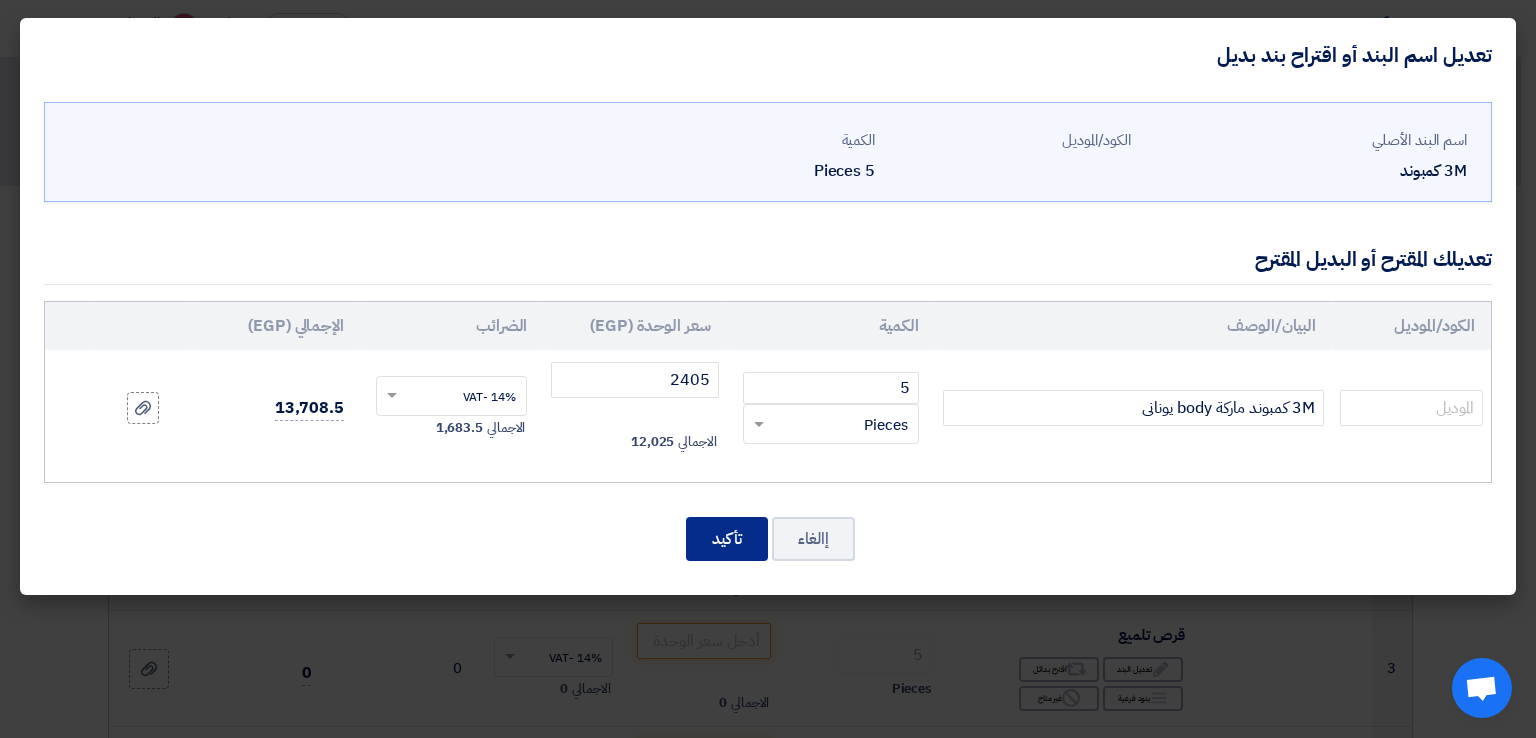 click on "تأكيد" 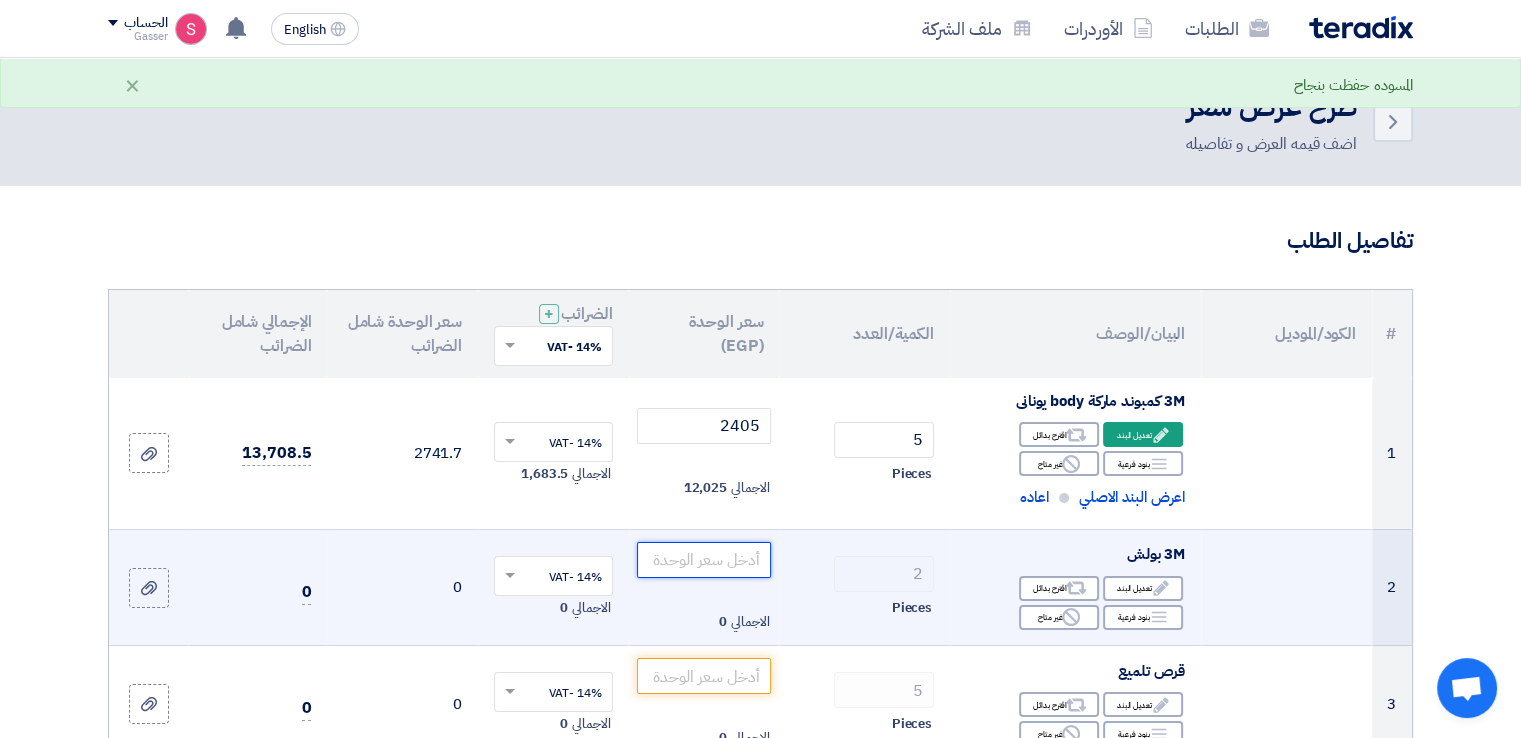 click 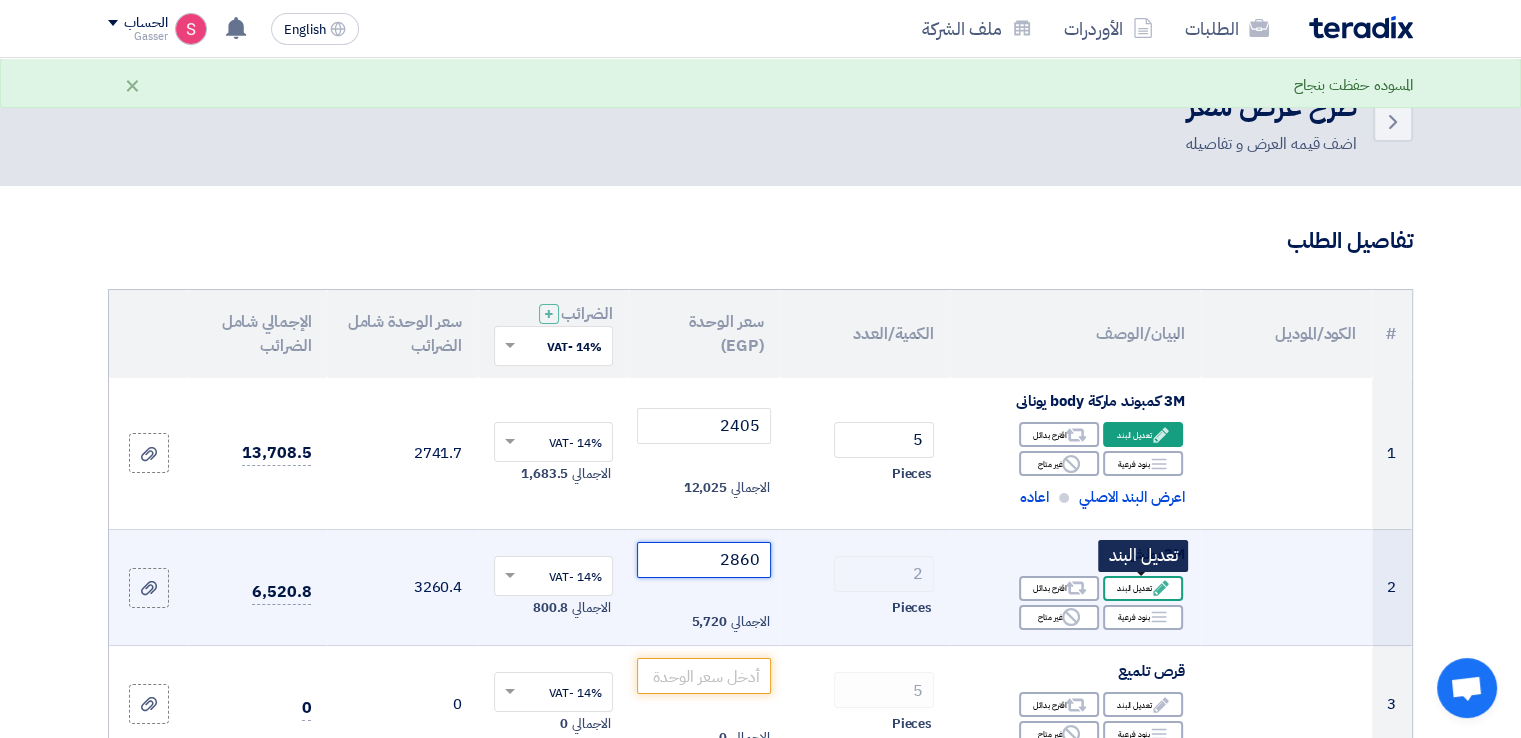 type on "2860" 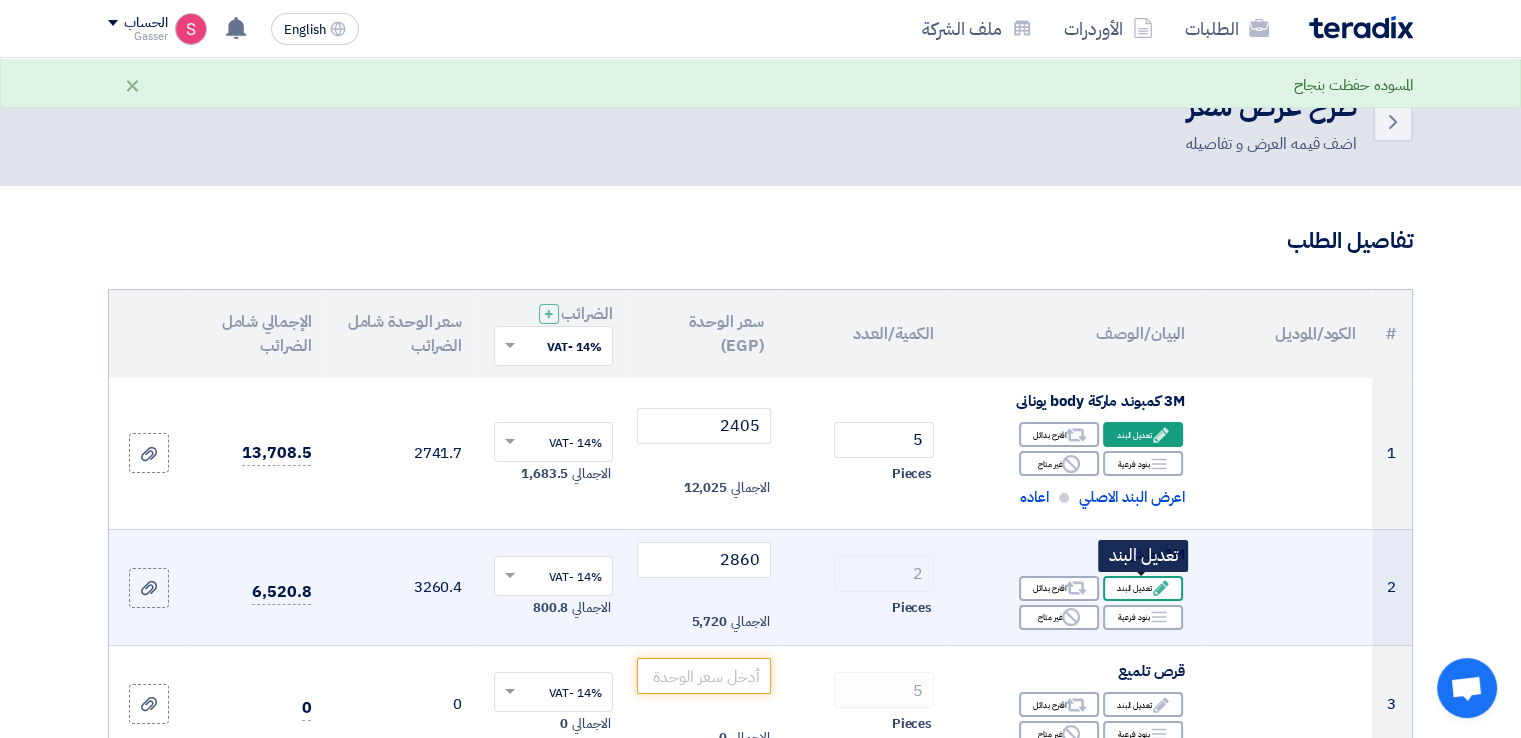 click on "Edit
تعديل البند" 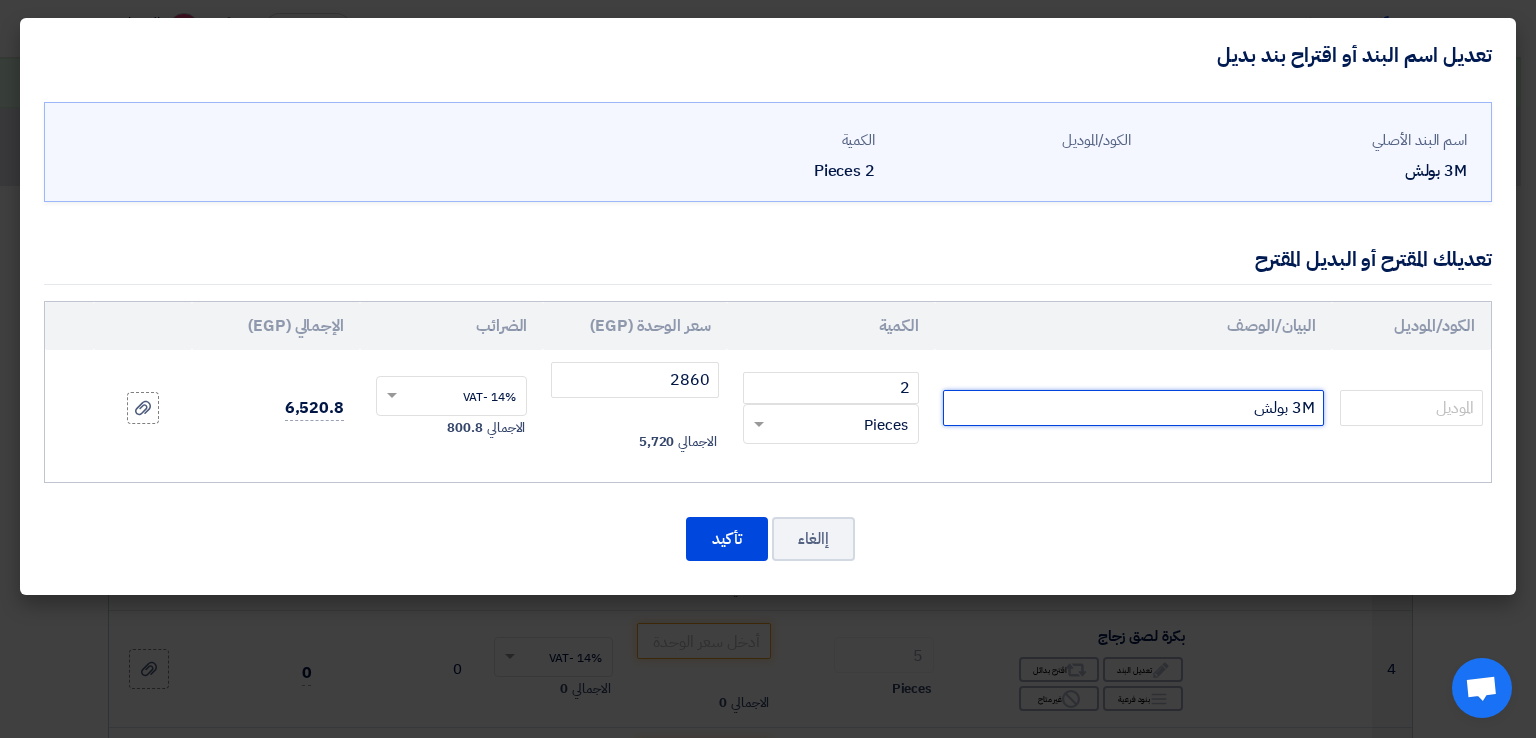 click on "3M بولش" 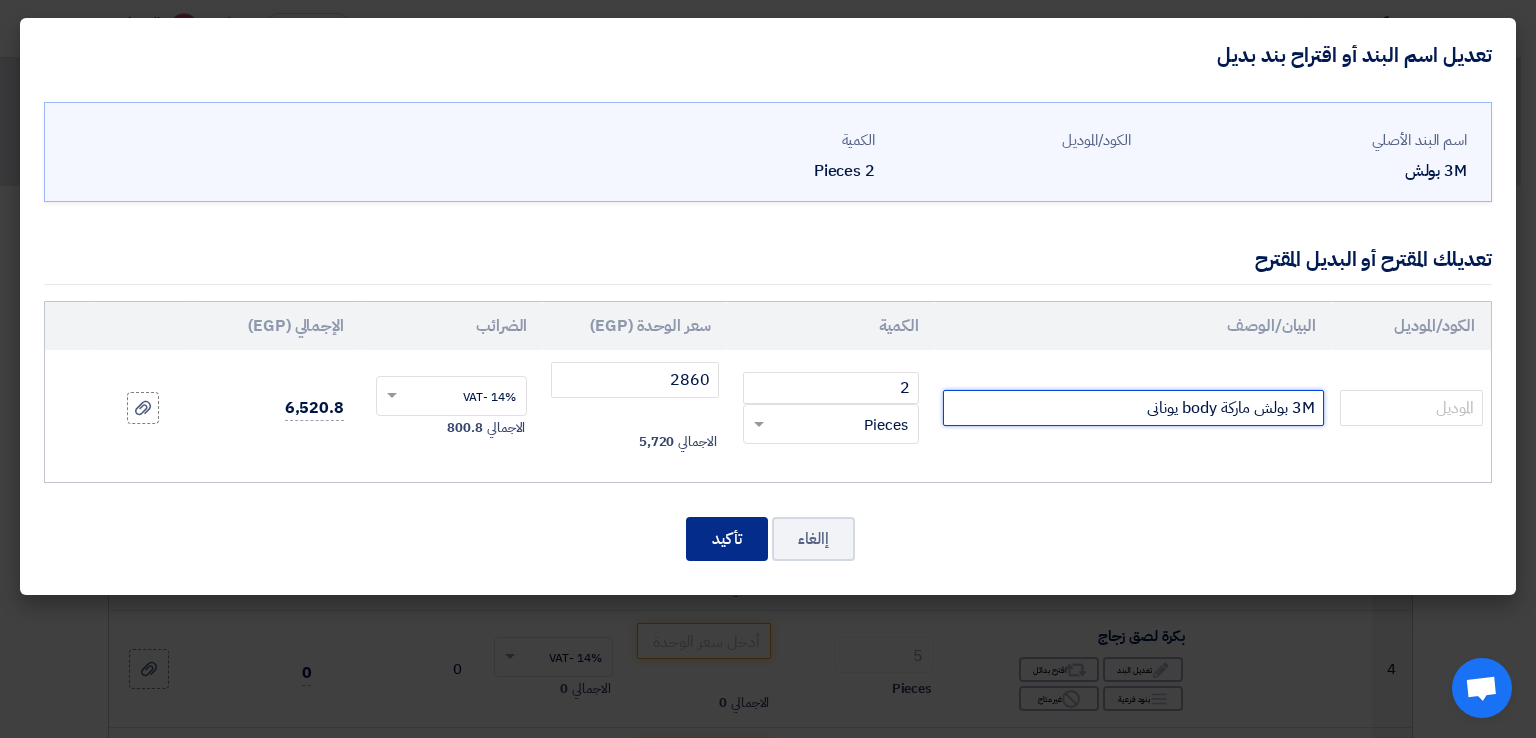 type on "3M بولش ماركة body يونانى" 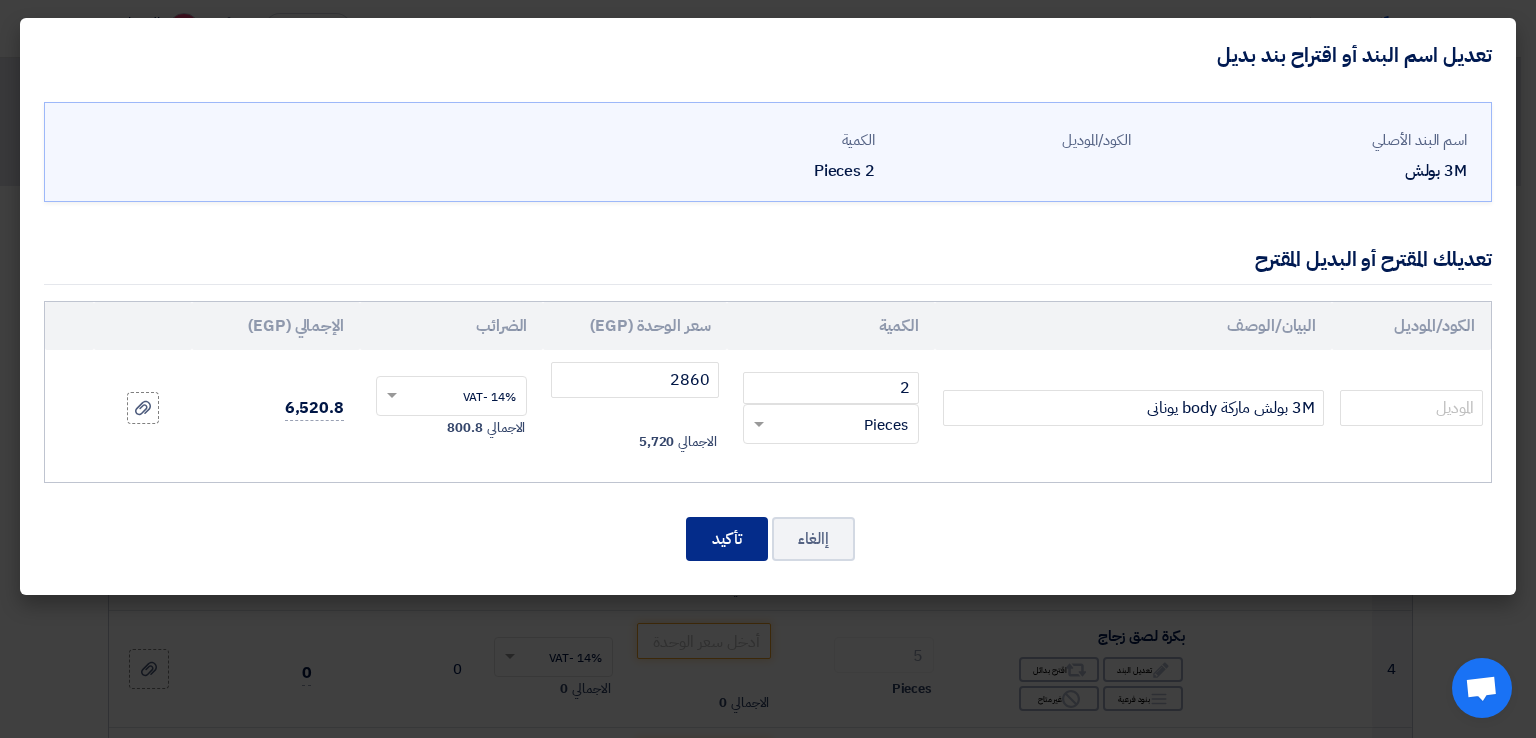 click on "تأكيد" 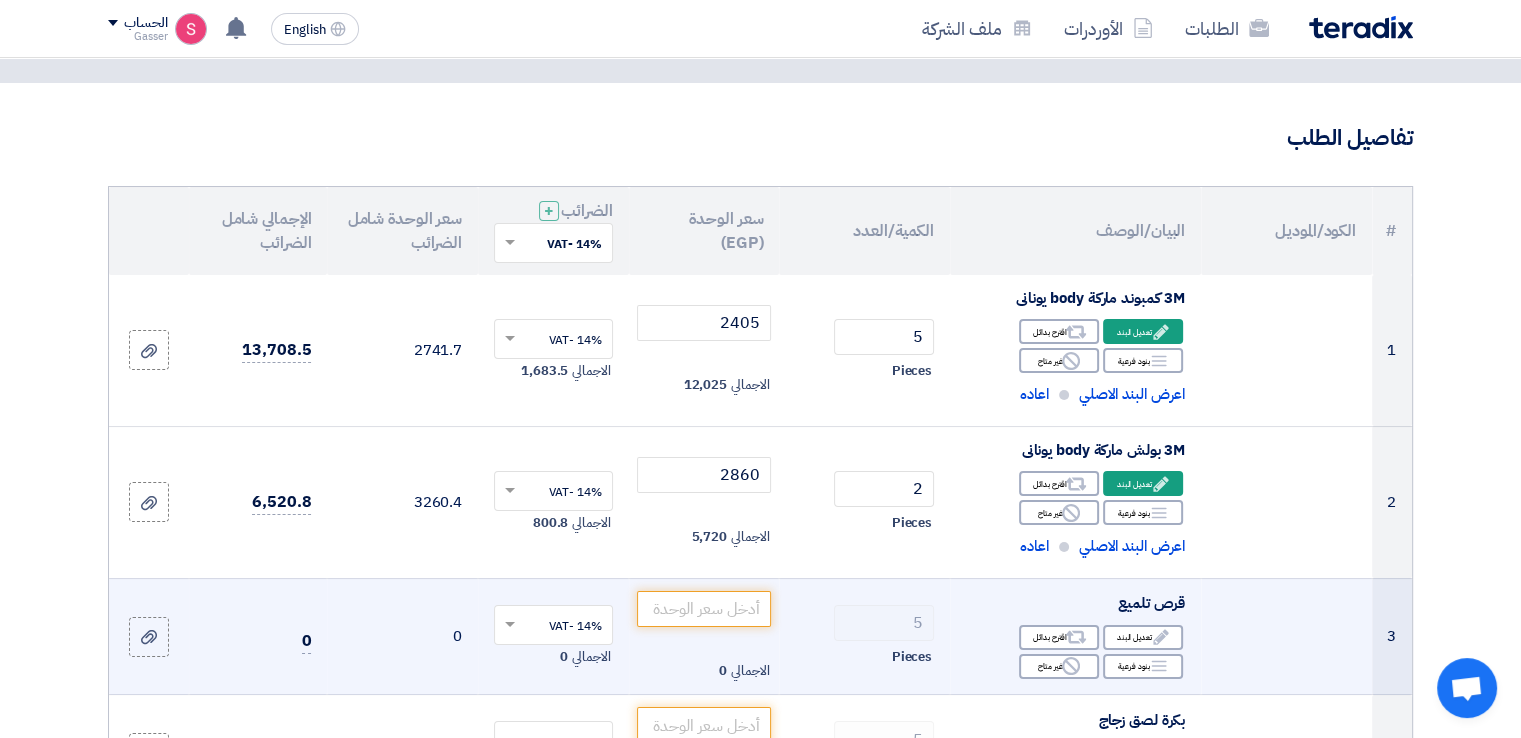 scroll, scrollTop: 300, scrollLeft: 0, axis: vertical 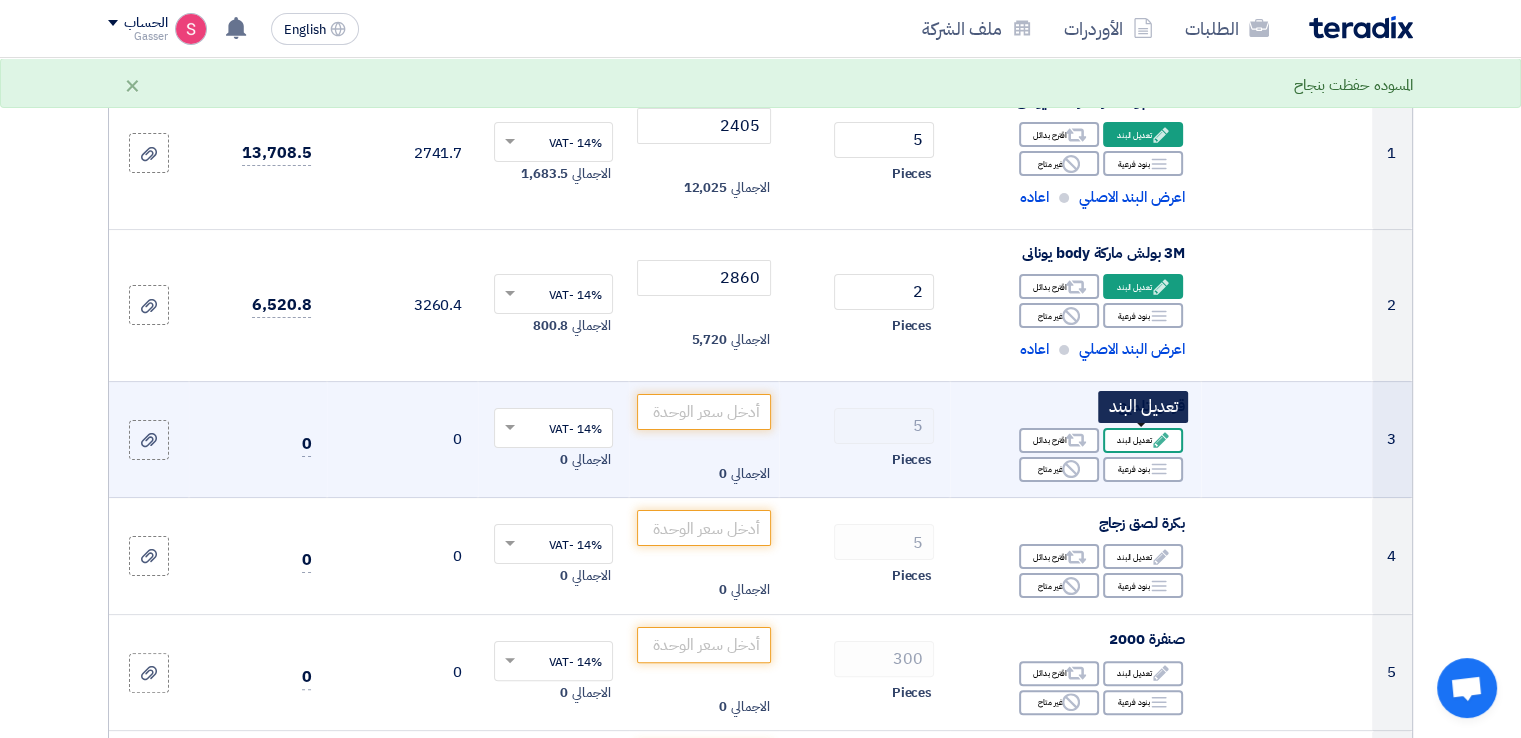 click on "Edit
تعديل البند" 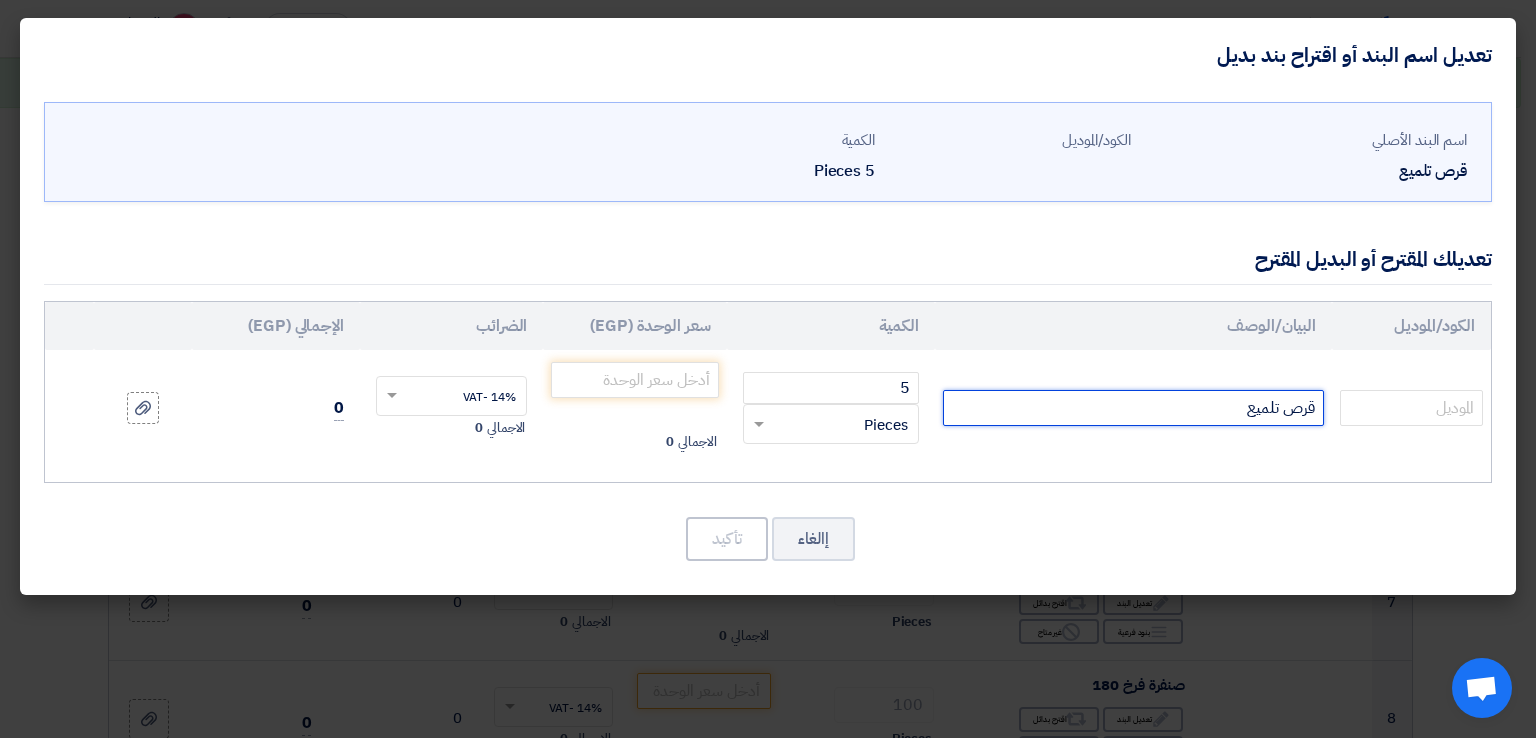 click on "قرص تلميع" 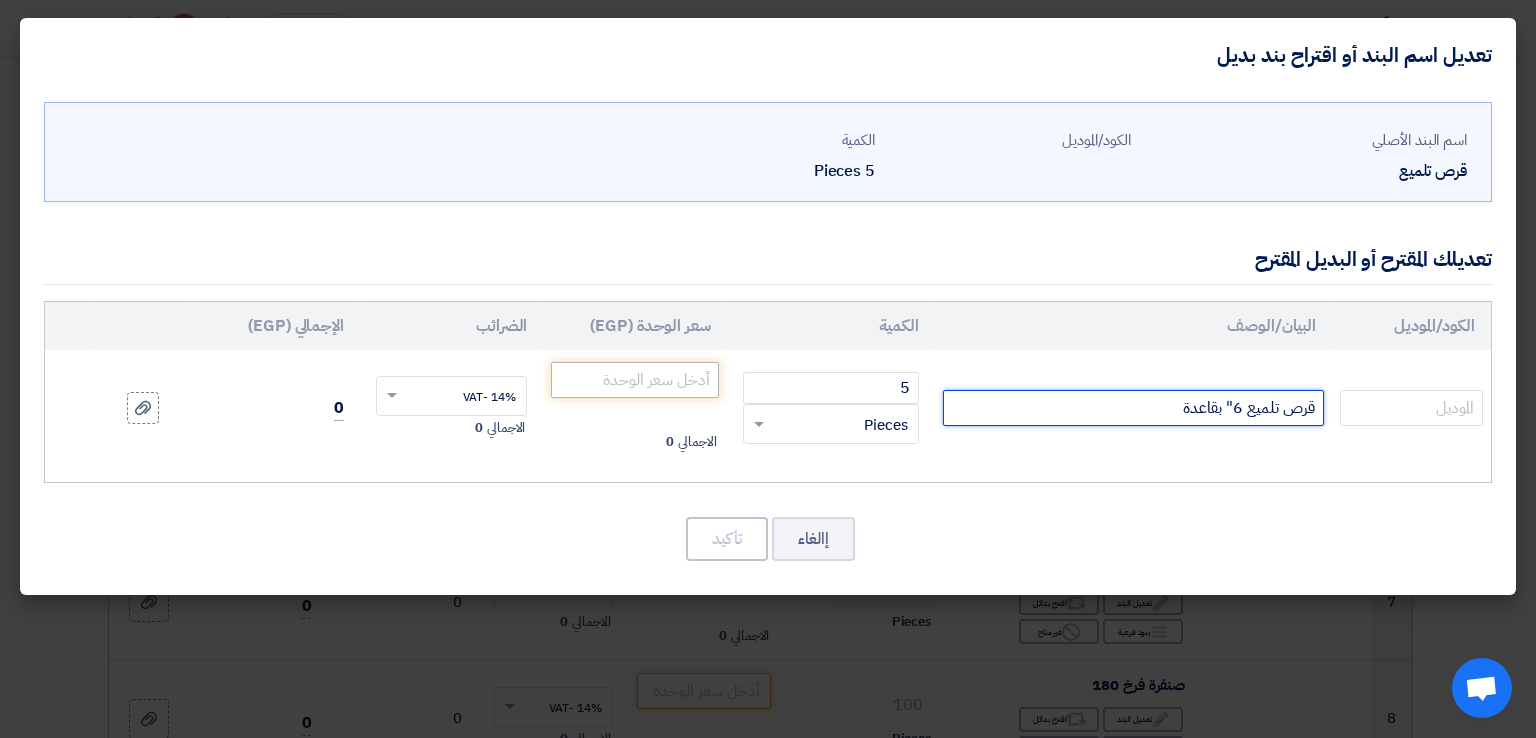 type on "قرص تلميع 6" بقاعدة" 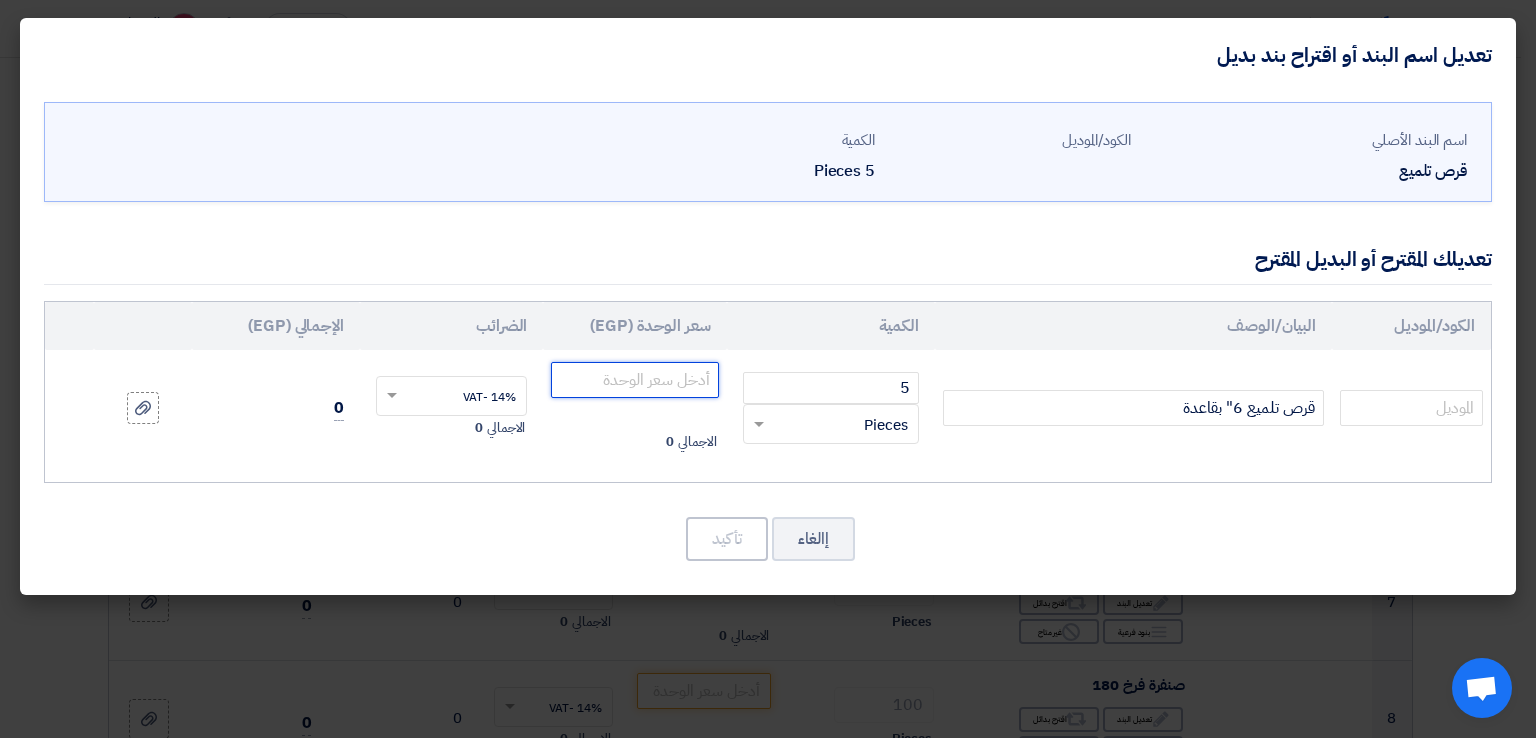 click 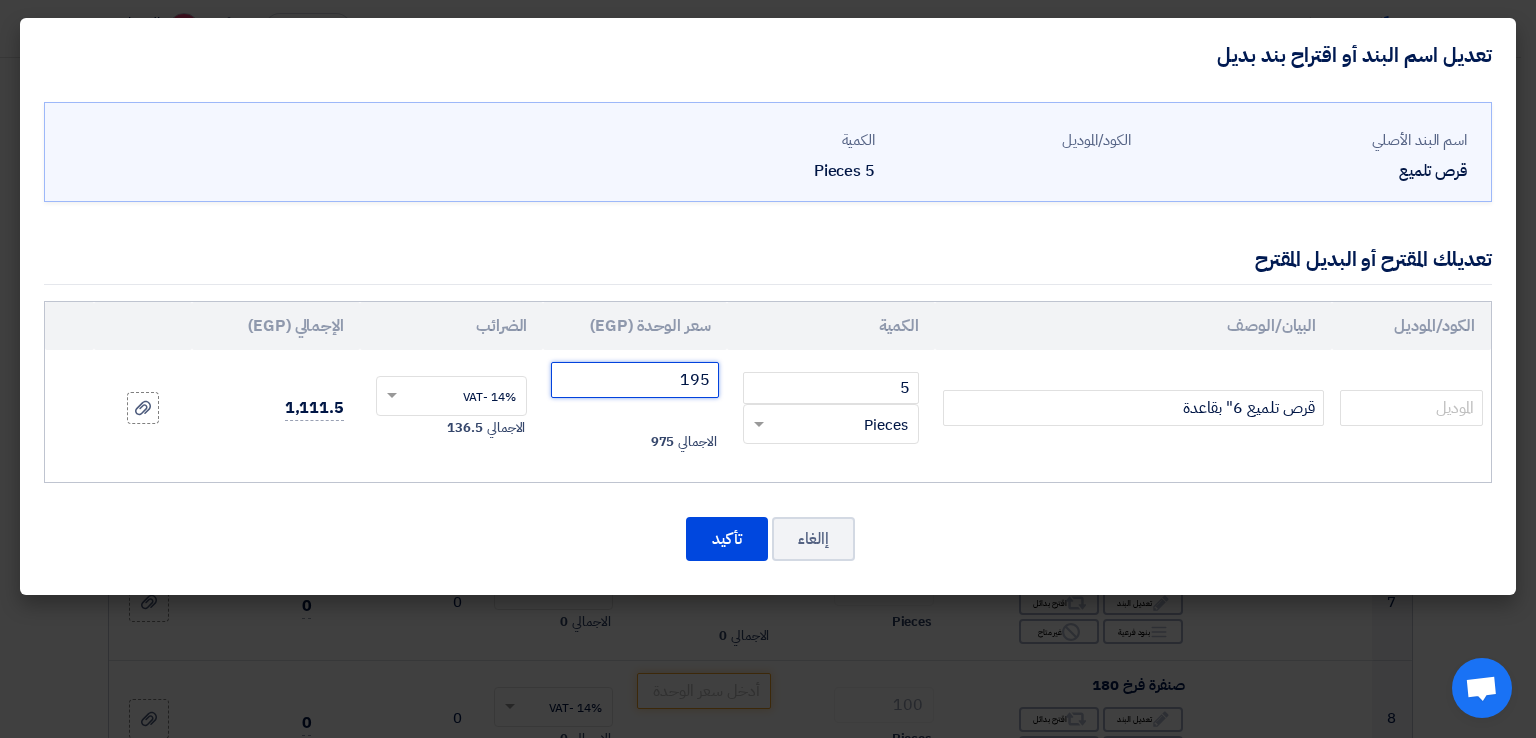 type on "195" 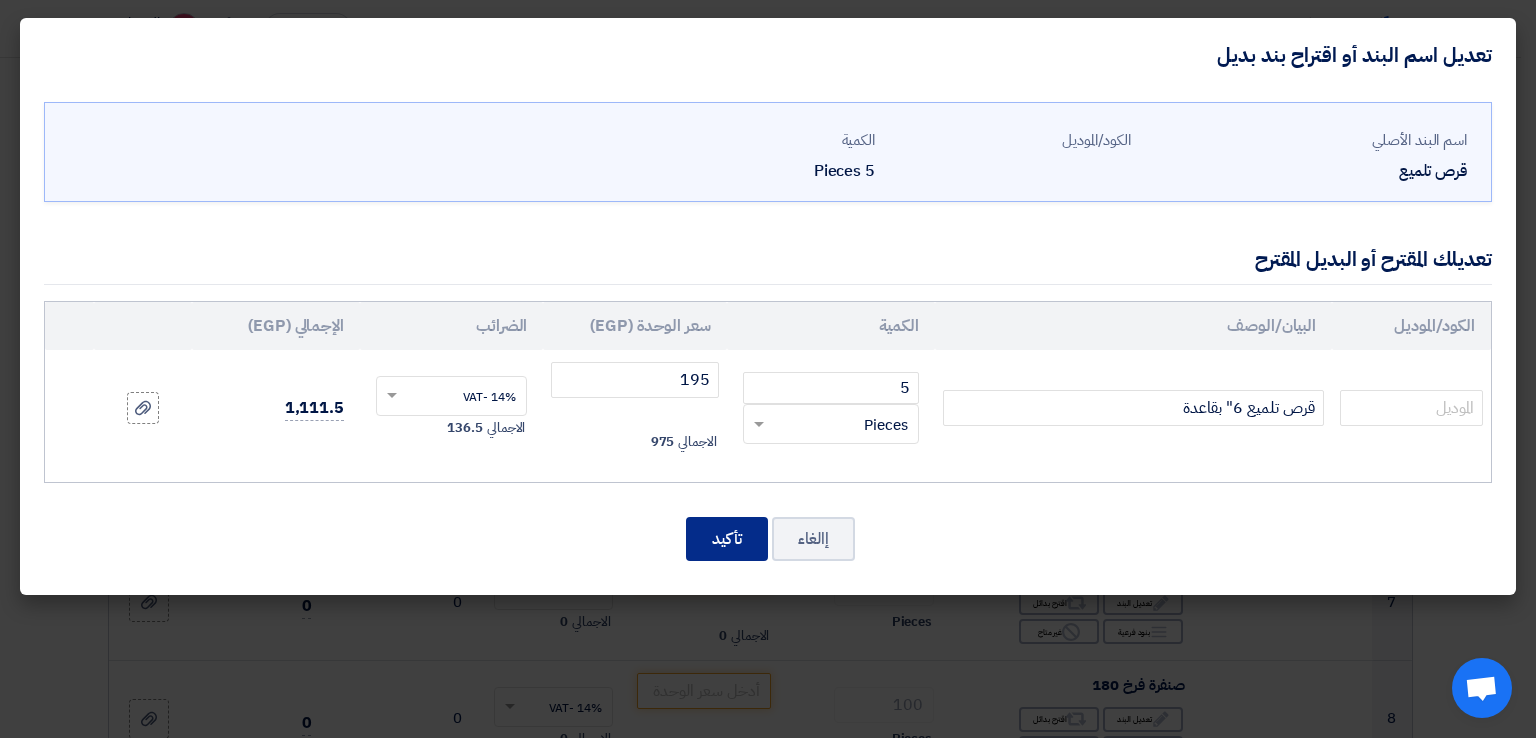 click on "تأكيد" 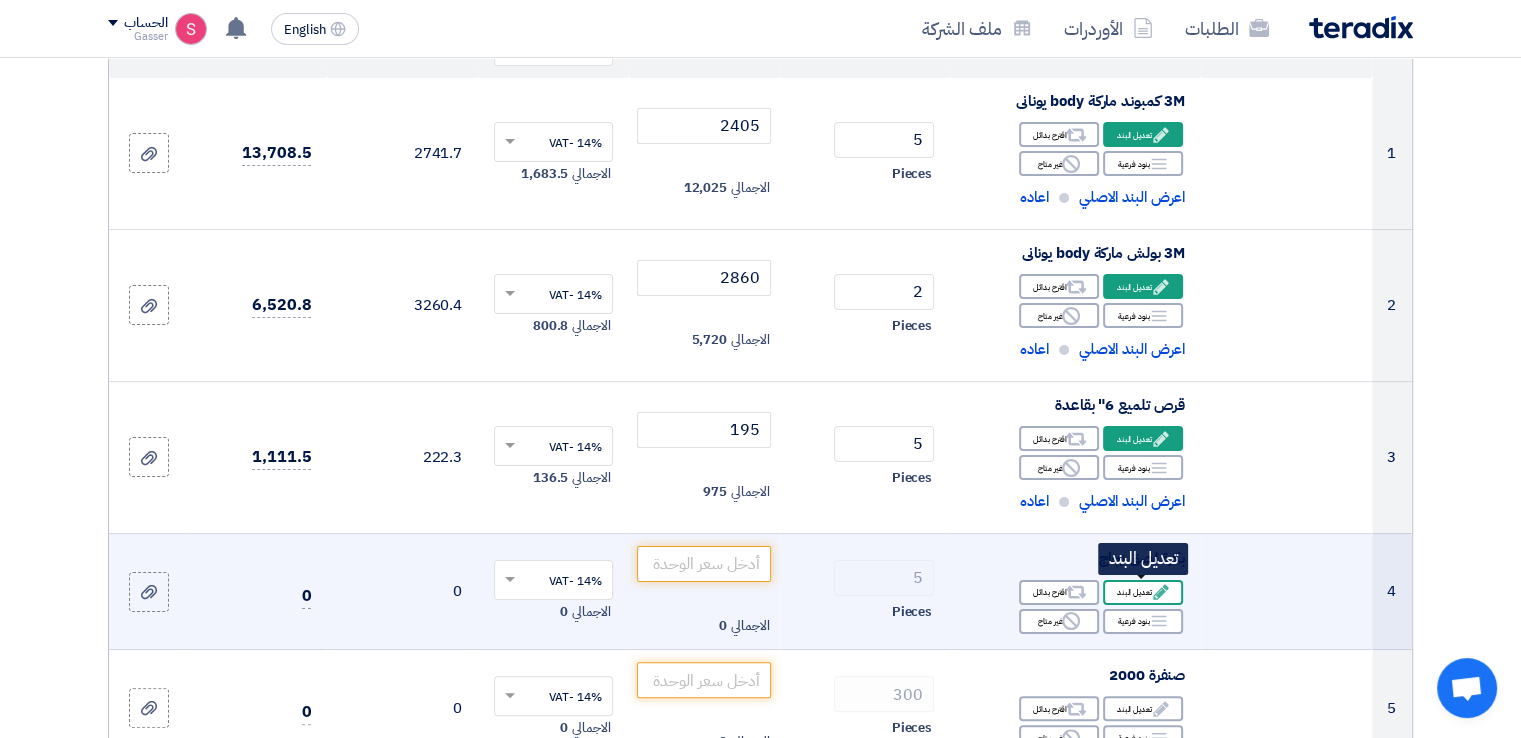 click on "Edit
تعديل البند" 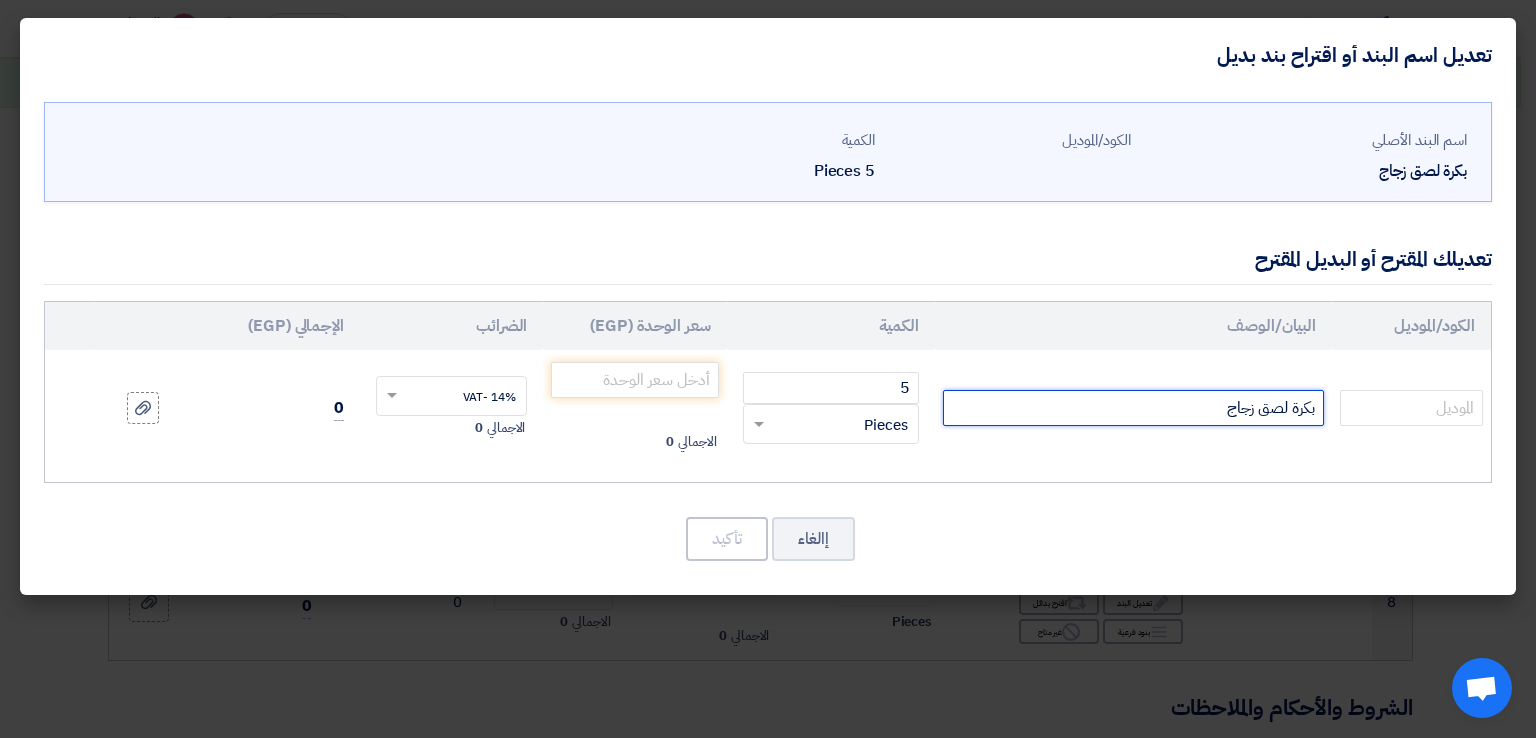 click on "بكرة لصق زجاج" 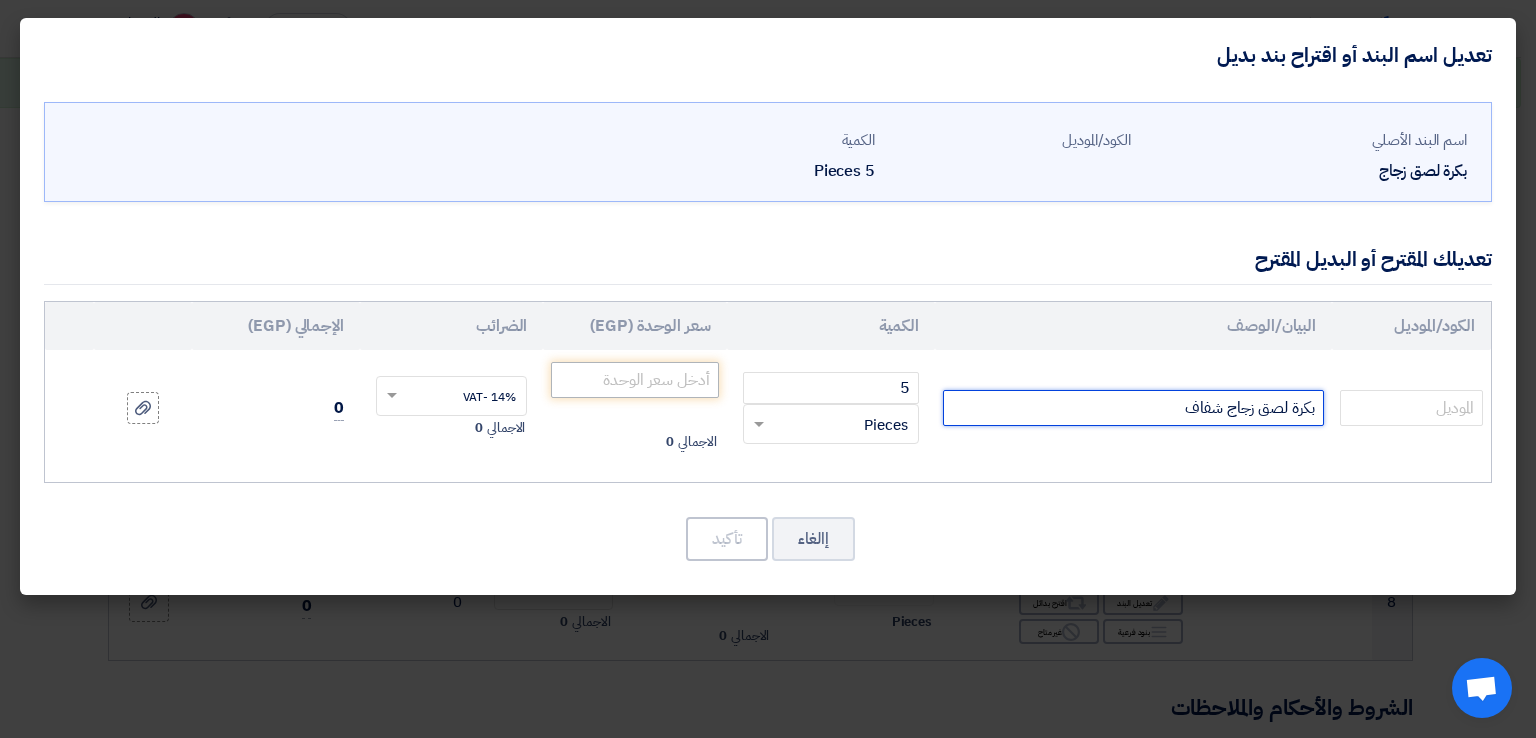 type on "بكرة لصق زجاج شفاف" 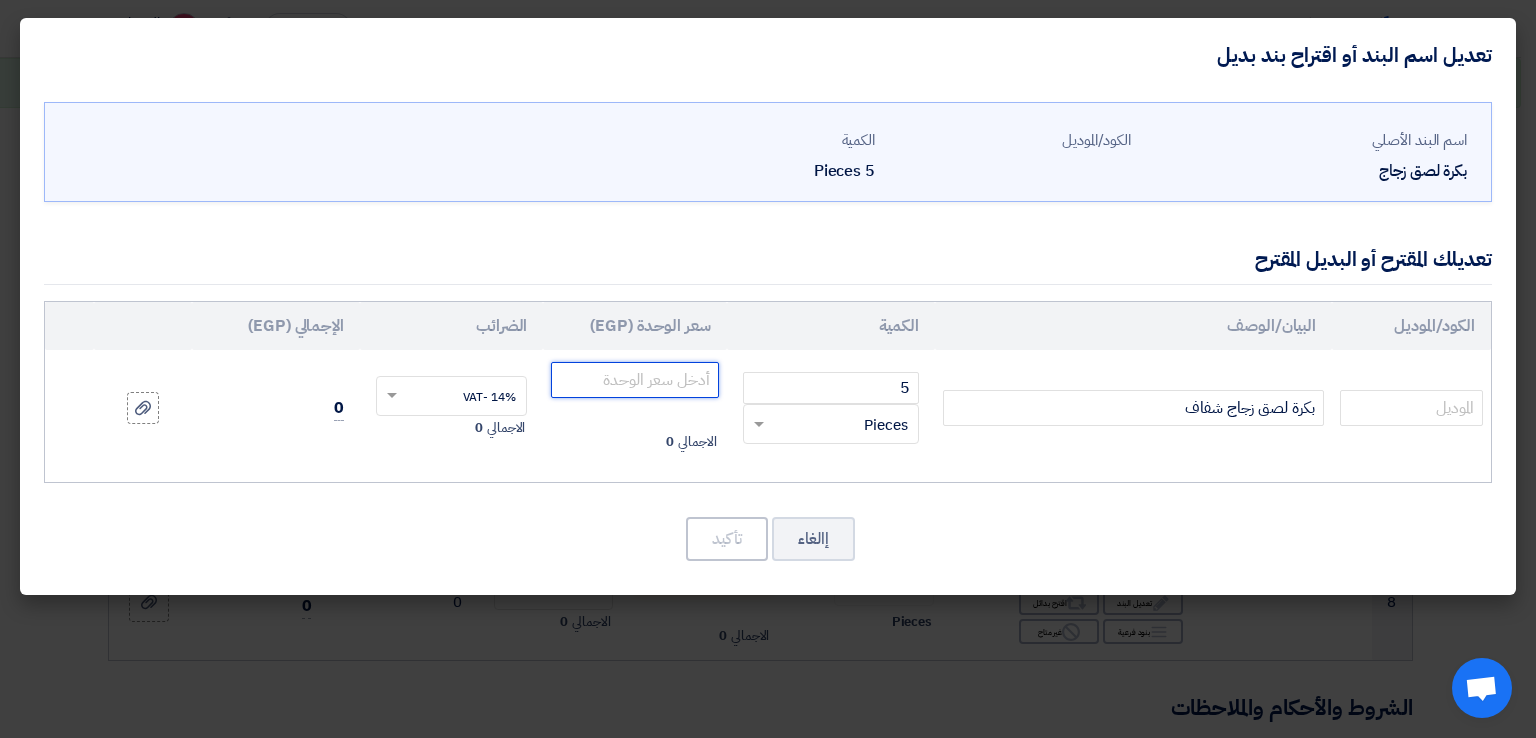 click 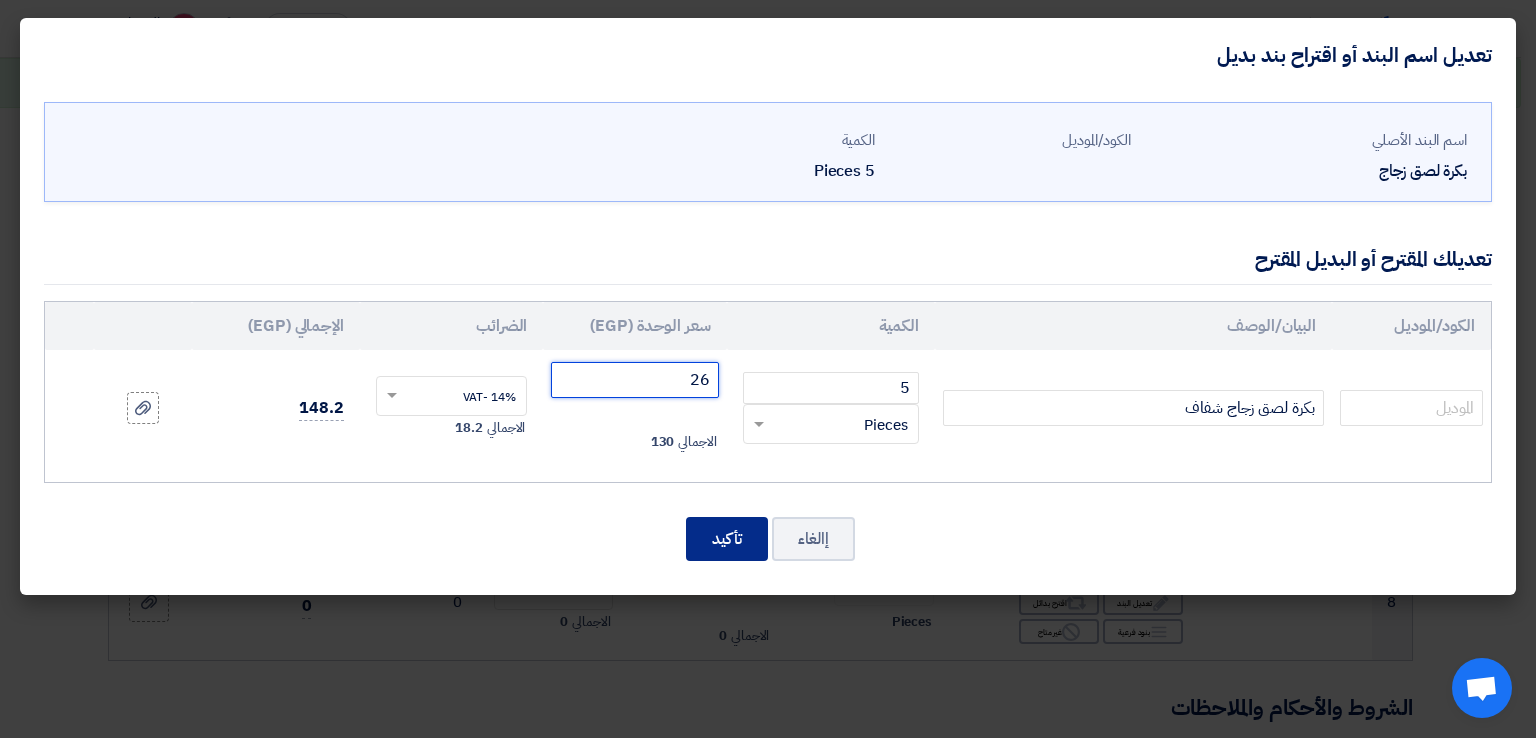type on "26" 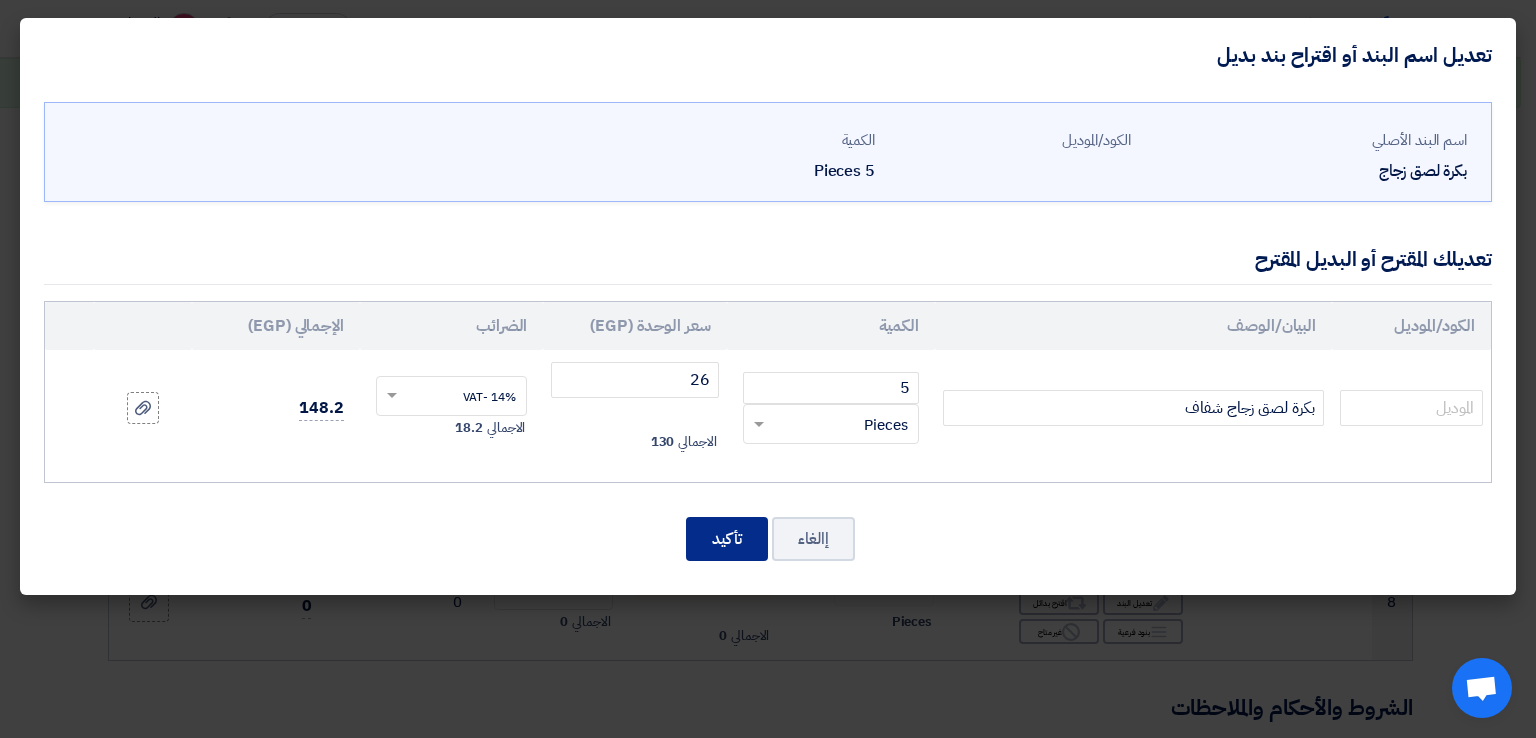 click on "تأكيد" 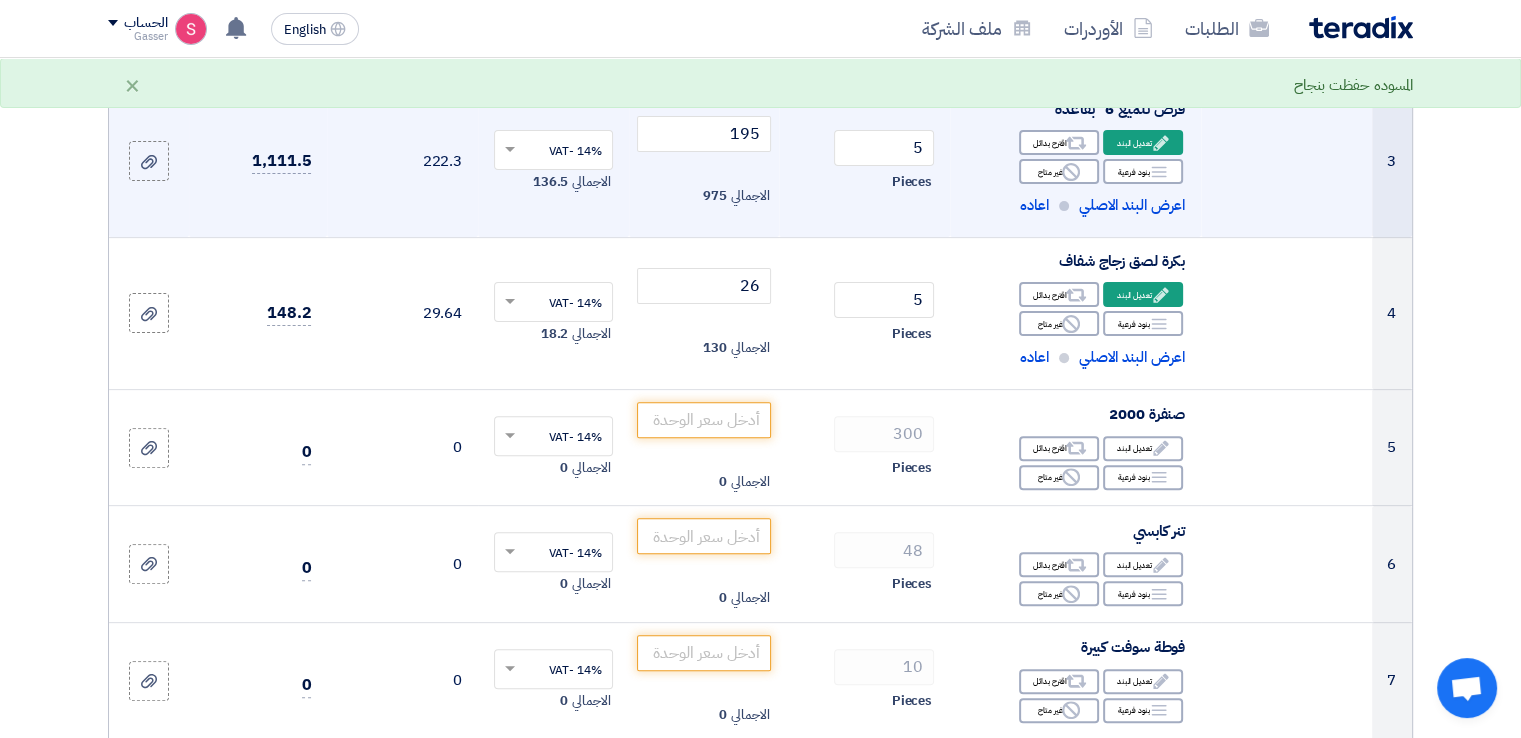 scroll, scrollTop: 600, scrollLeft: 0, axis: vertical 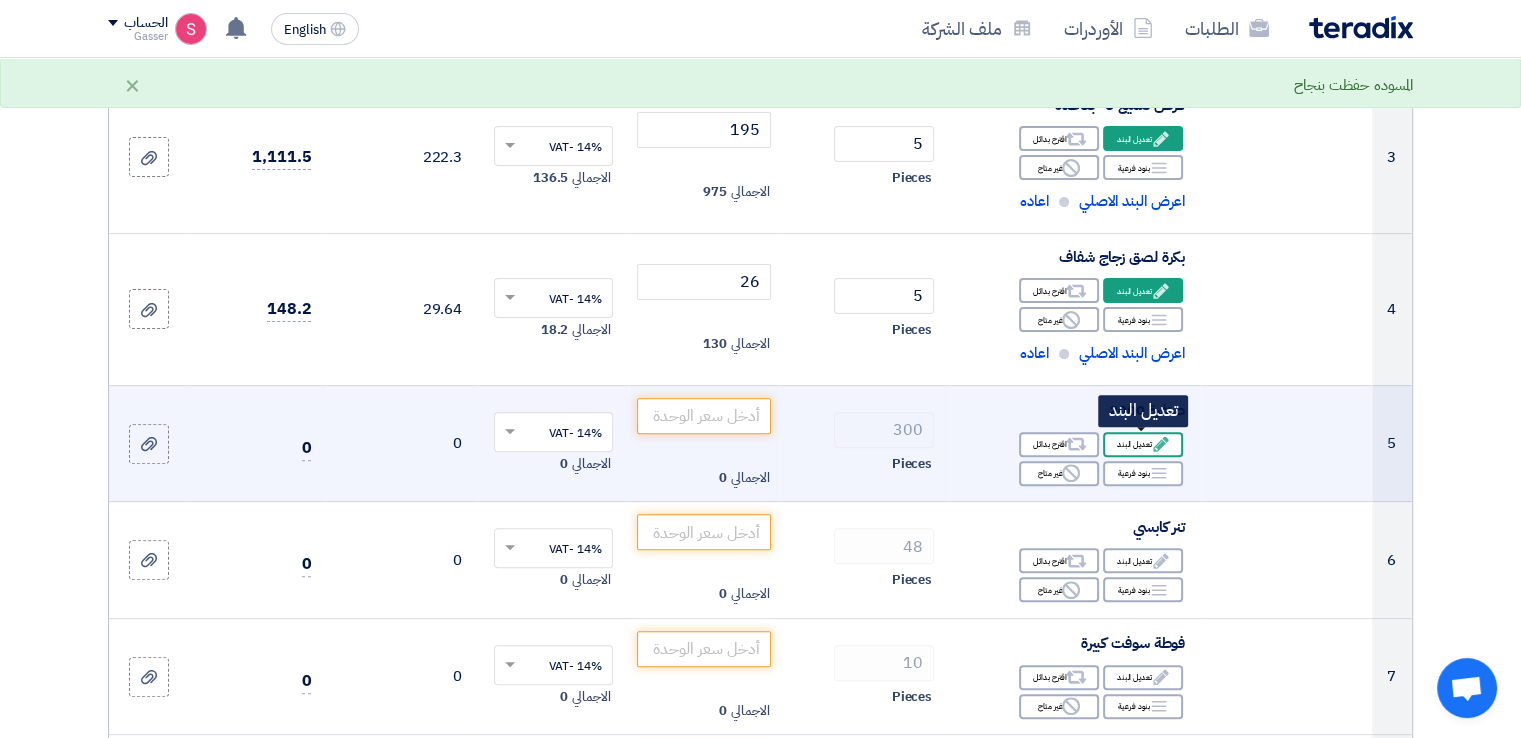 click on "Edit
تعديل البند" 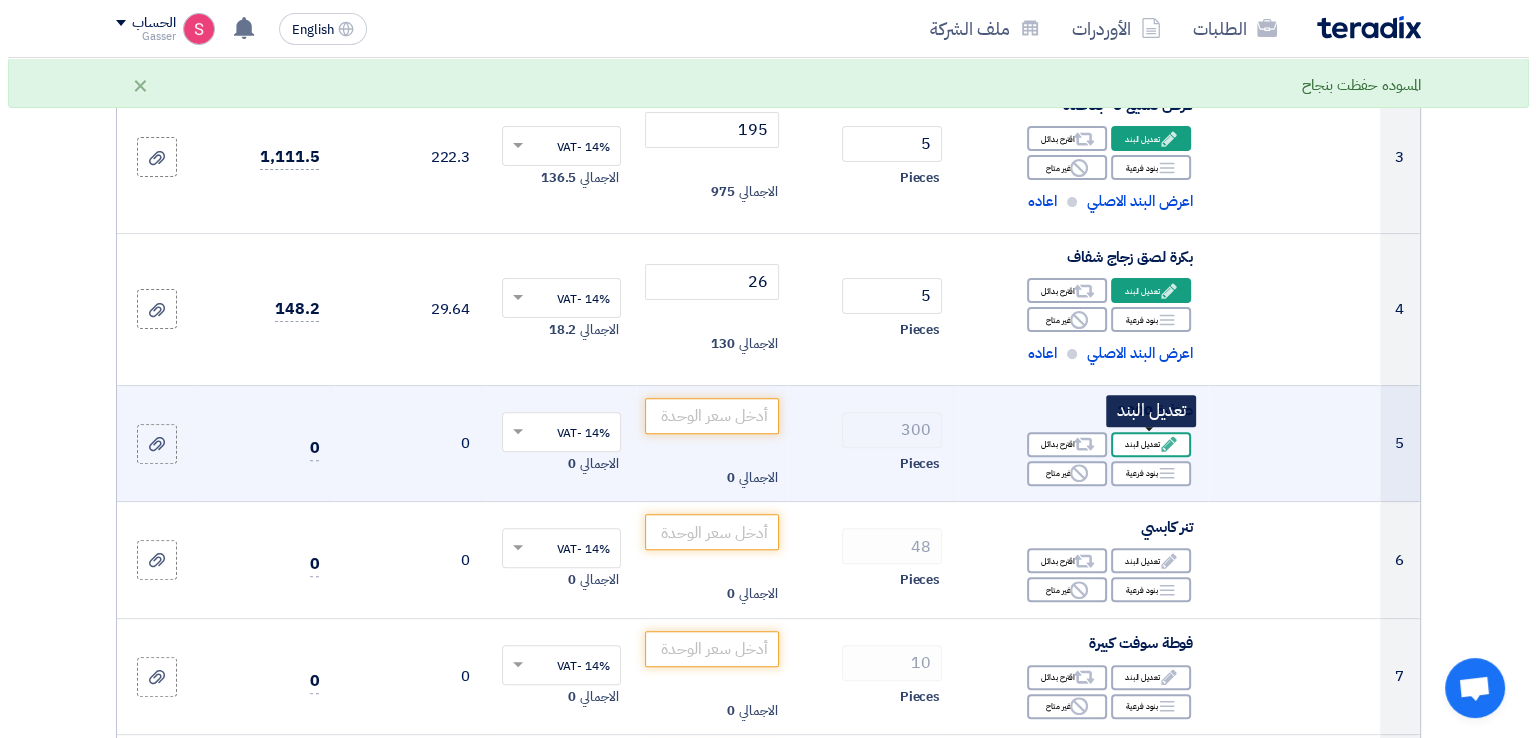 scroll, scrollTop: 448, scrollLeft: 0, axis: vertical 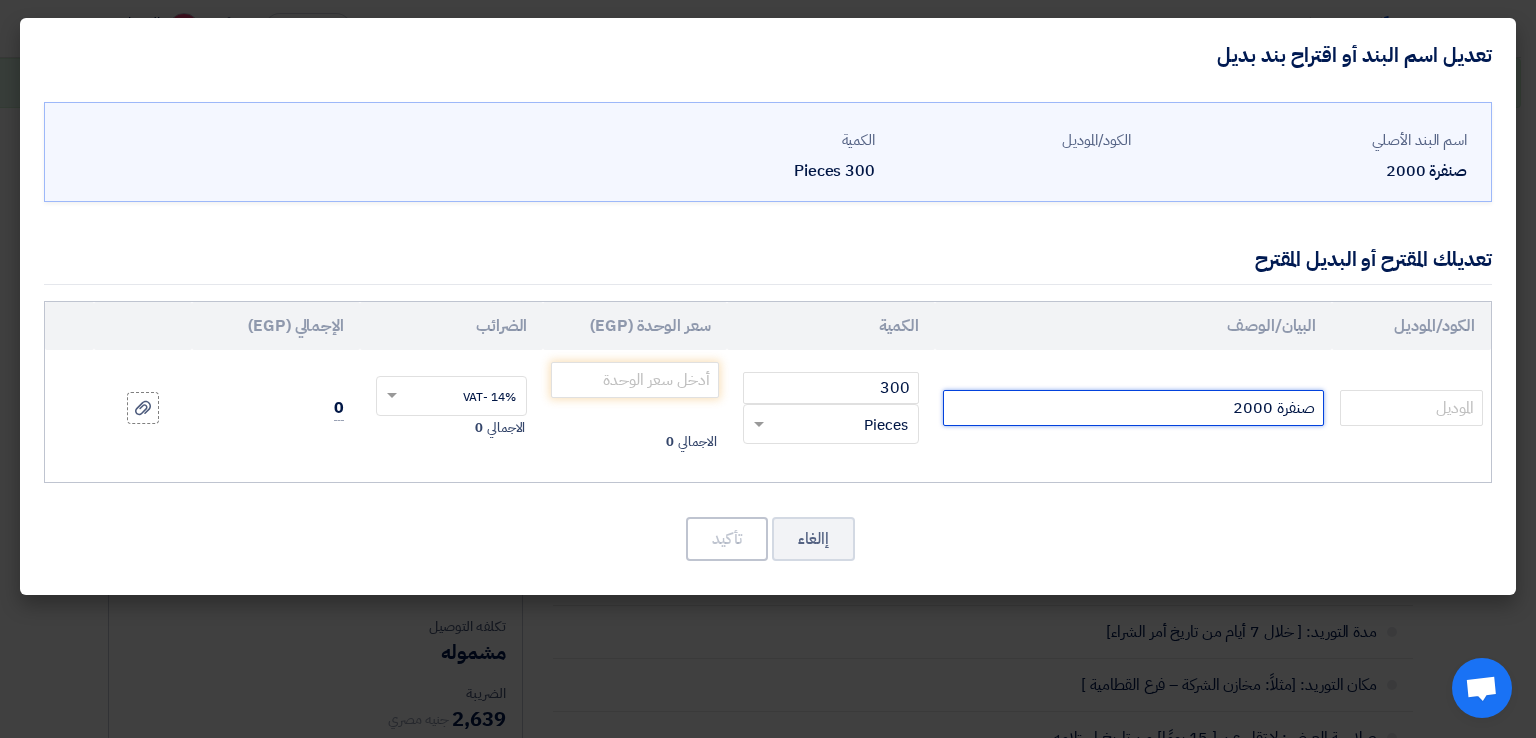 click on "صنفرة 2000" 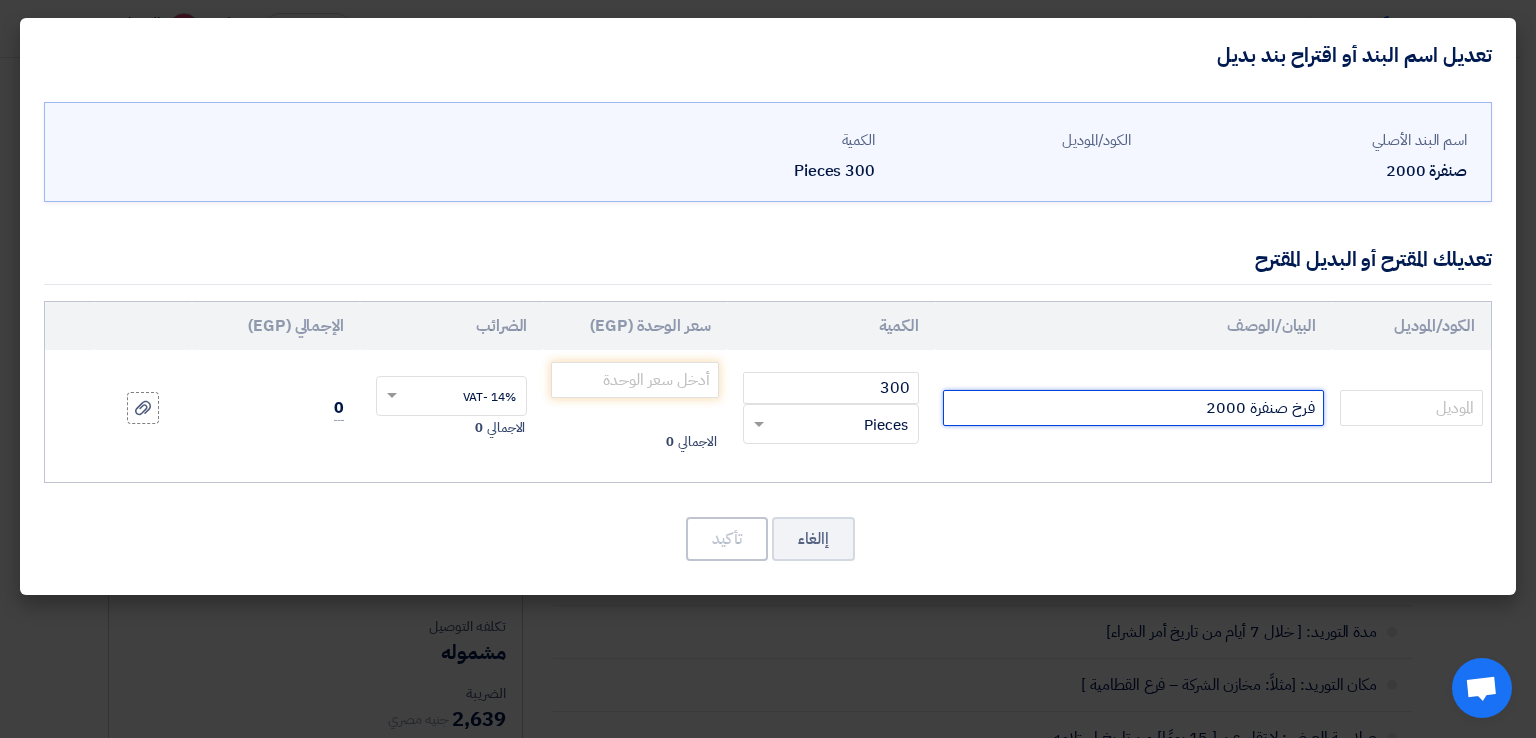 click on "فرخ صنفرة 2000" 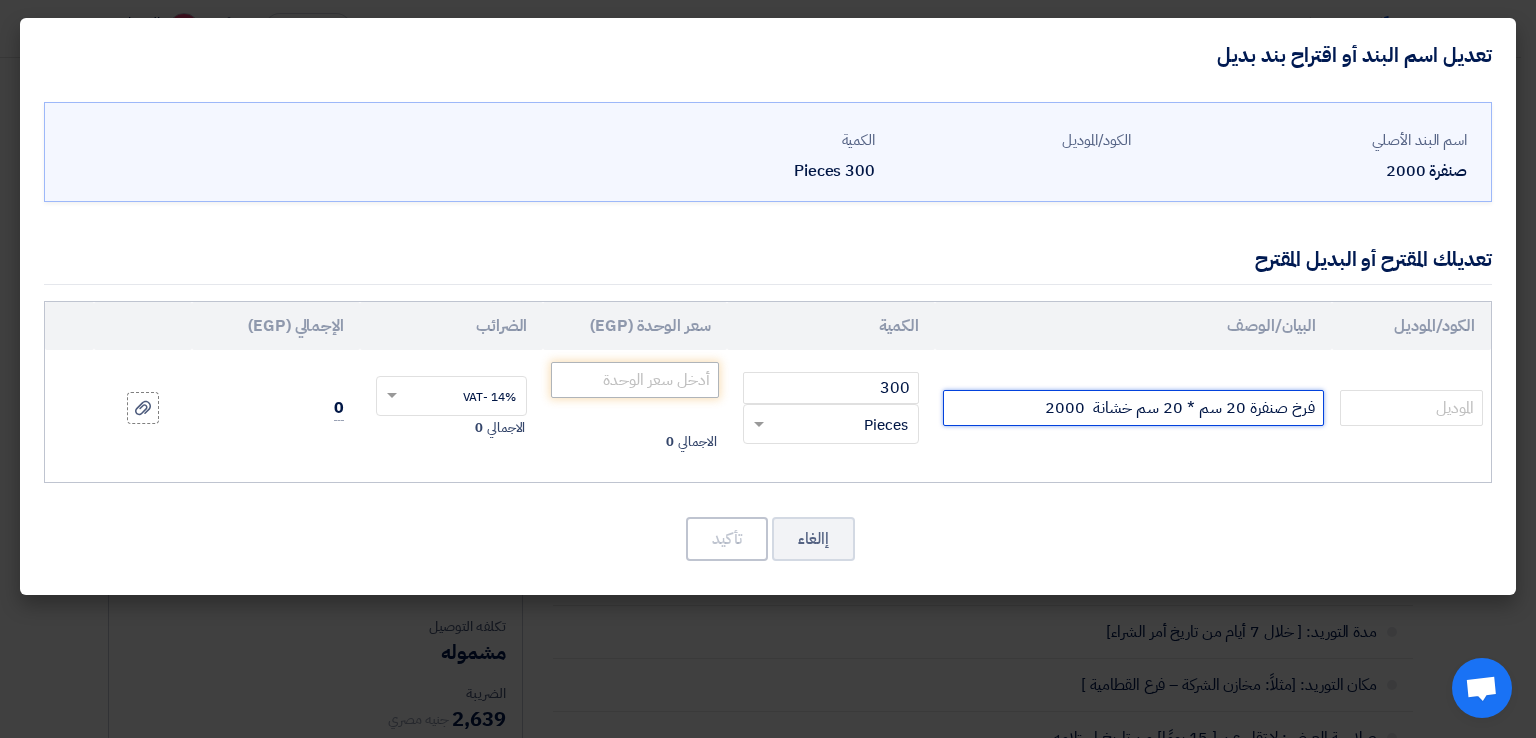 type on "فرخ صنفرة 20 سم * 20 سم خشانة  2000" 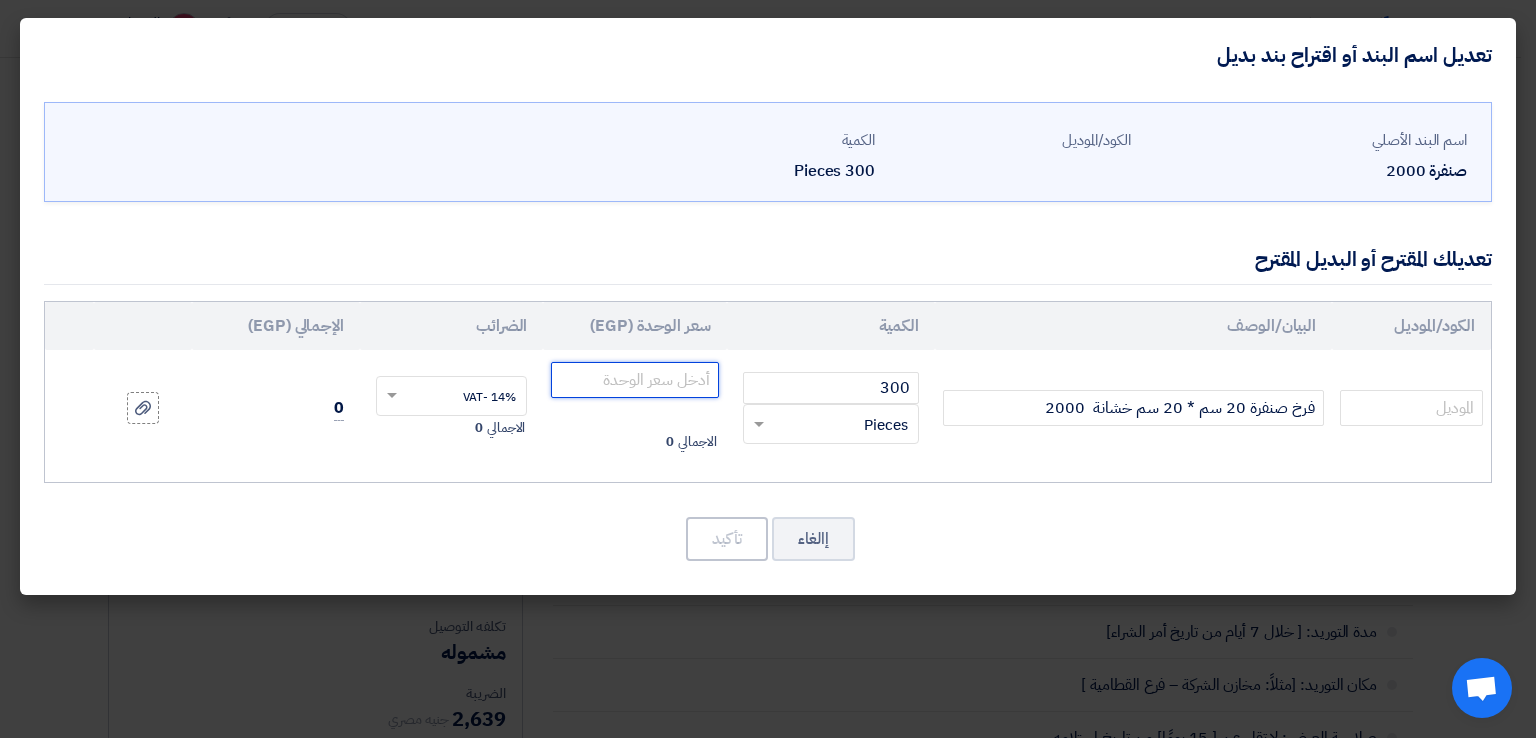 click 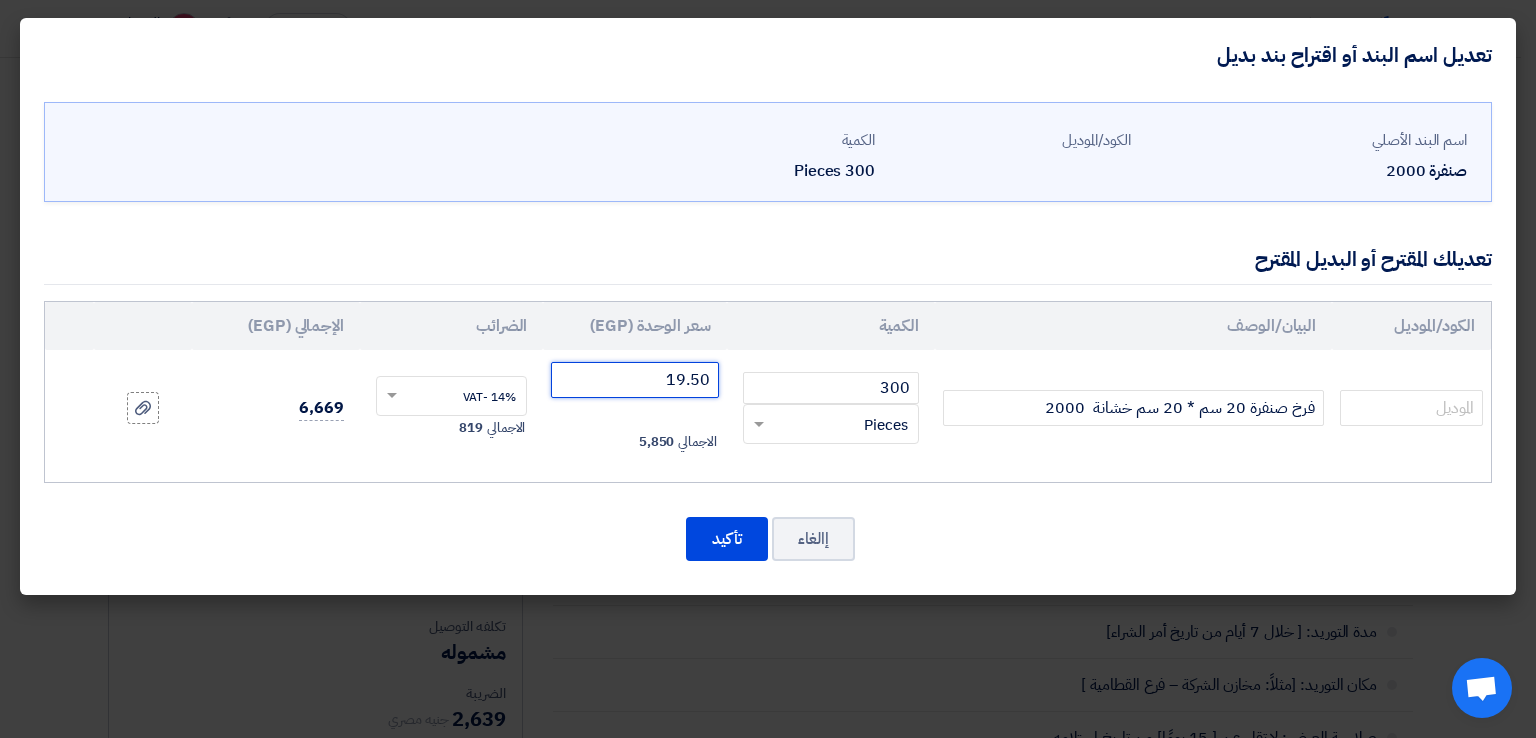 type on "19.50" 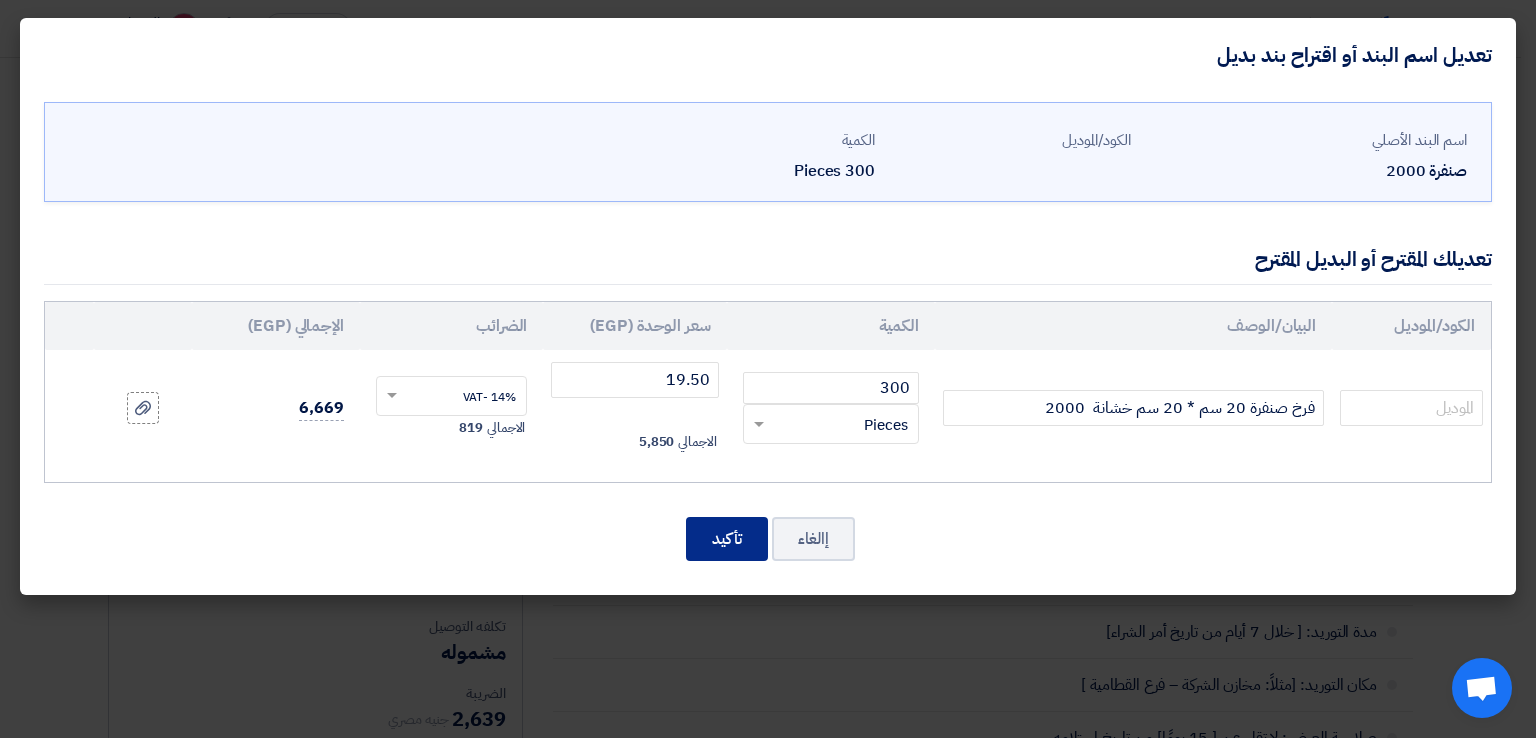 click on "تأكيد" 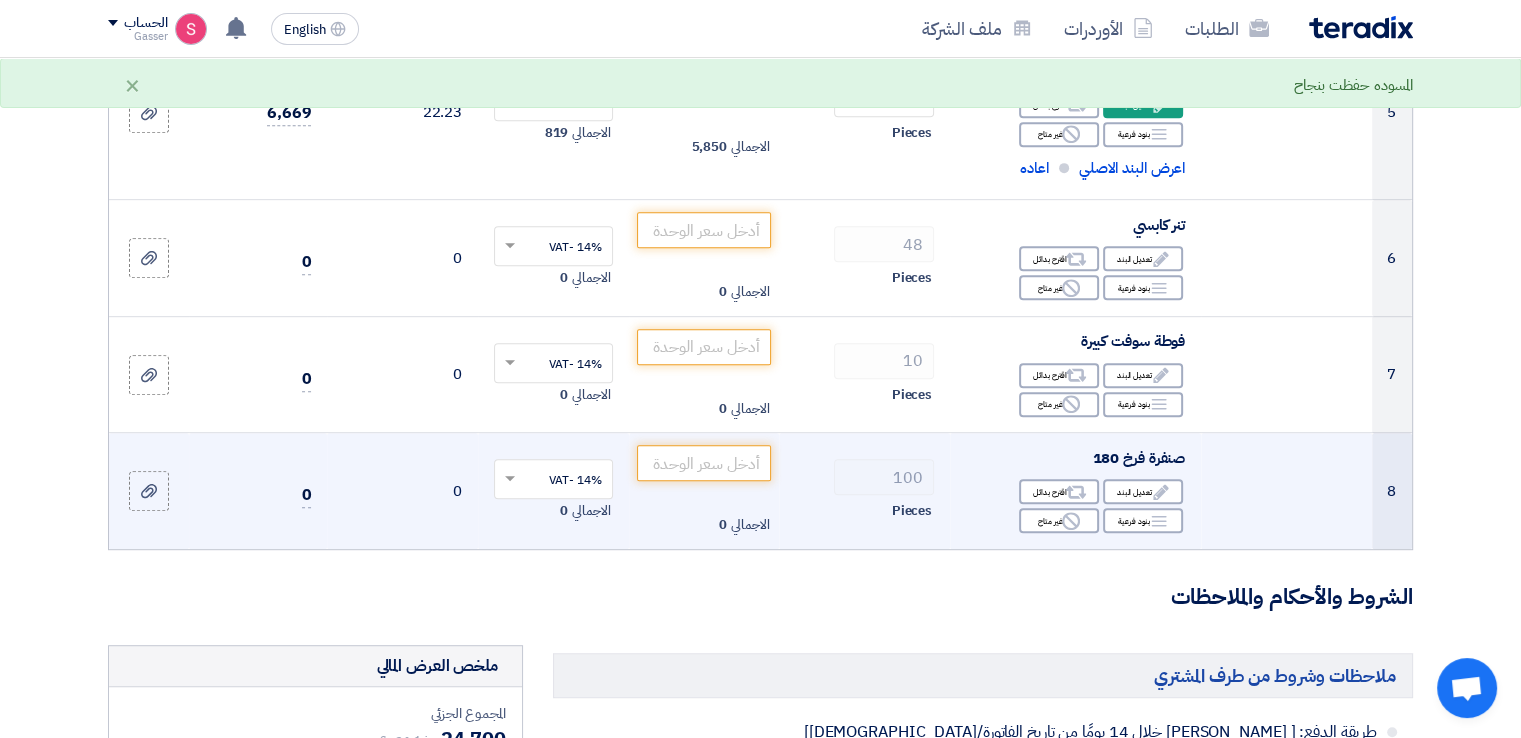 scroll, scrollTop: 855, scrollLeft: 0, axis: vertical 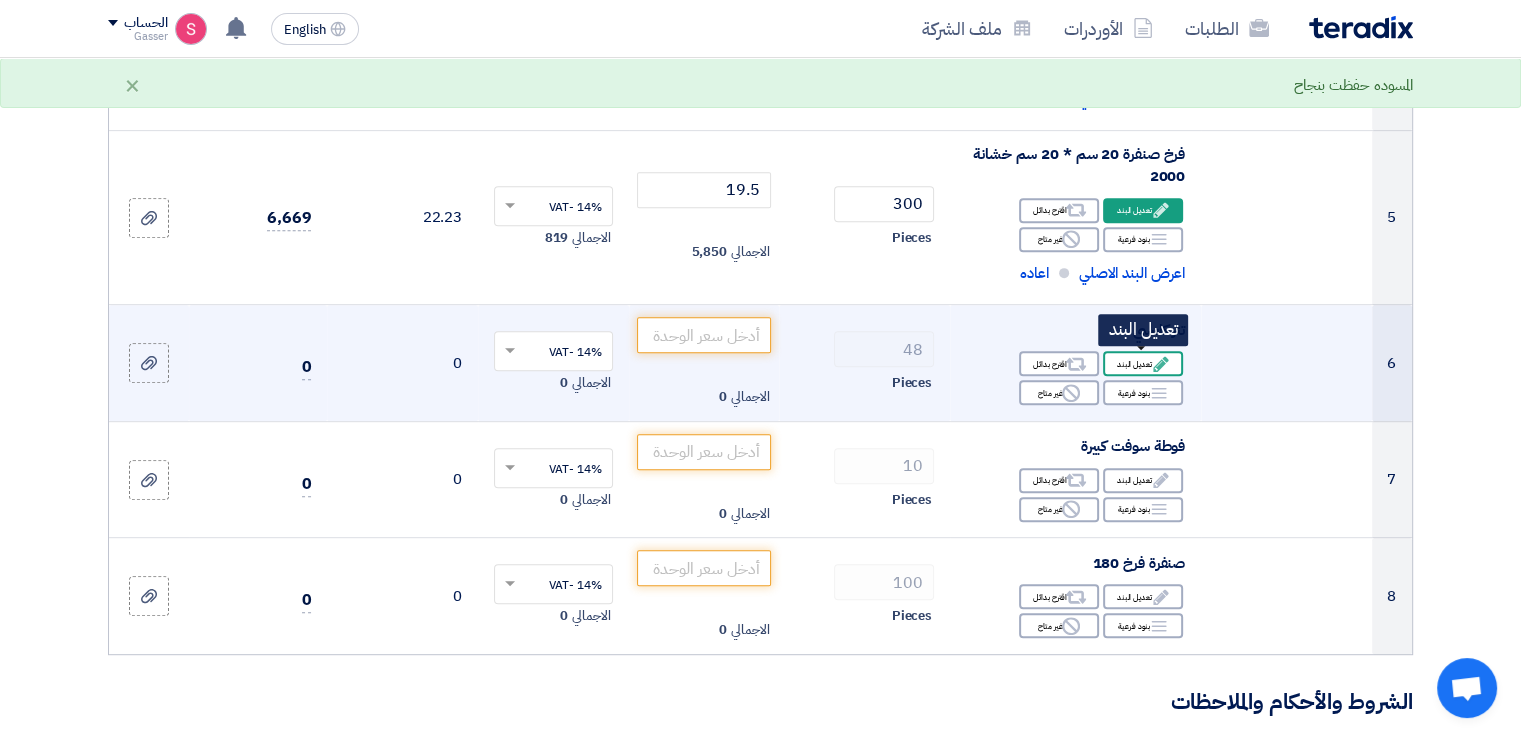 click on "Edit" 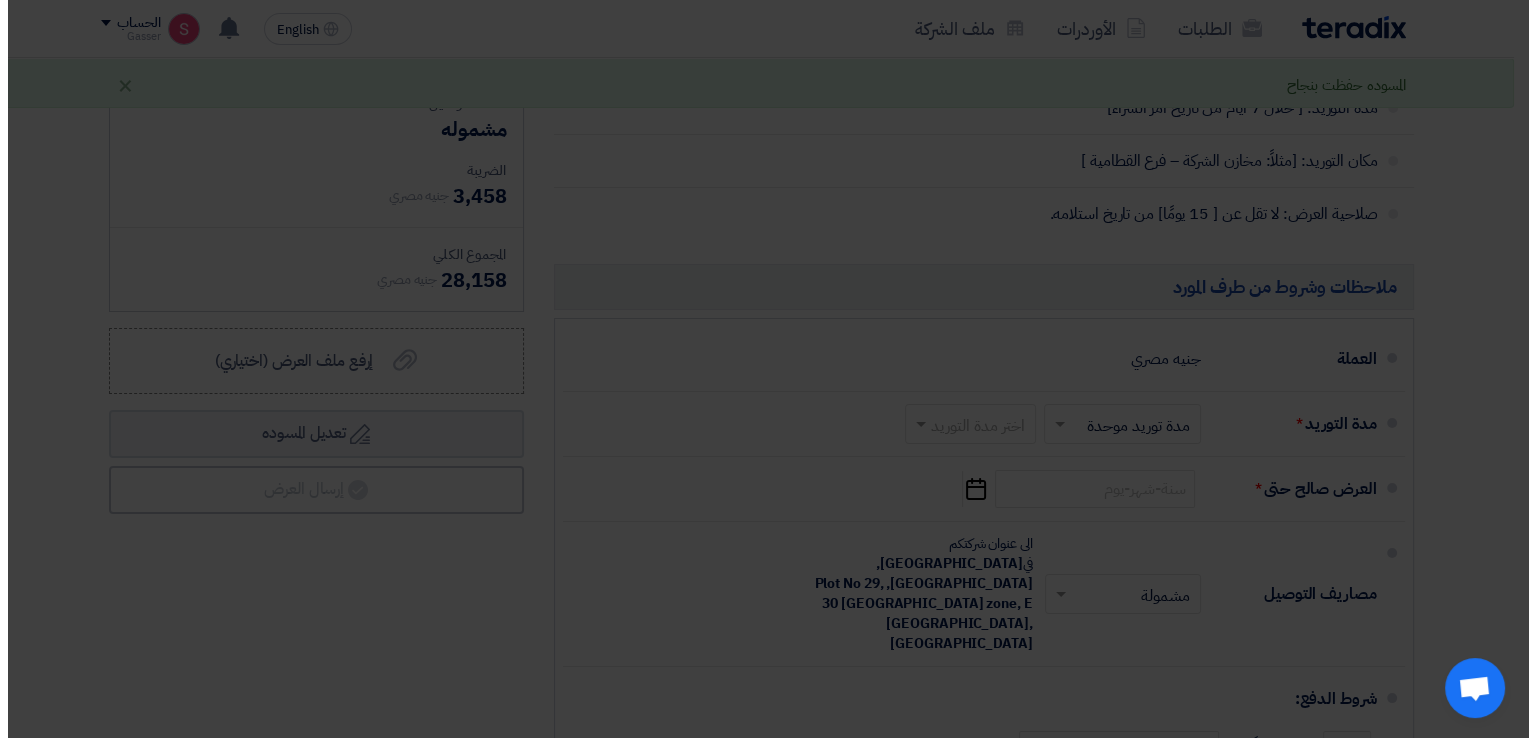 scroll, scrollTop: 400, scrollLeft: 0, axis: vertical 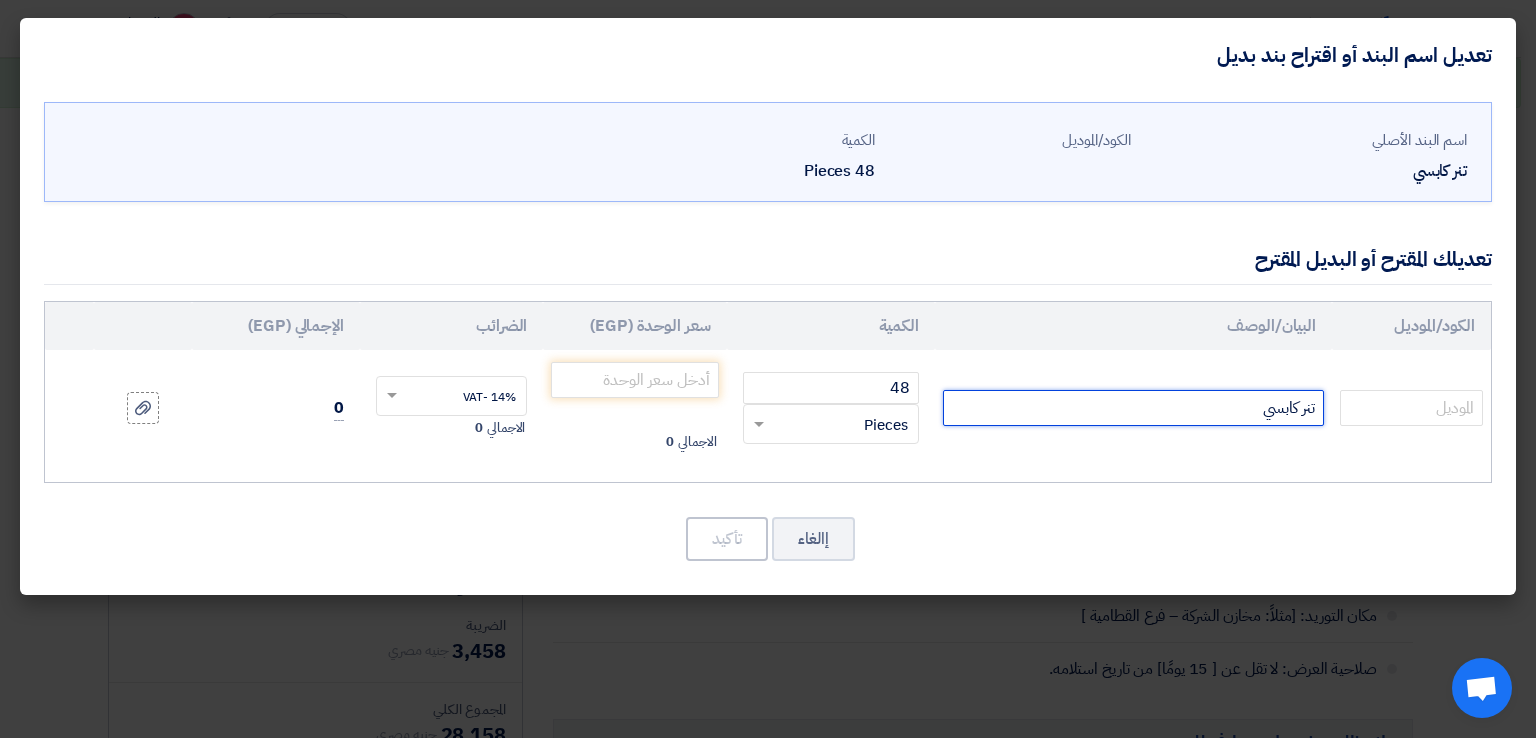 click on "تنر كابسي" 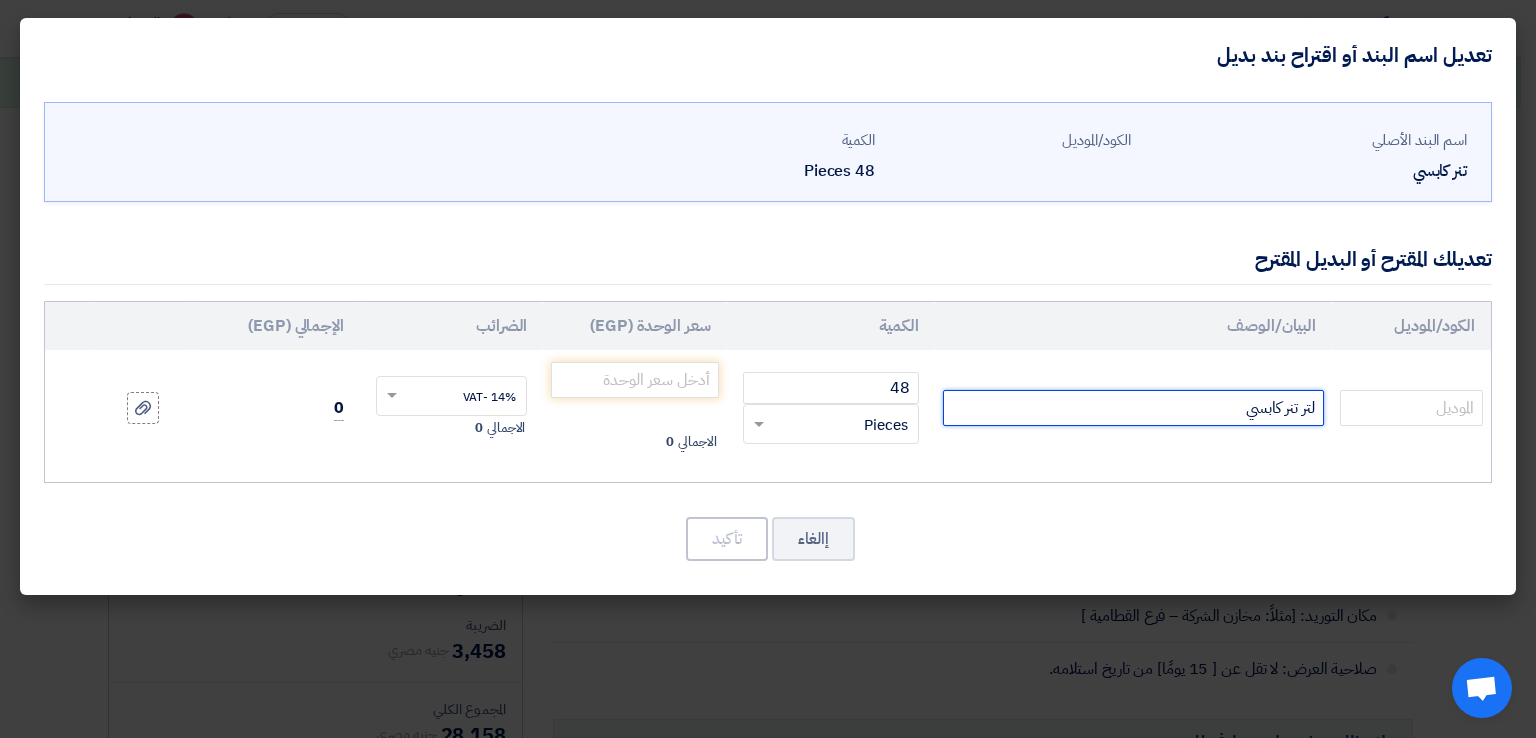 click on "لتر تنر كابسي" 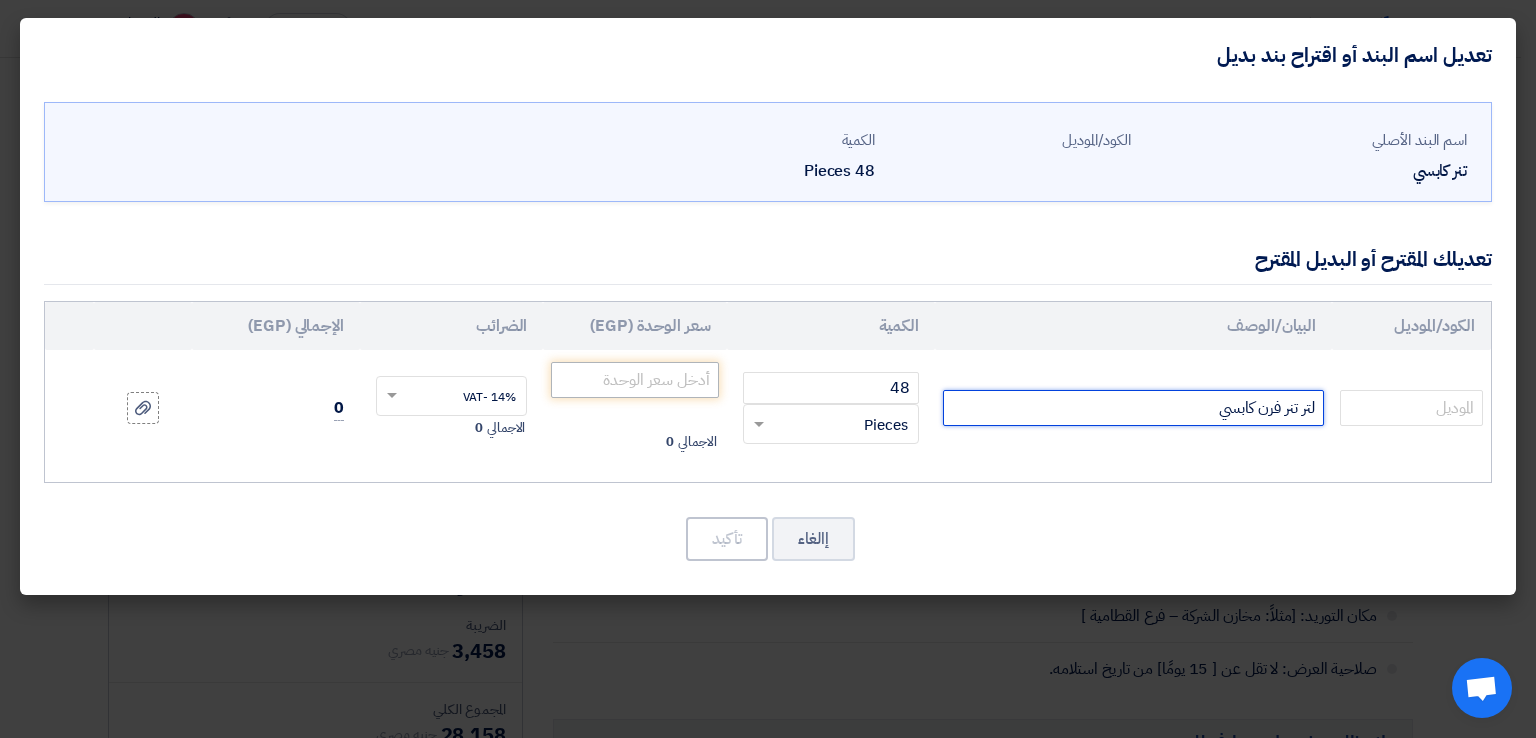 type on "لتر تنر فرن كابسي" 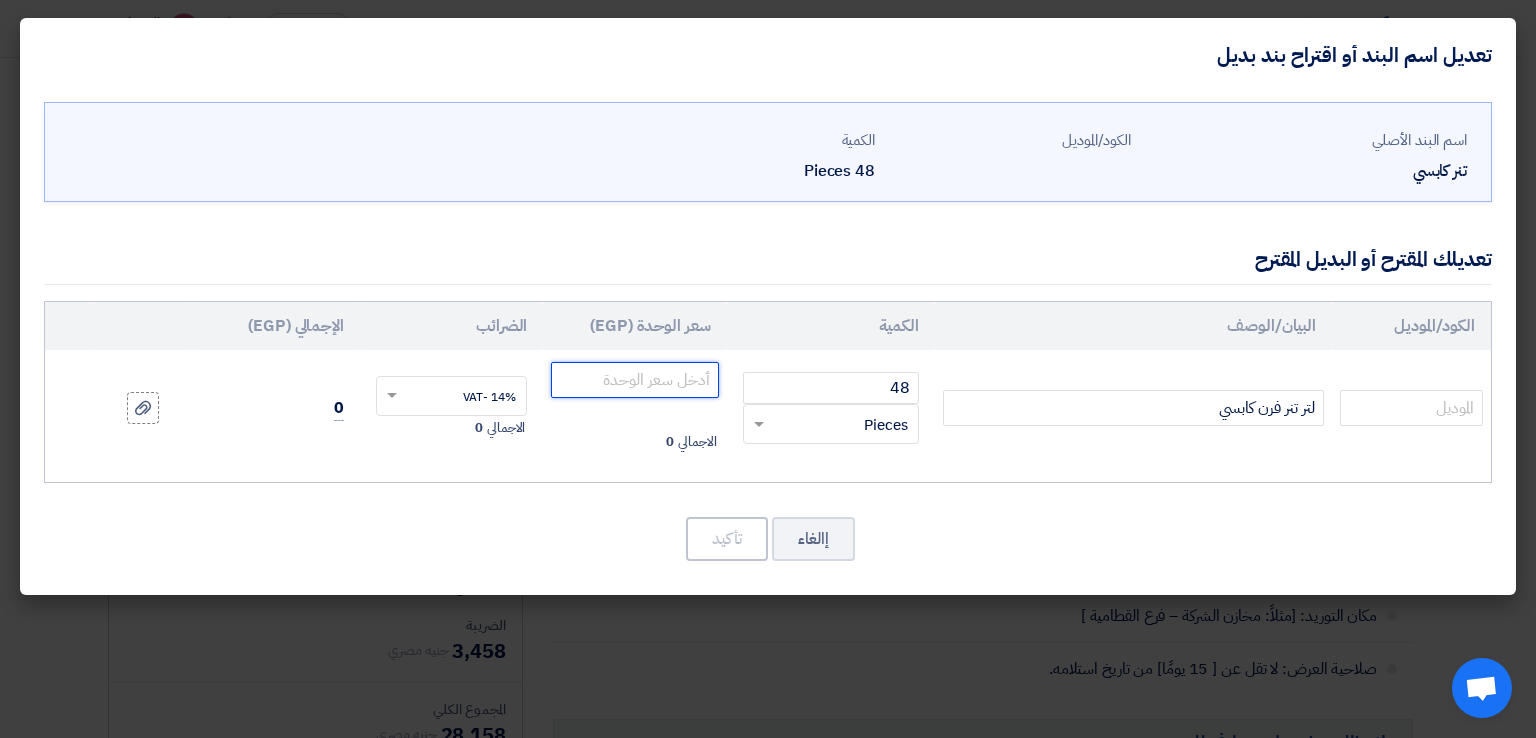 click 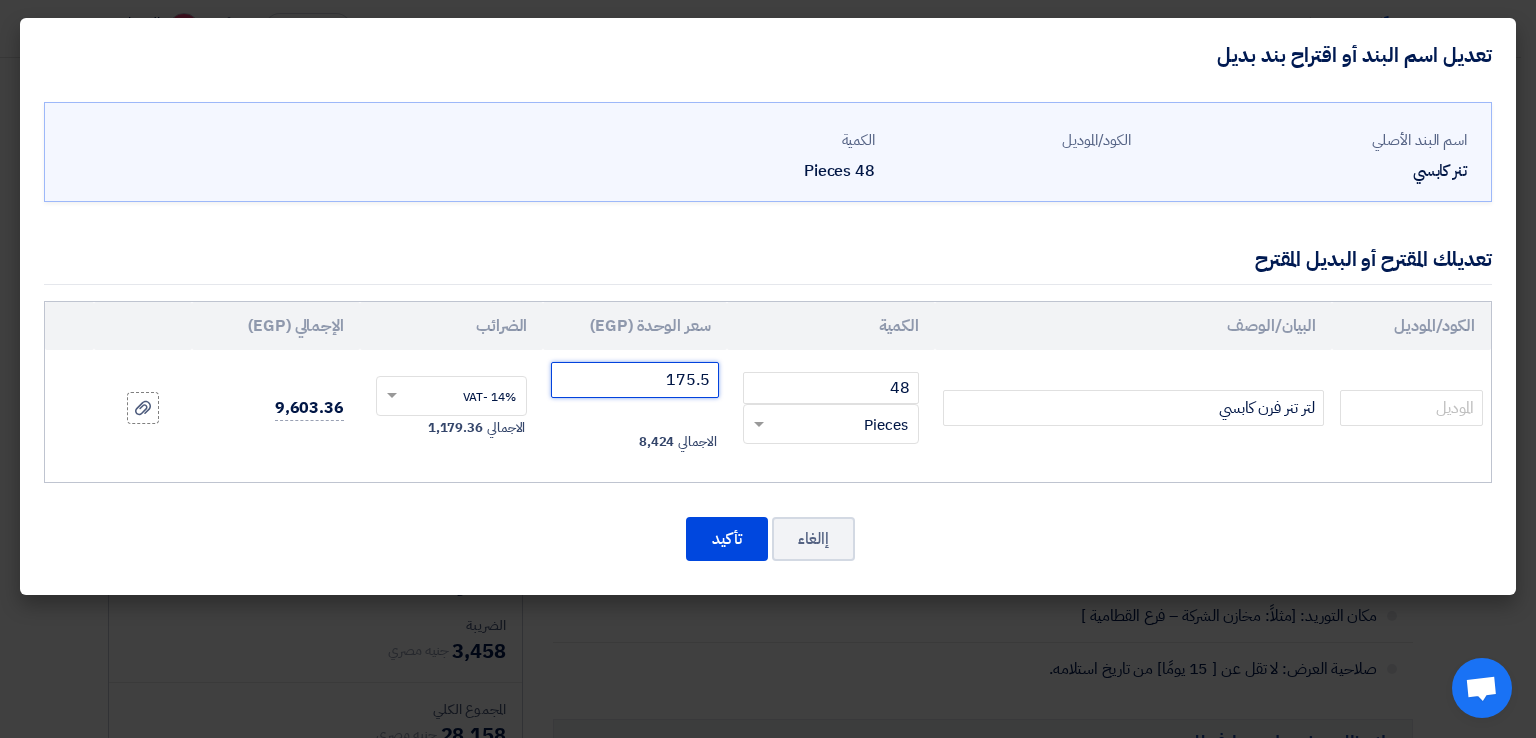 type on "175.5" 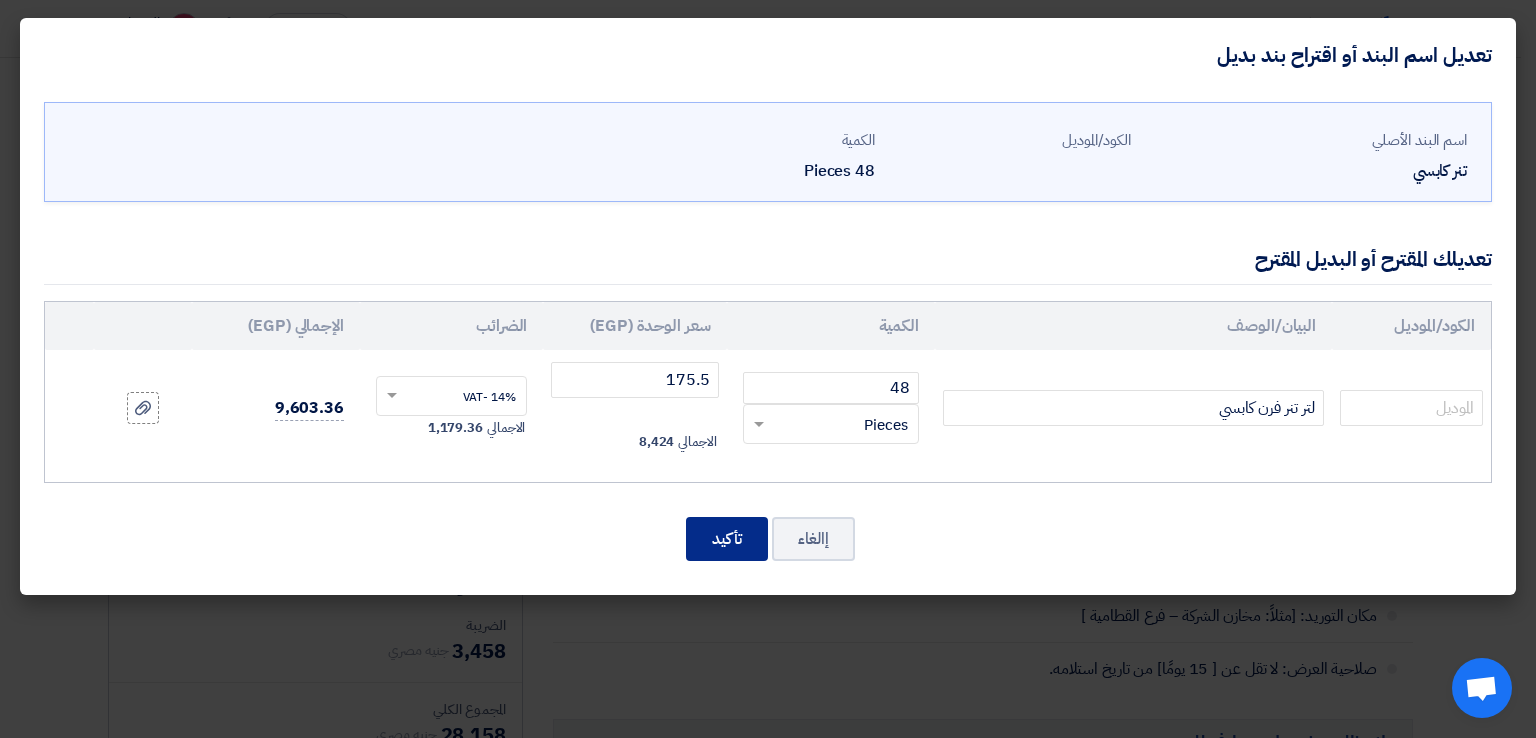 click on "تأكيد" 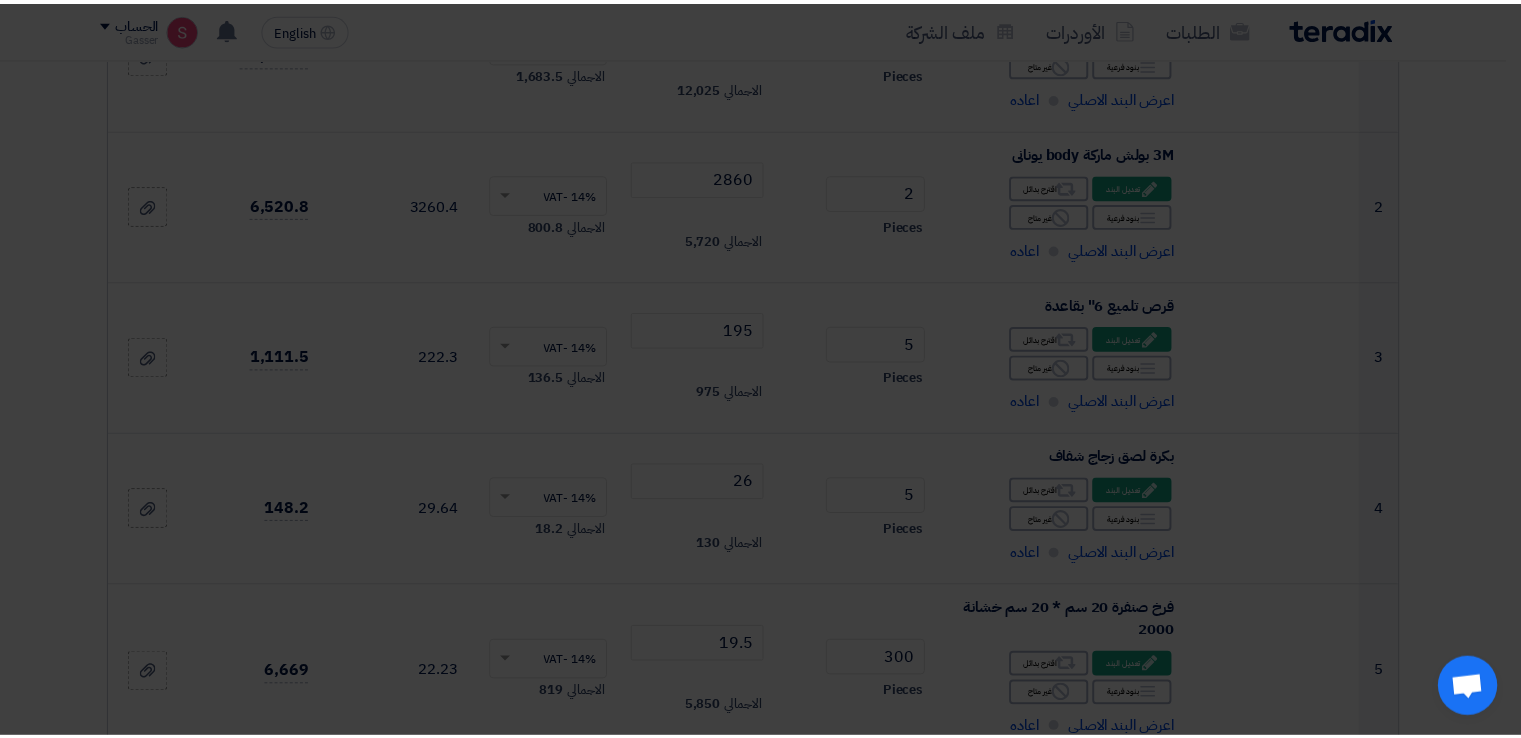 scroll, scrollTop: 1181, scrollLeft: 0, axis: vertical 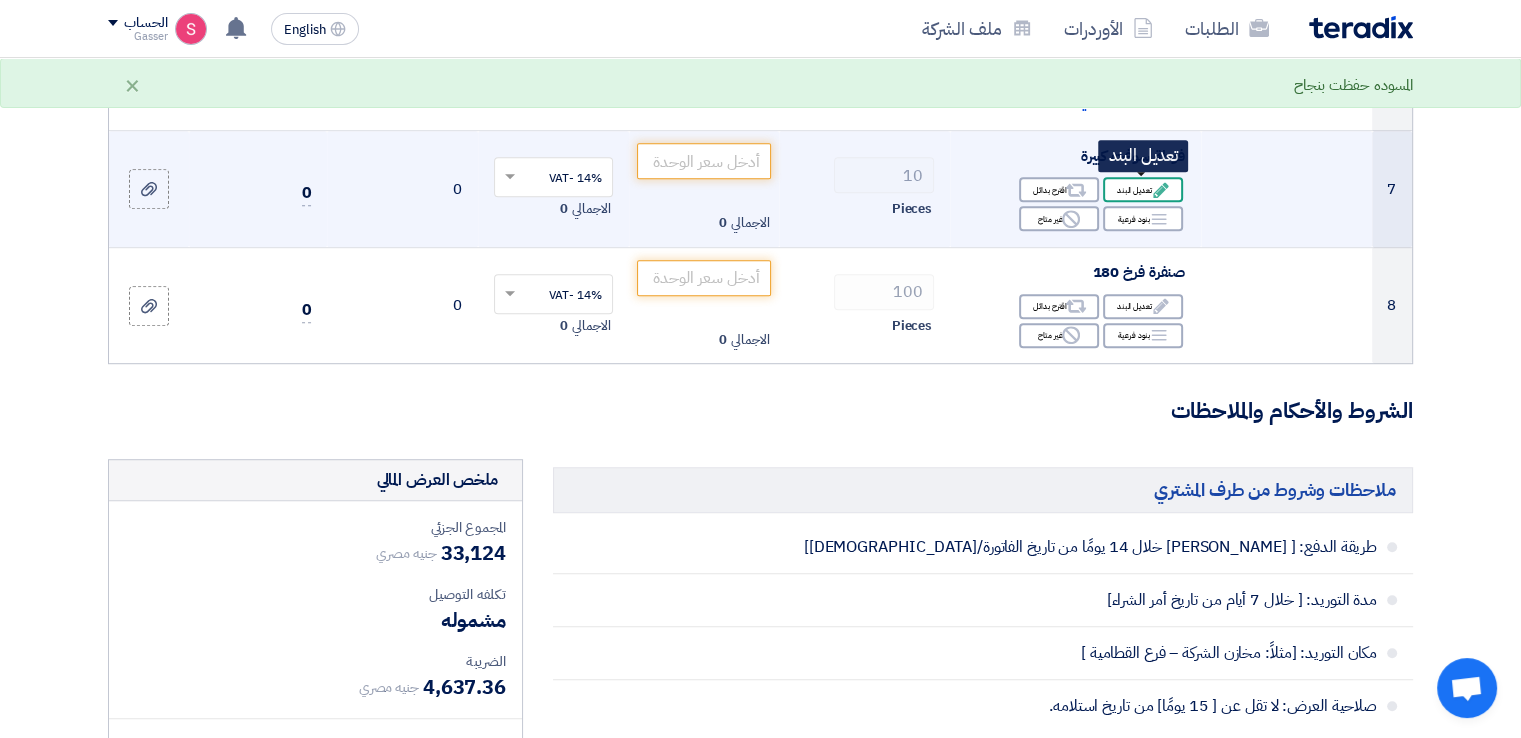 click on "Edit
تعديل البند" 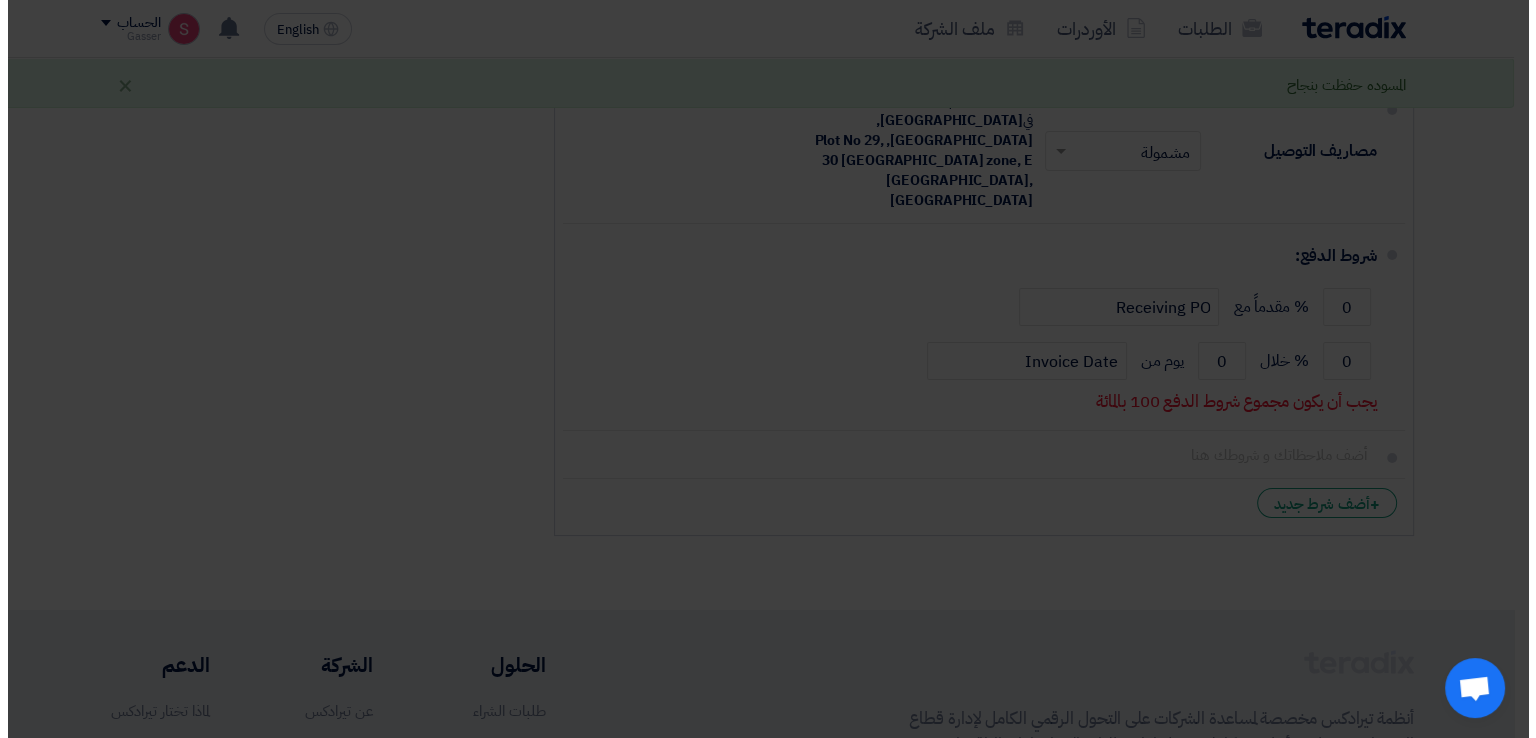 scroll, scrollTop: 400, scrollLeft: 0, axis: vertical 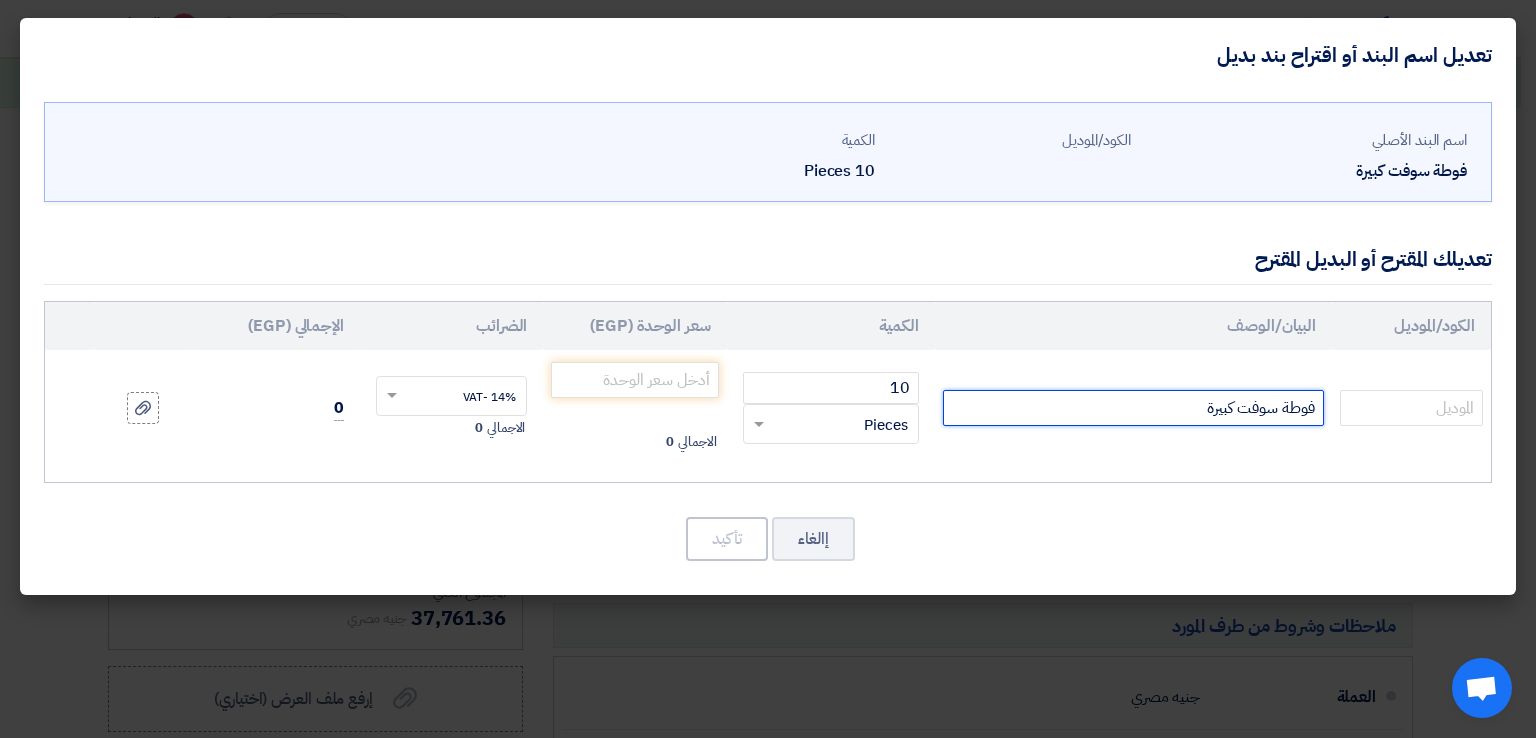 drag, startPoint x: 1274, startPoint y: 415, endPoint x: 1091, endPoint y: 413, distance: 183.01093 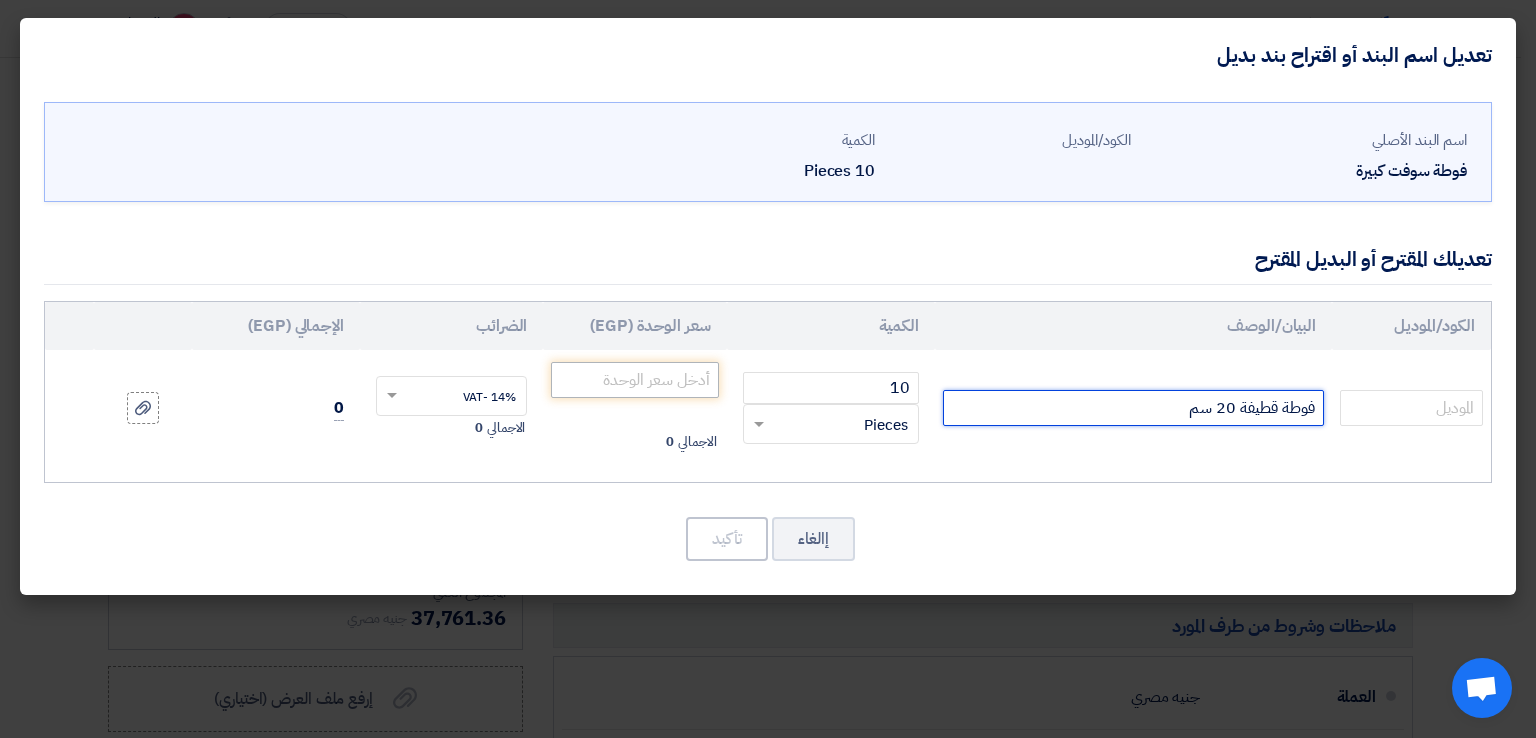 type on "فوطة قطيفة 20 سم" 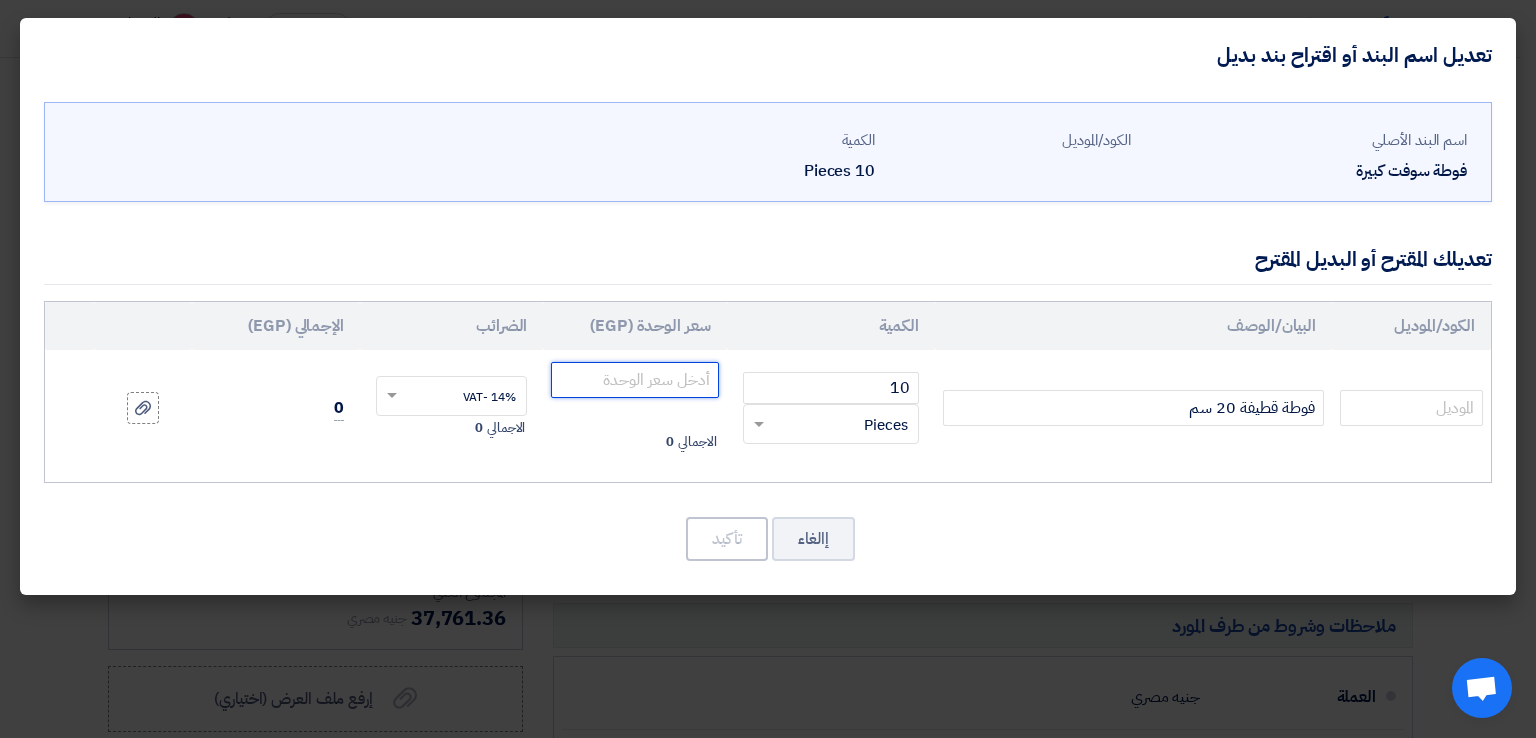 click 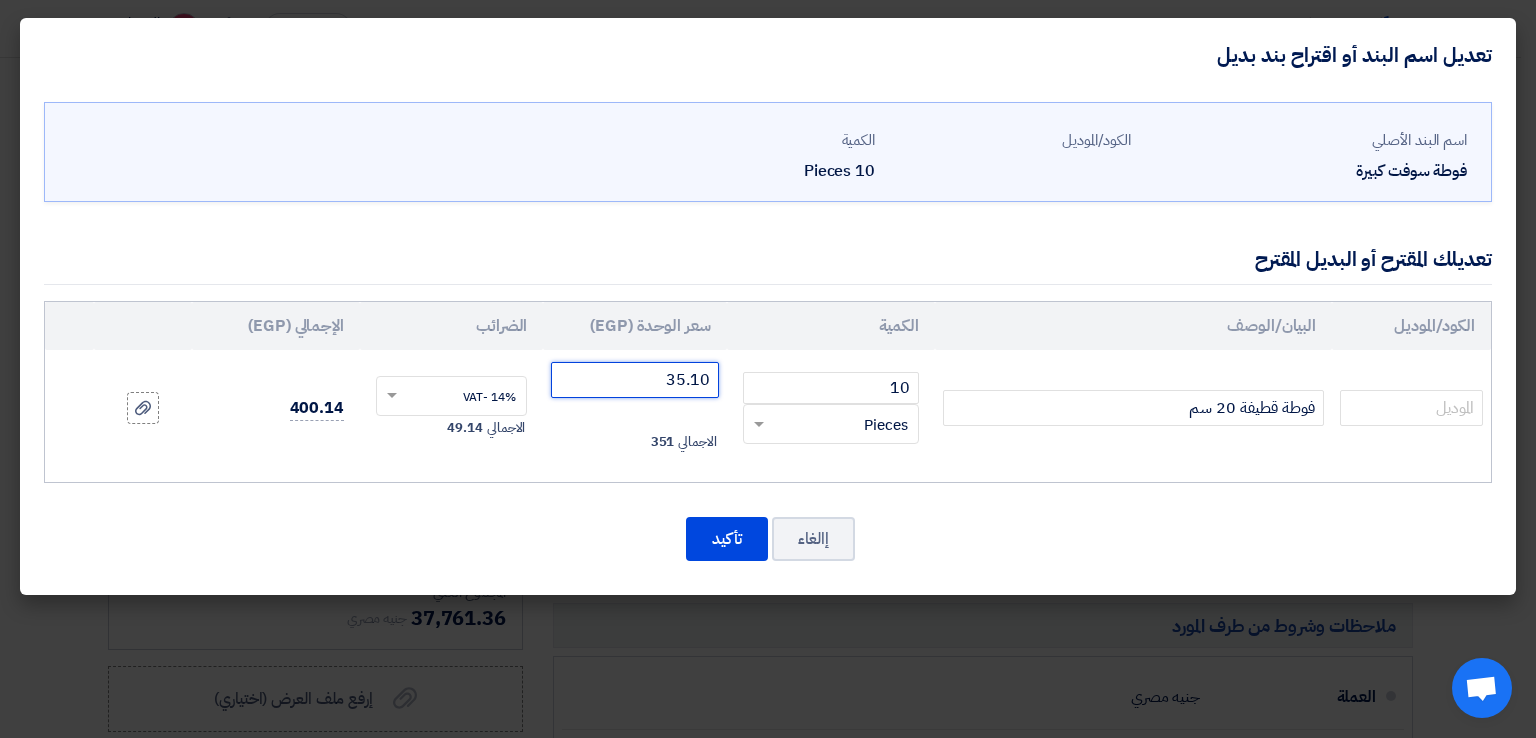 type on "35.10" 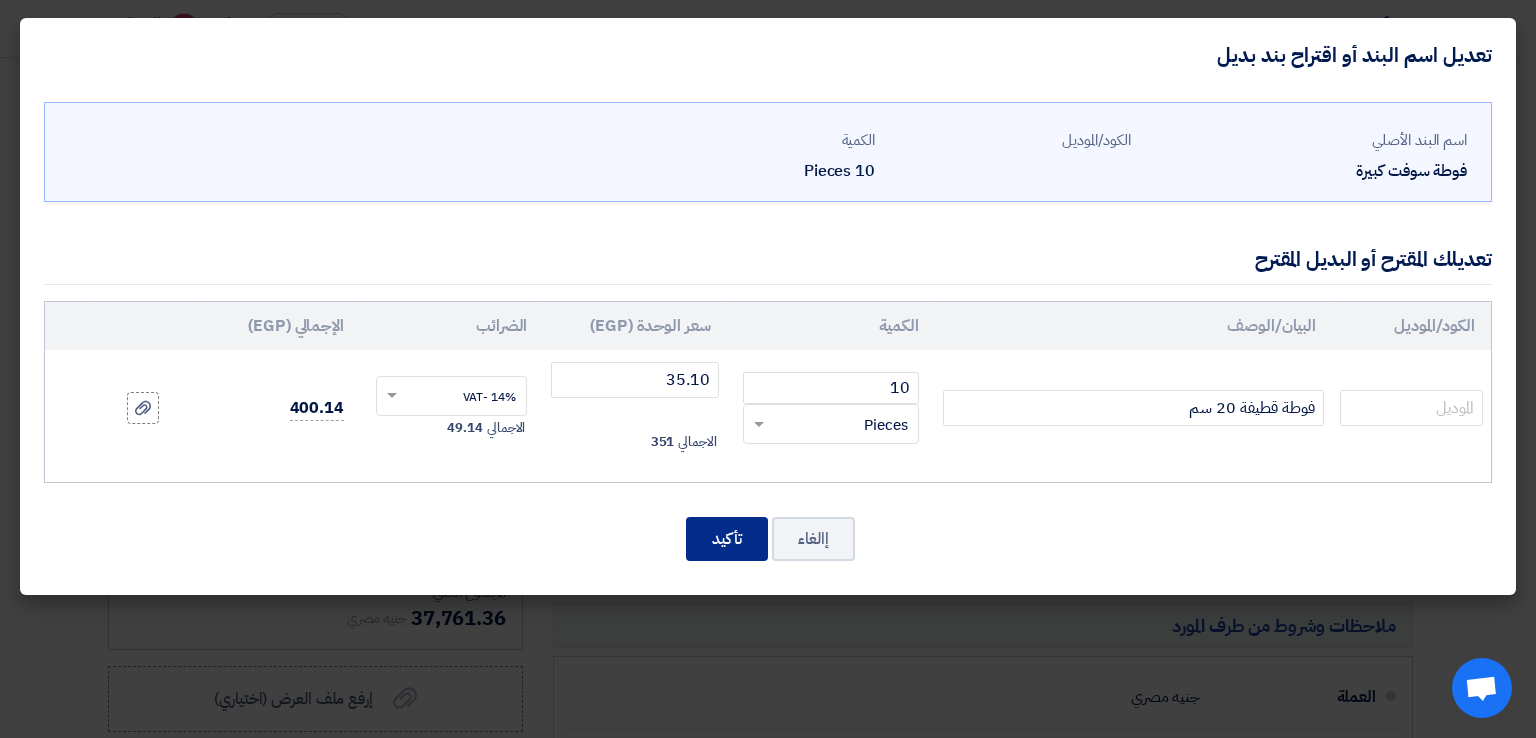 click on "تأكيد" 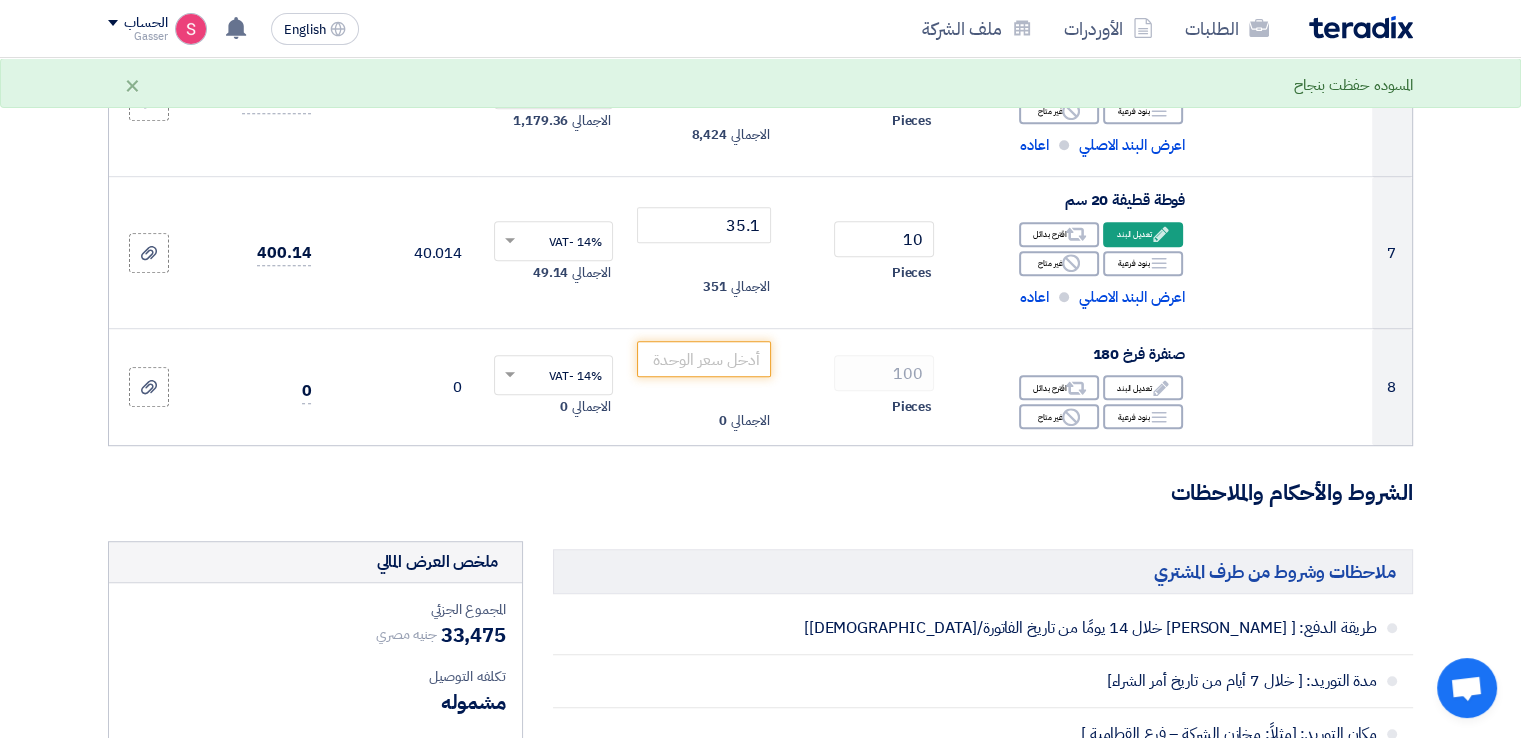 scroll, scrollTop: 1132, scrollLeft: 0, axis: vertical 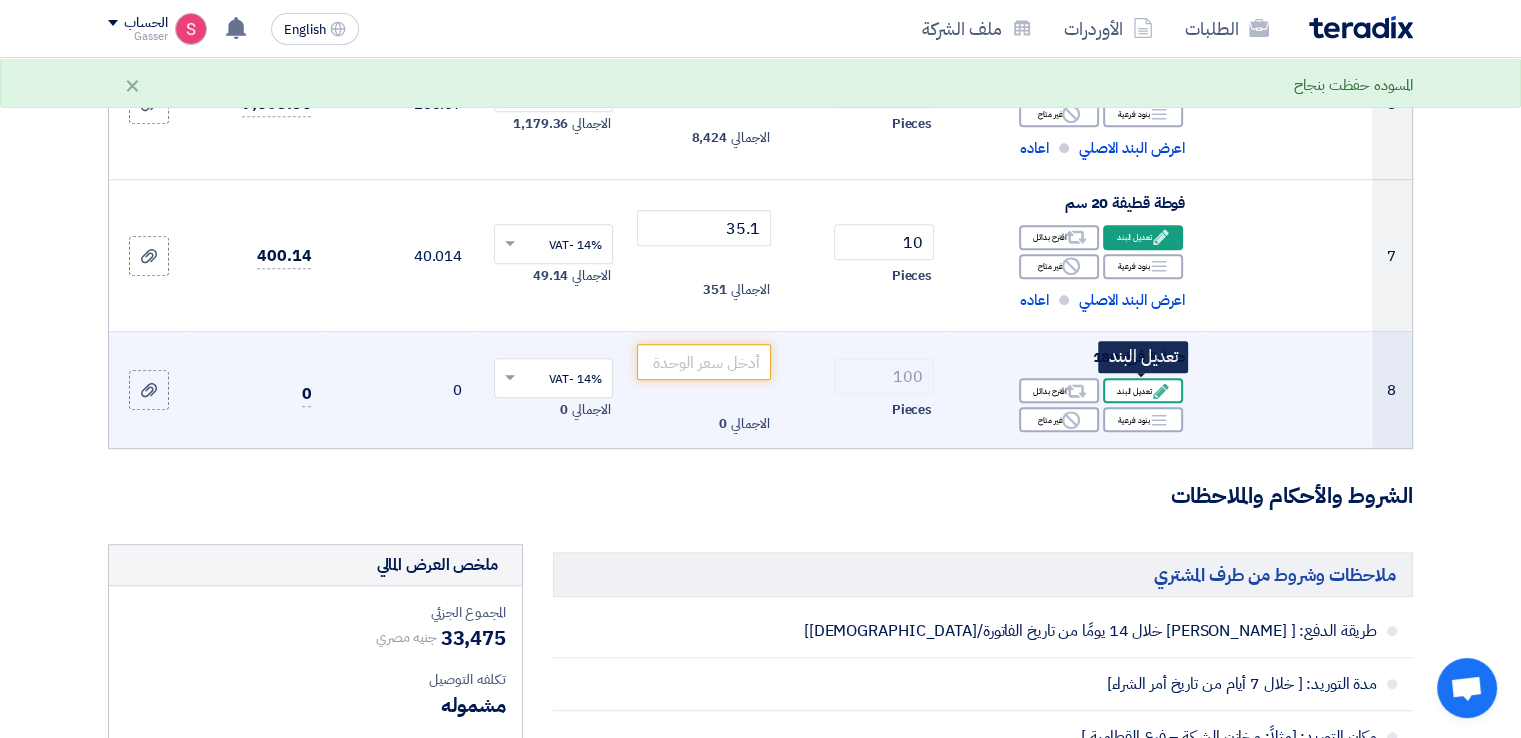 click on "Edit" 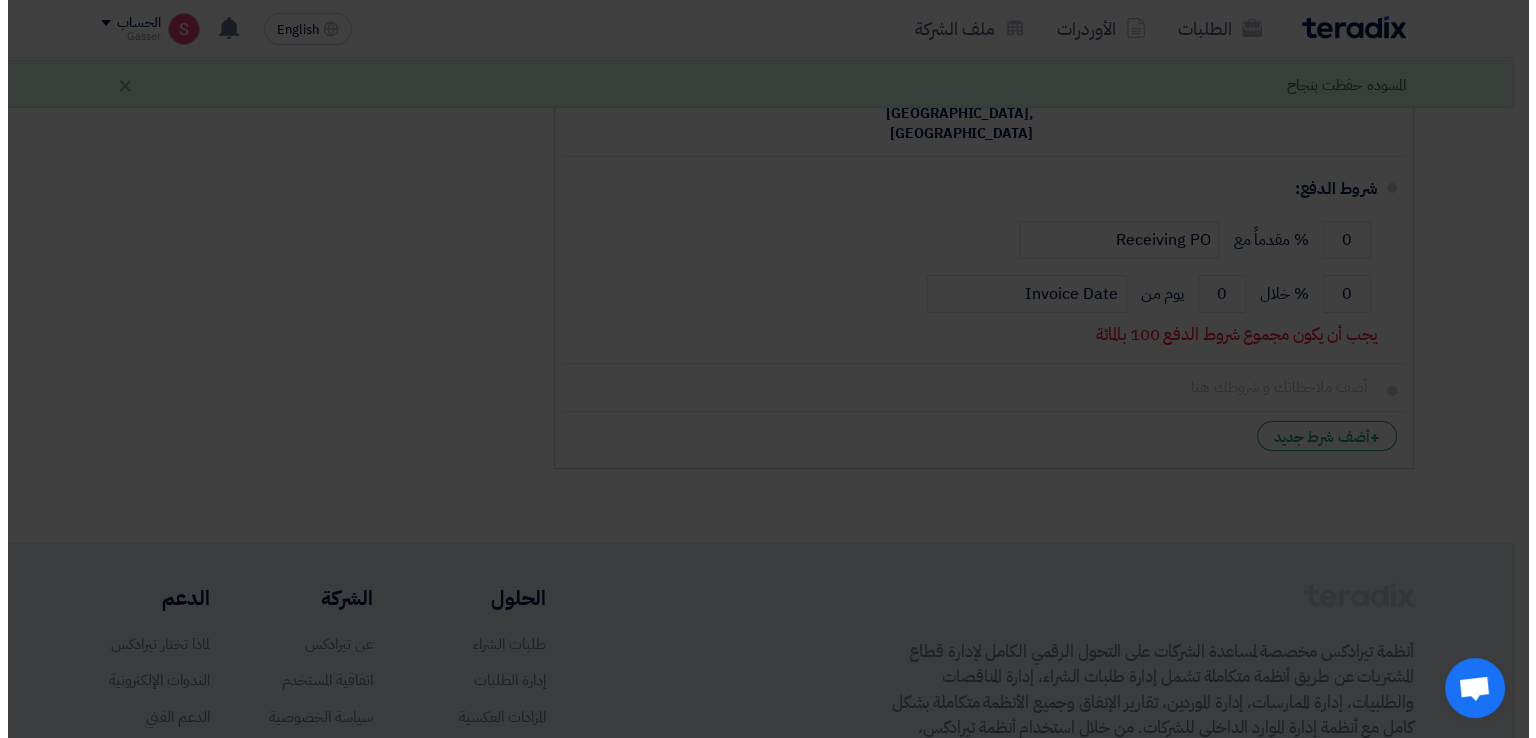 scroll, scrollTop: 525, scrollLeft: 0, axis: vertical 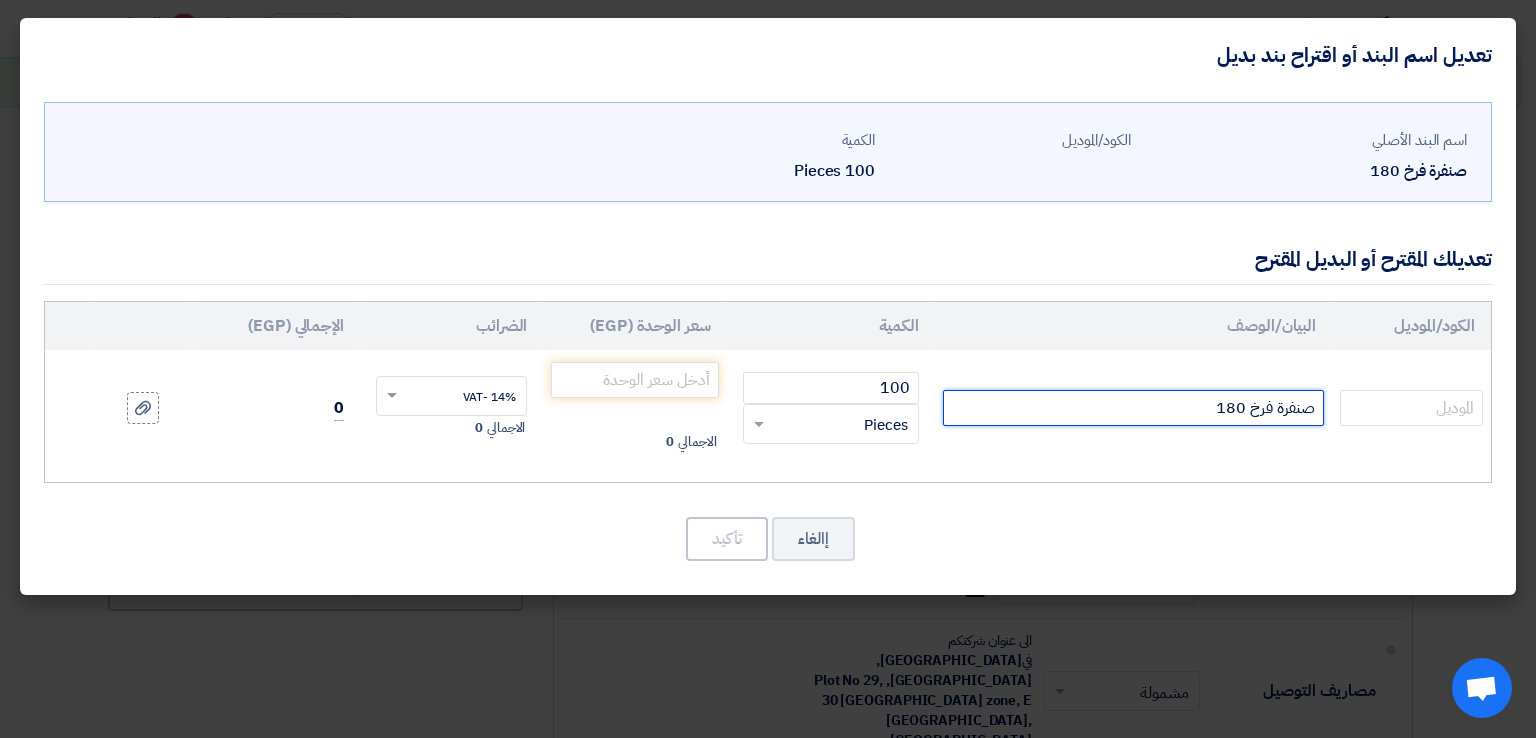 click on "صنفرة فرخ 180" 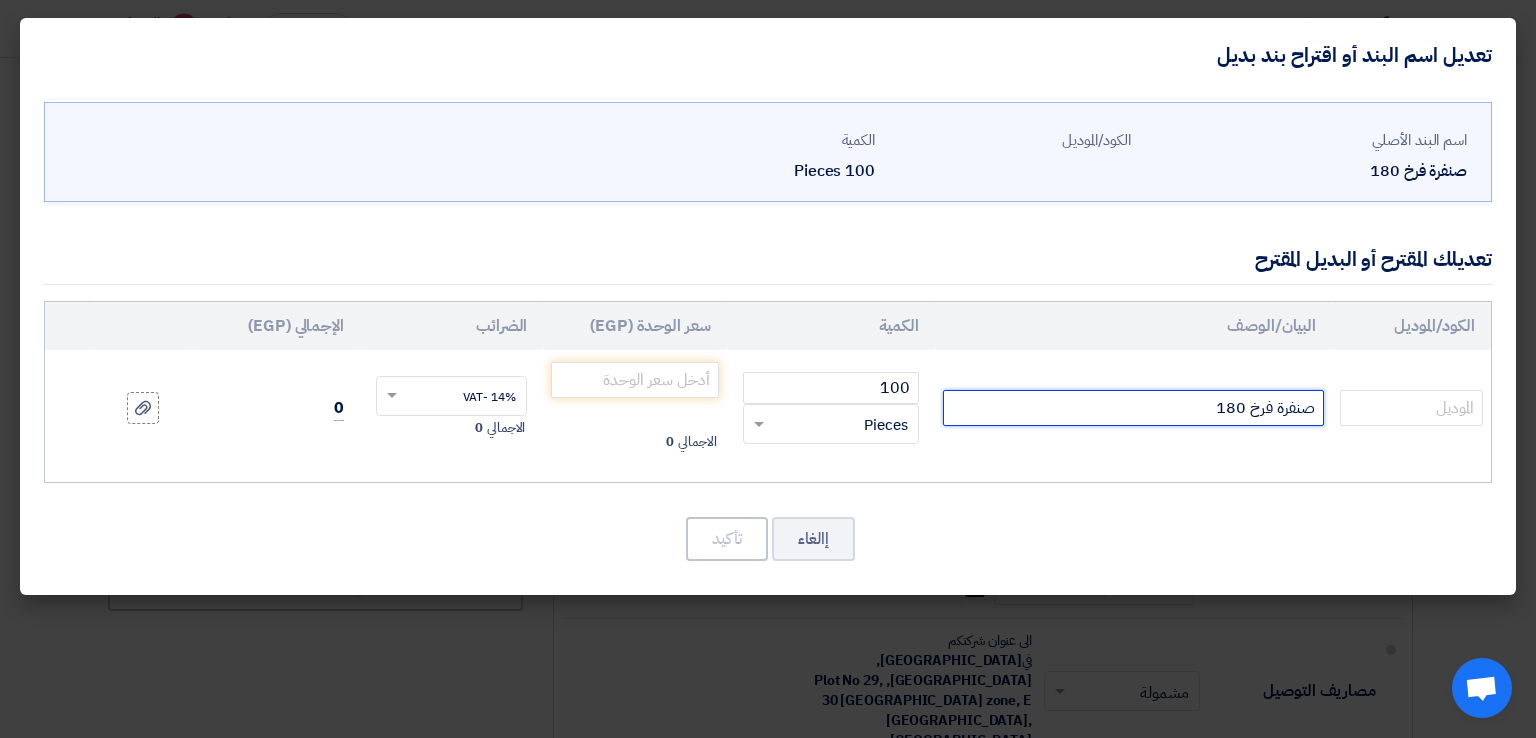 drag, startPoint x: 1314, startPoint y: 413, endPoint x: 1151, endPoint y: 409, distance: 163.04907 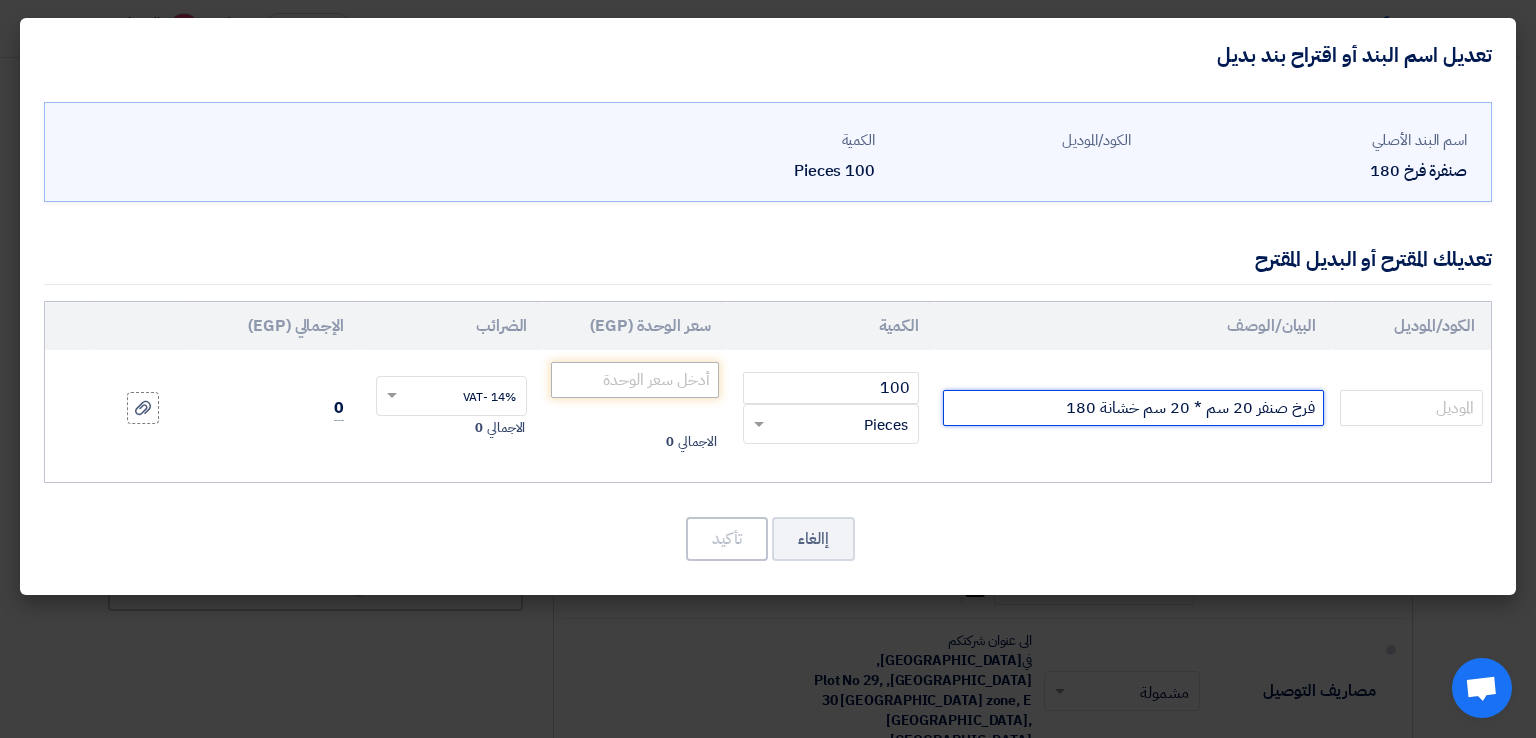 type on "فرخ صنفر 20 سم * 20 سم خشانة 180" 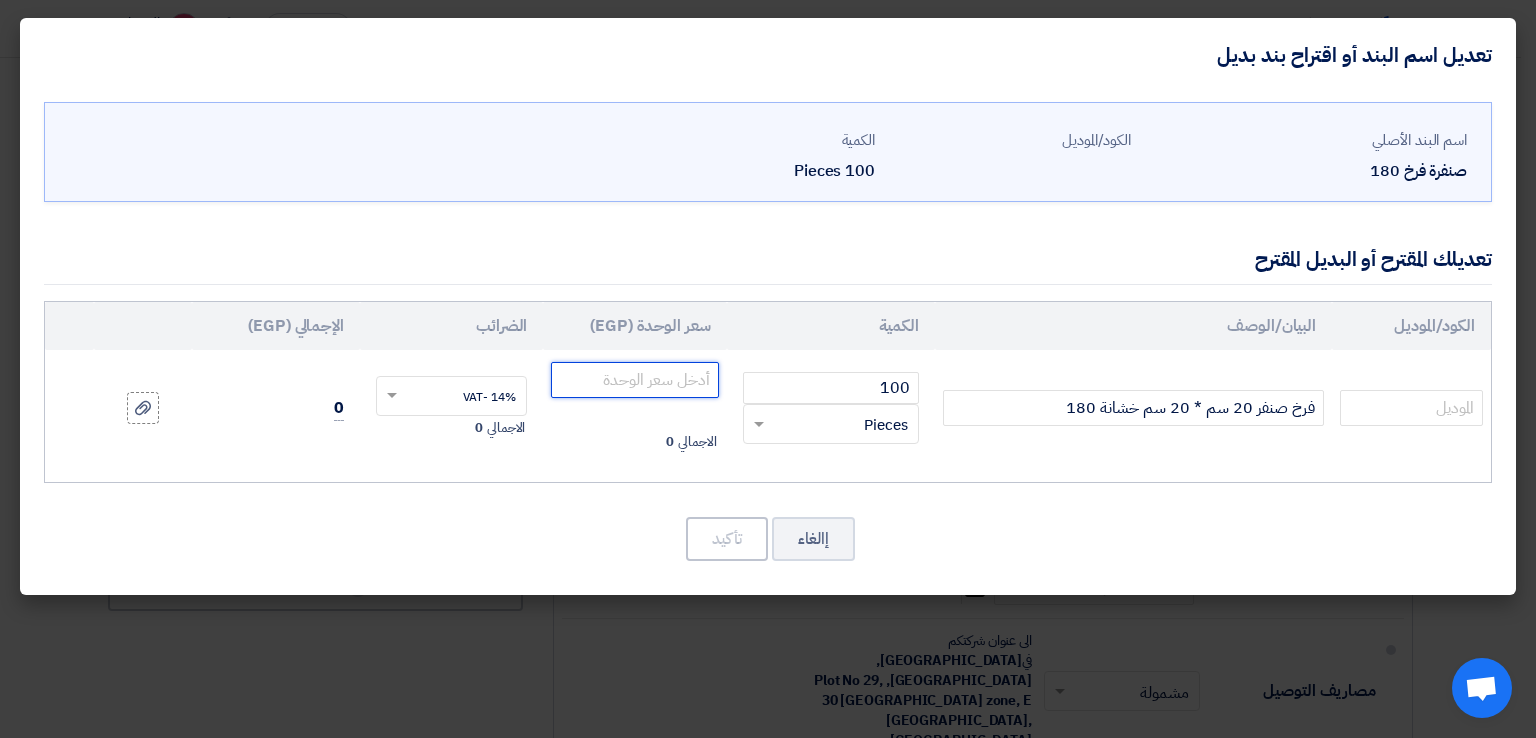 click 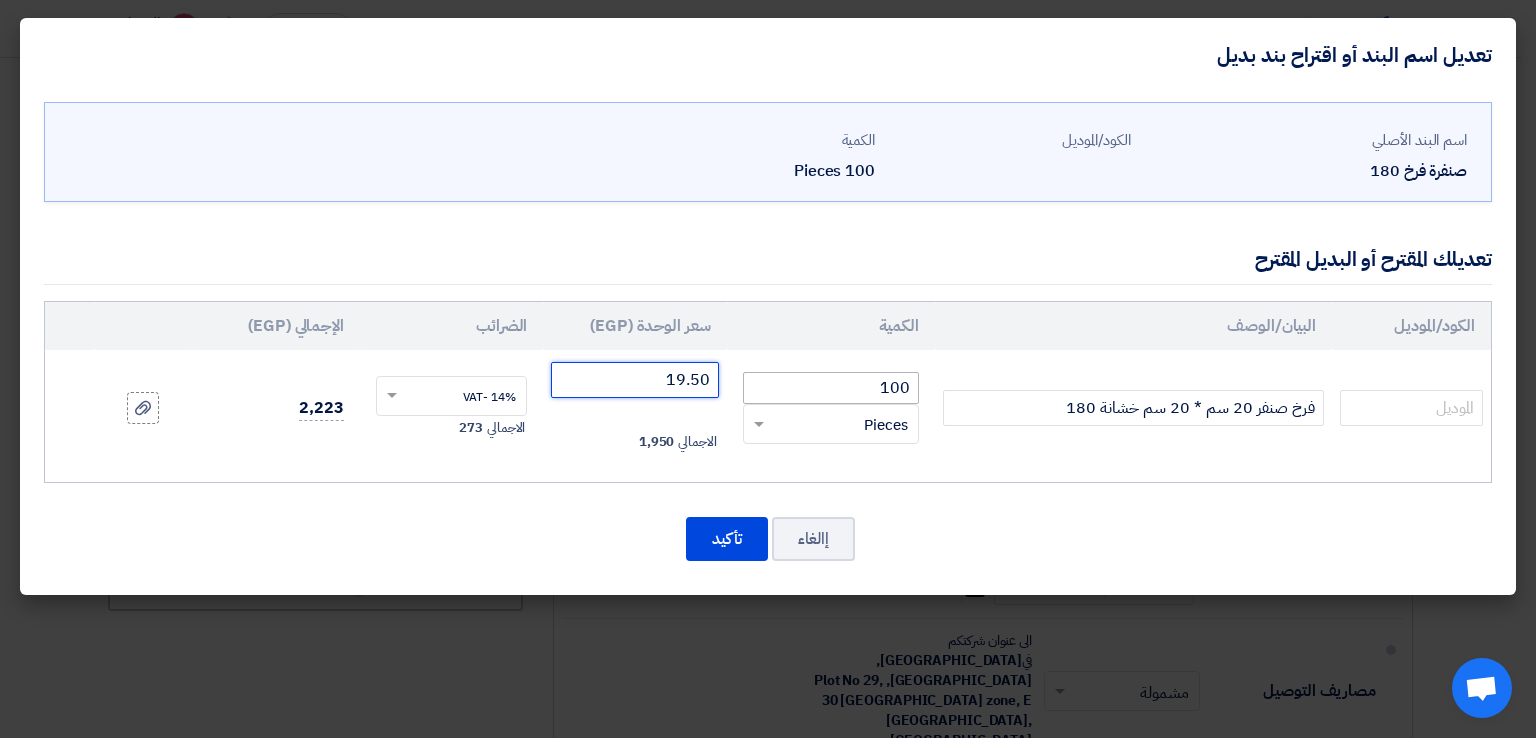 type on "19.50" 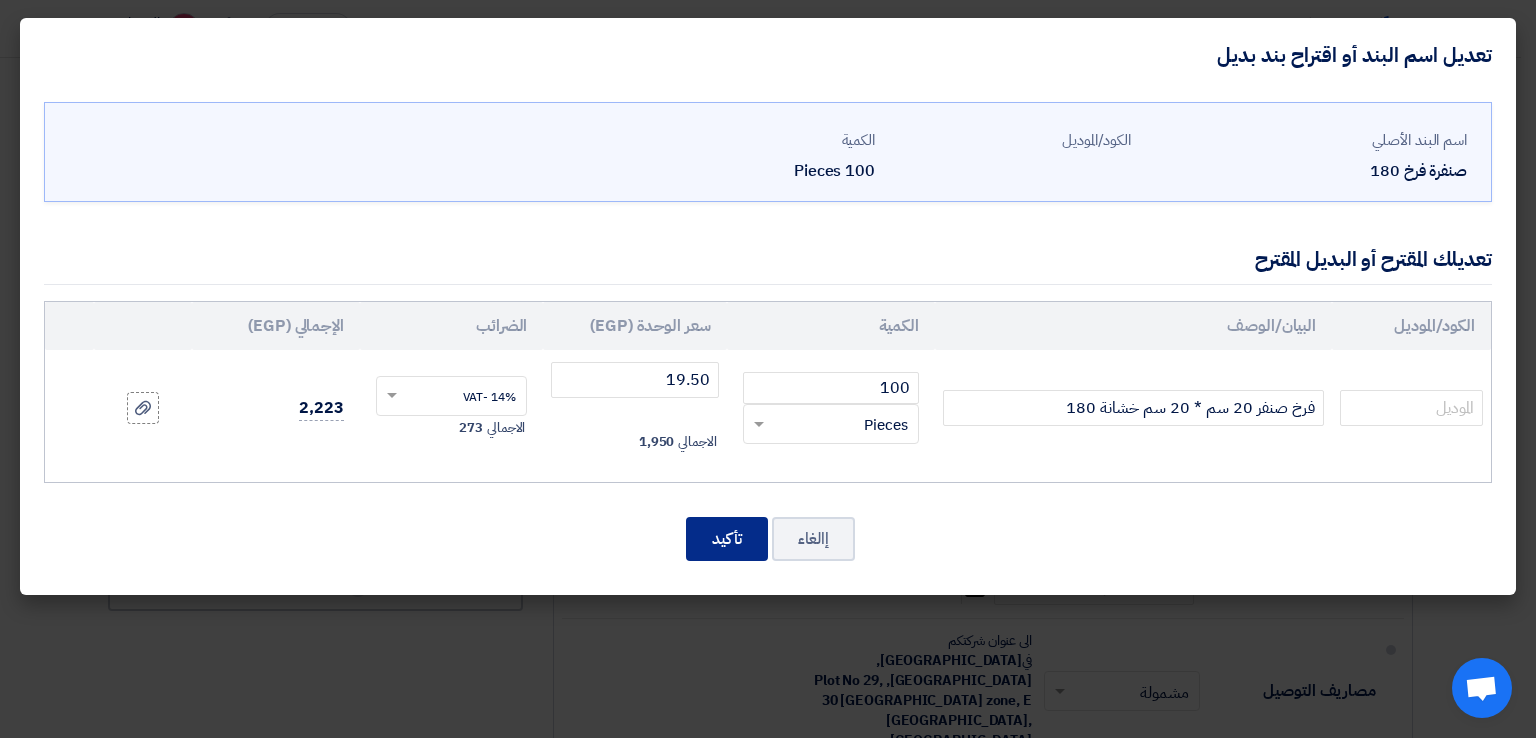 click on "تأكيد" 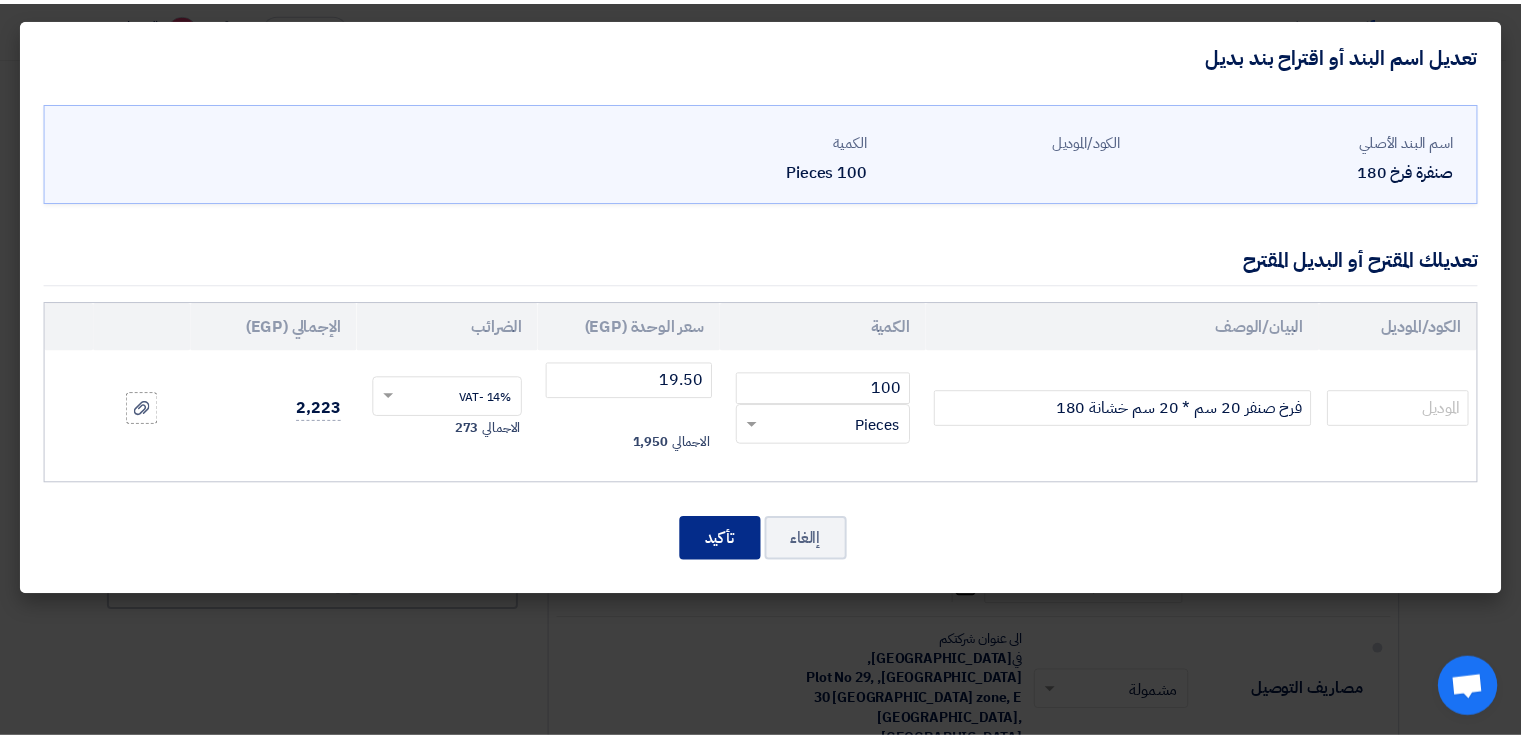 scroll, scrollTop: 1668, scrollLeft: 0, axis: vertical 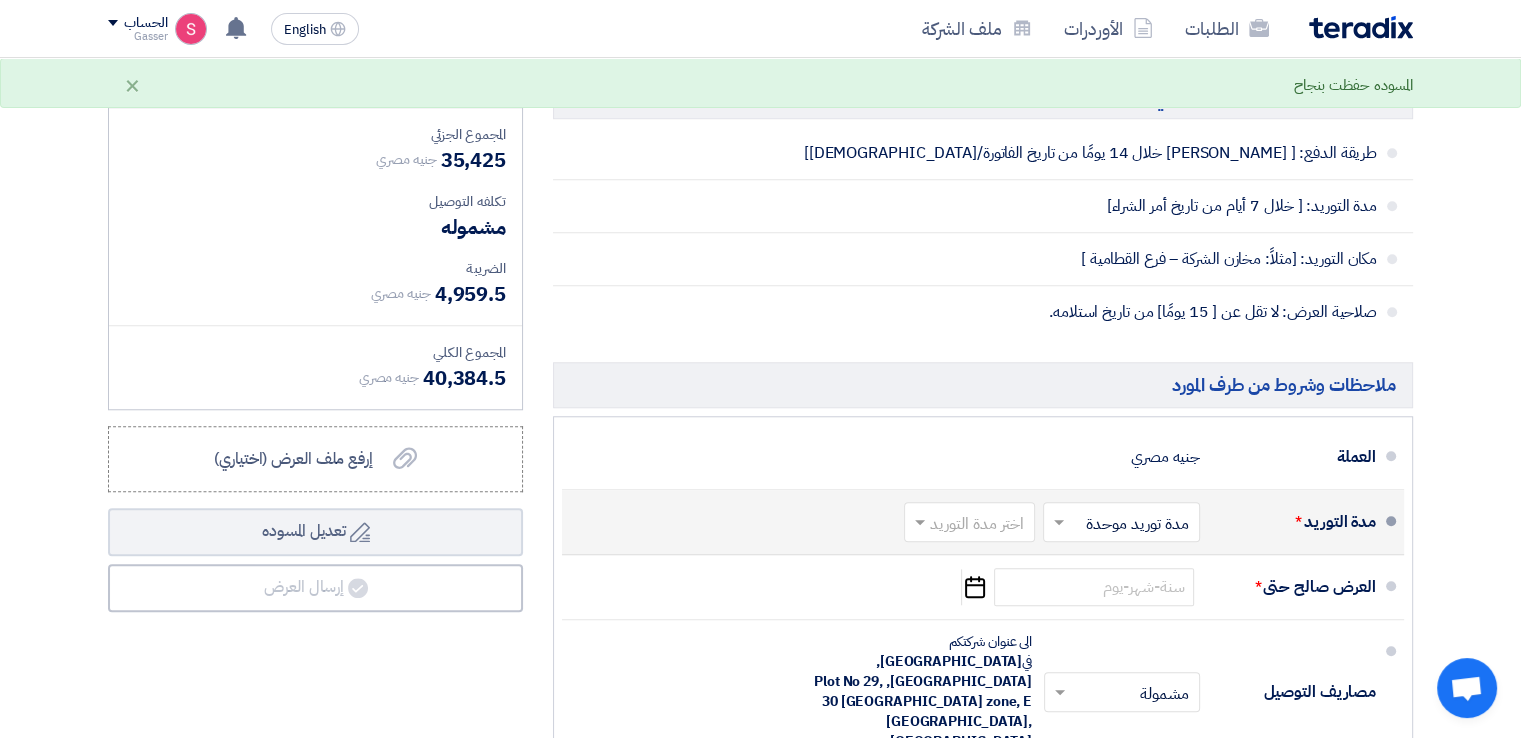 click 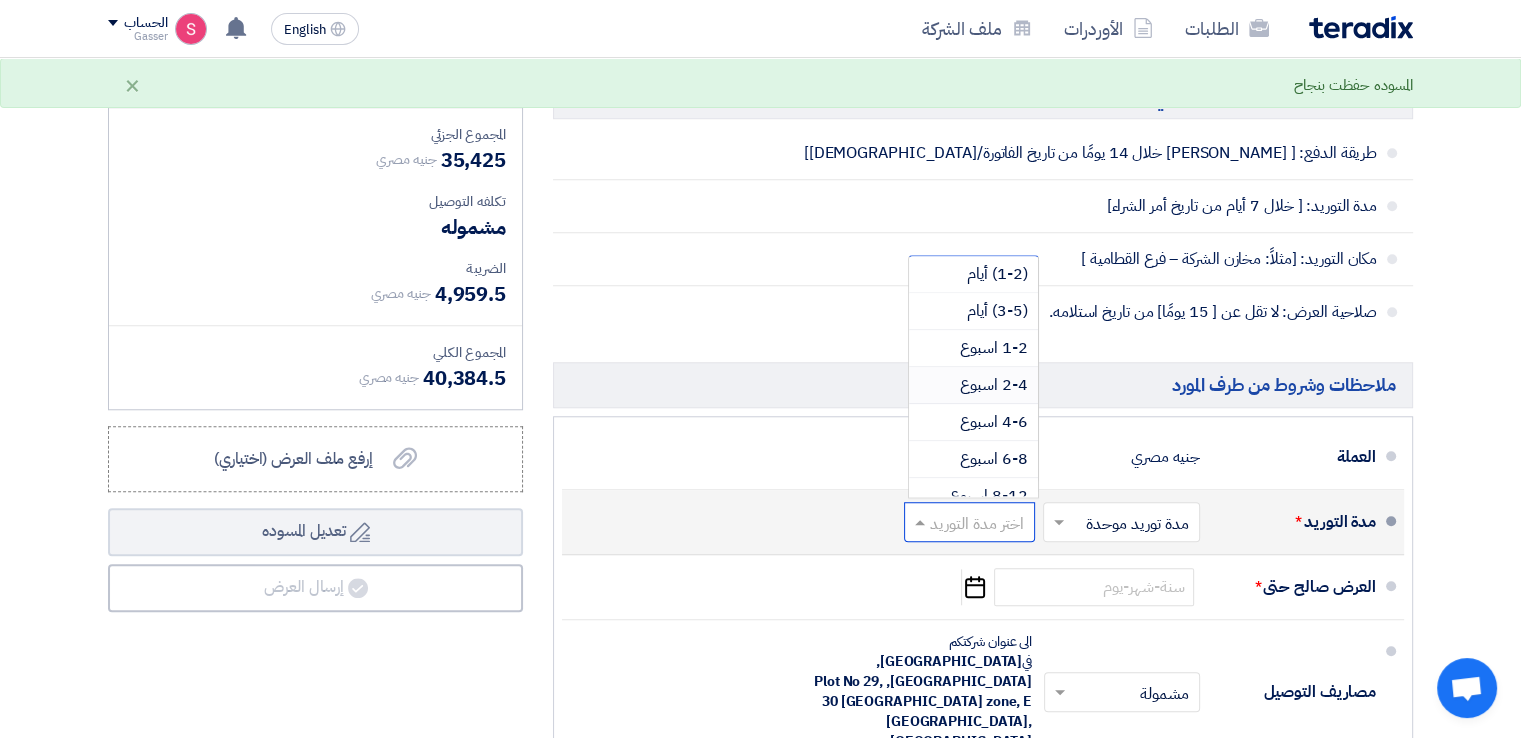 click on "2-4 اسبوع" at bounding box center [994, 385] 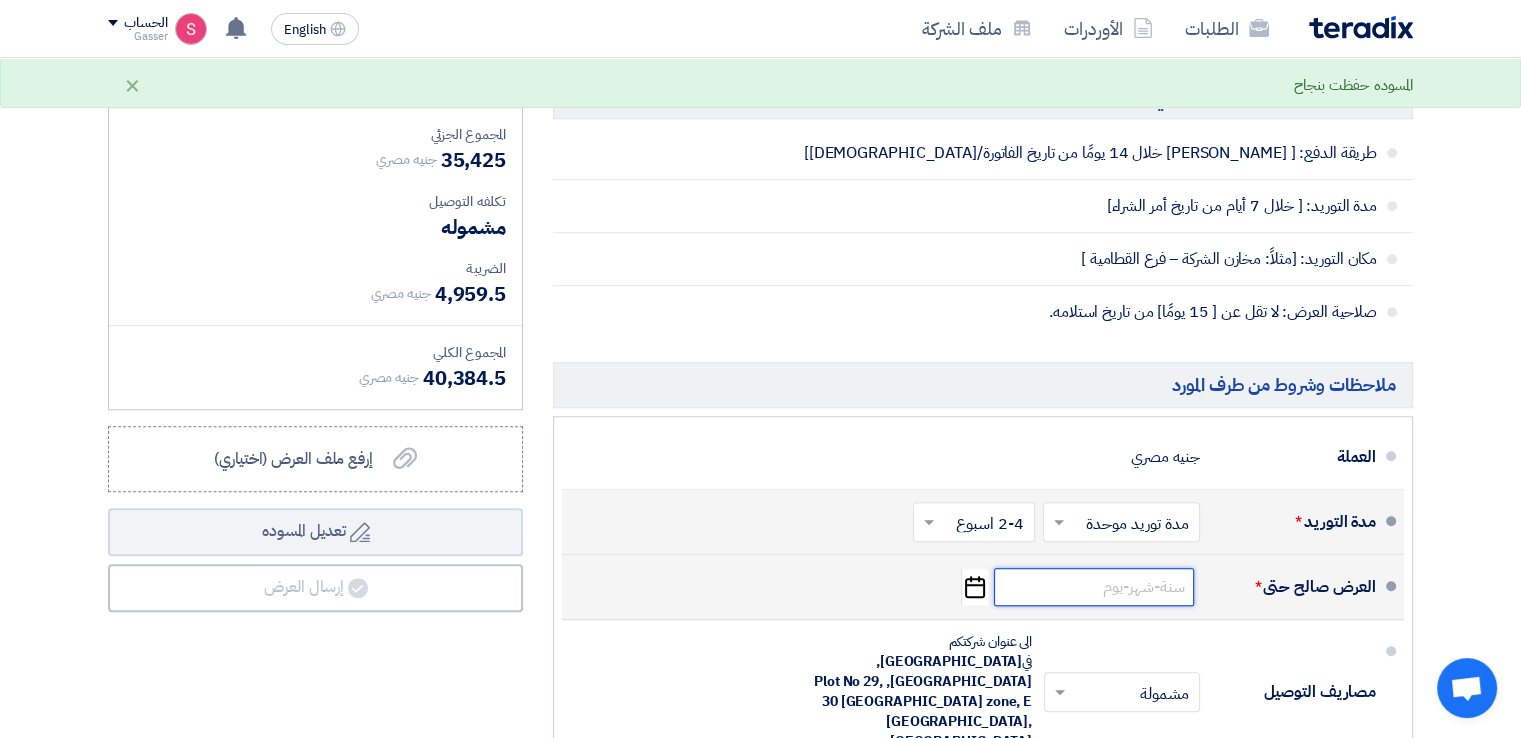 click 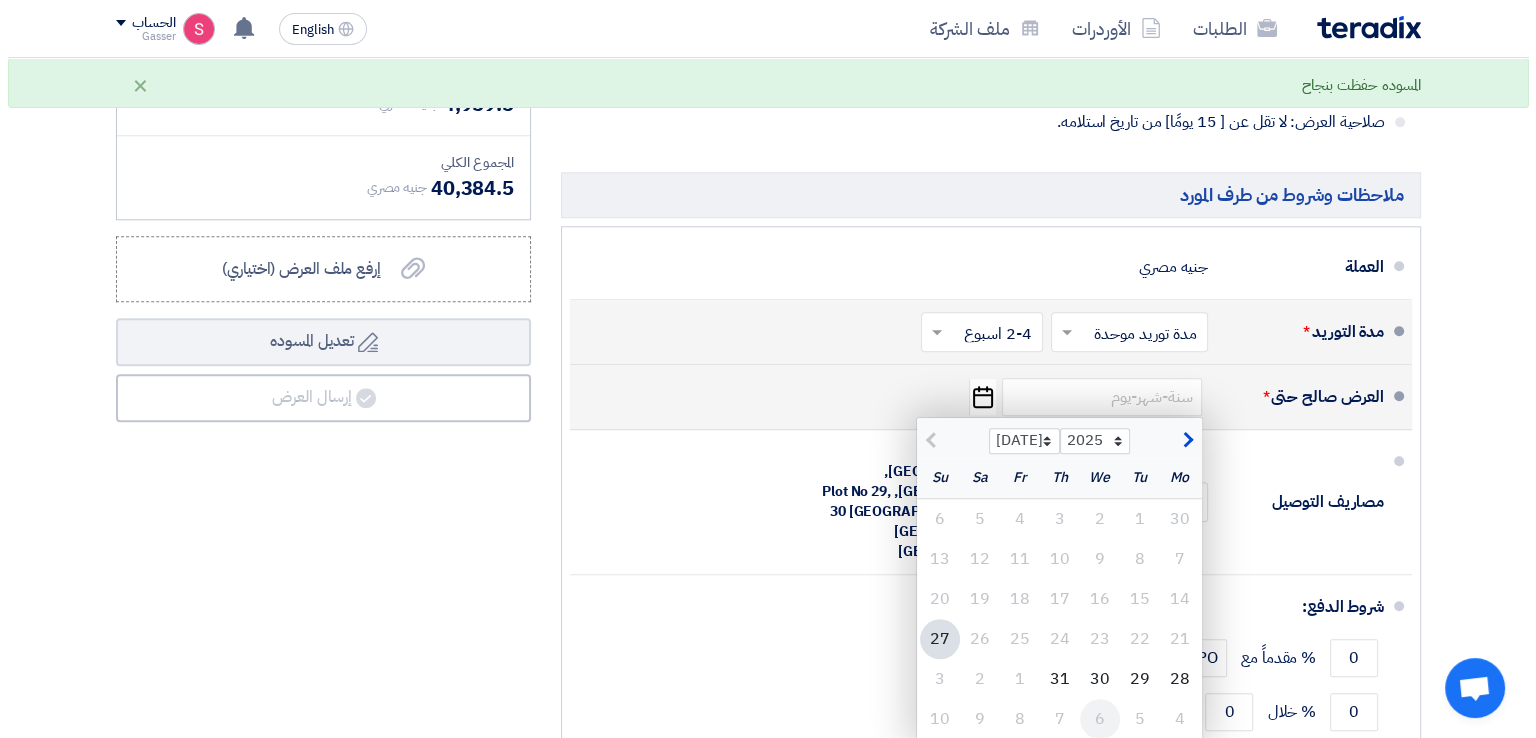 scroll, scrollTop: 1968, scrollLeft: 0, axis: vertical 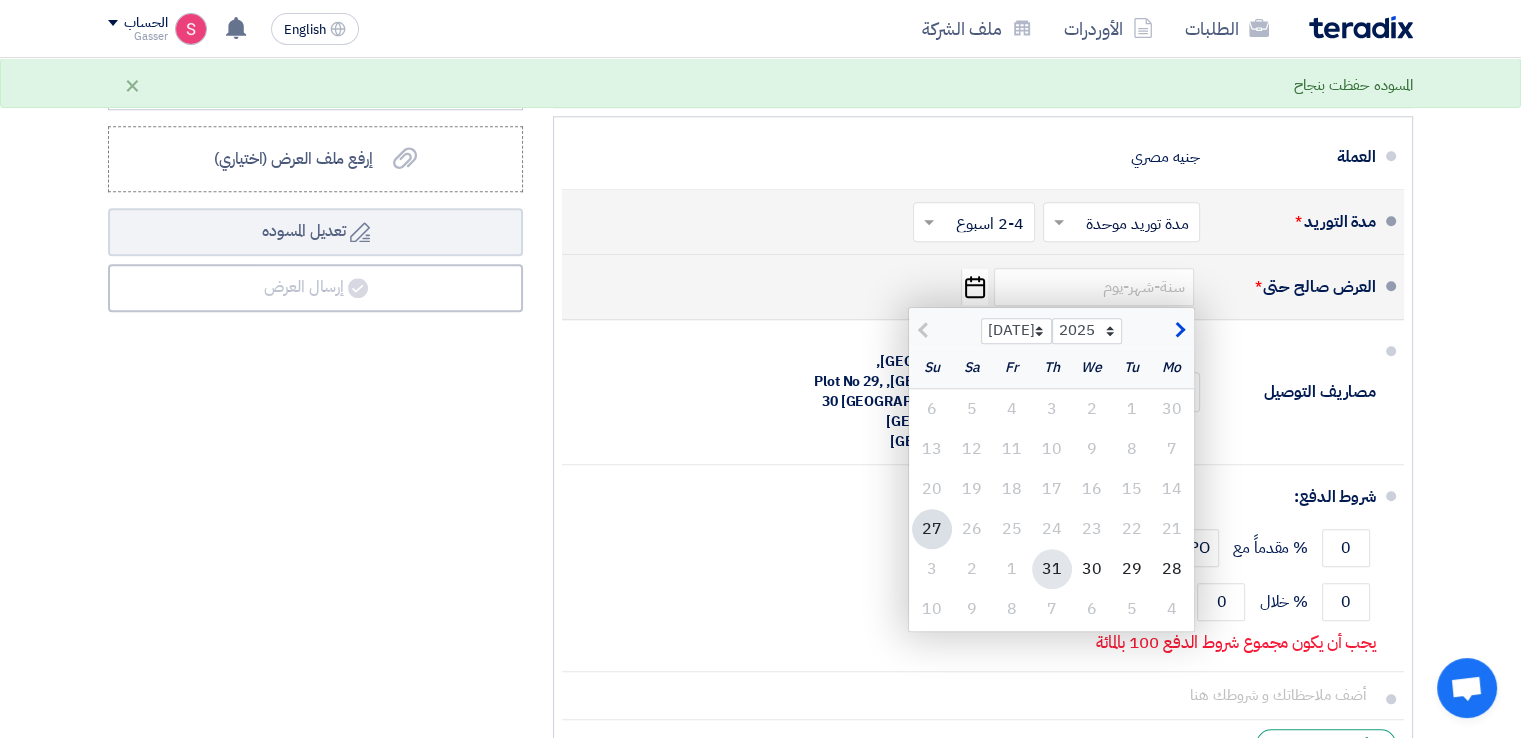 click on "31" 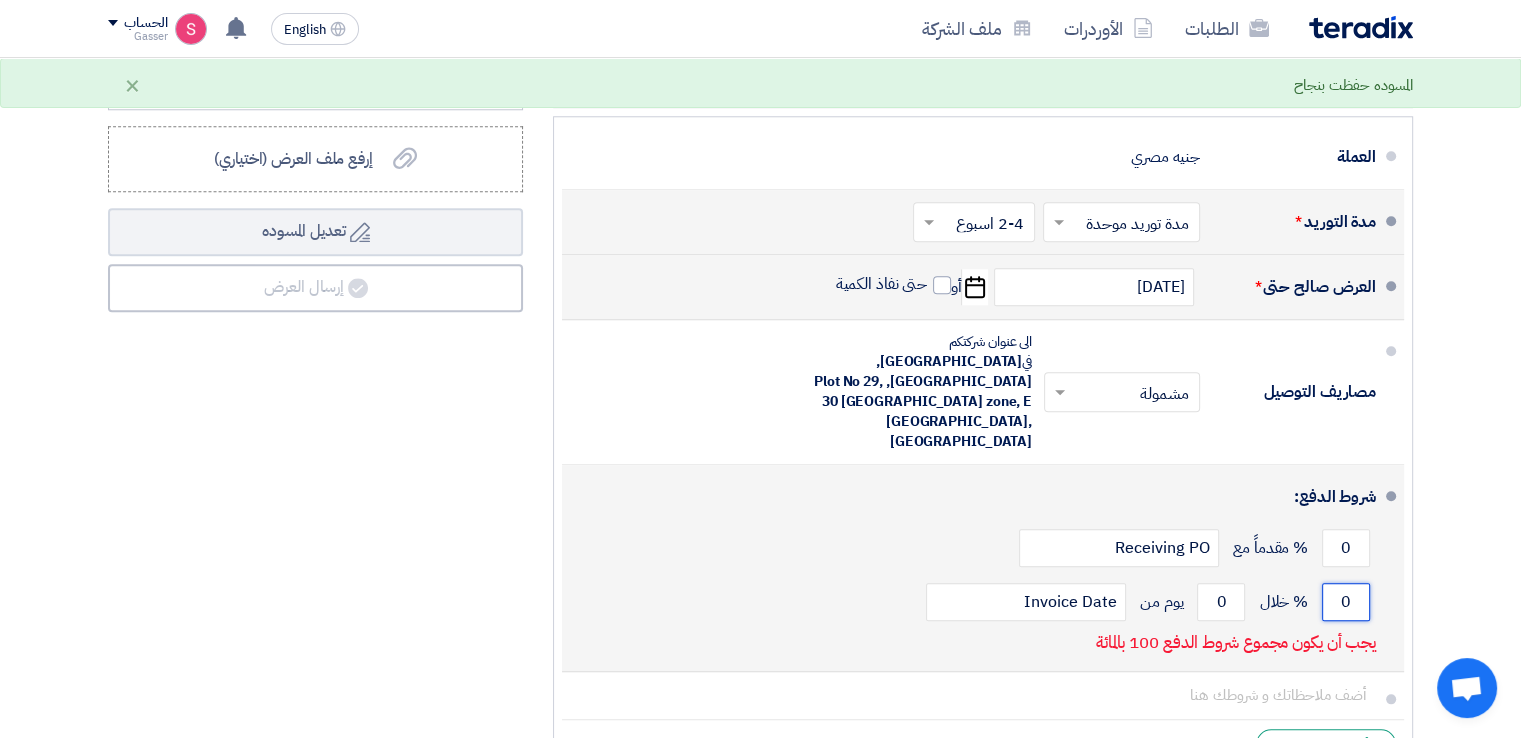 drag, startPoint x: 1348, startPoint y: 528, endPoint x: 1300, endPoint y: 531, distance: 48.09366 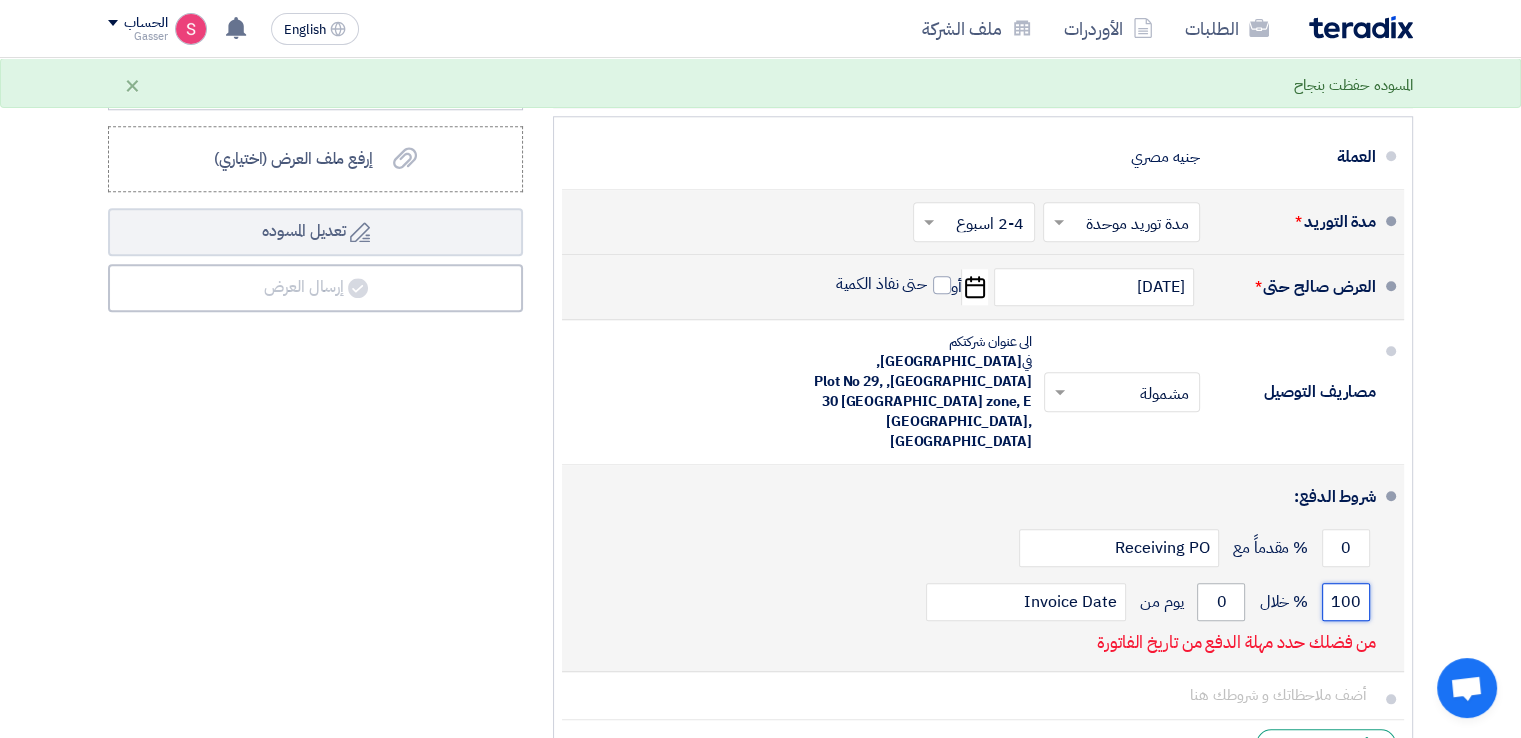 type on "100" 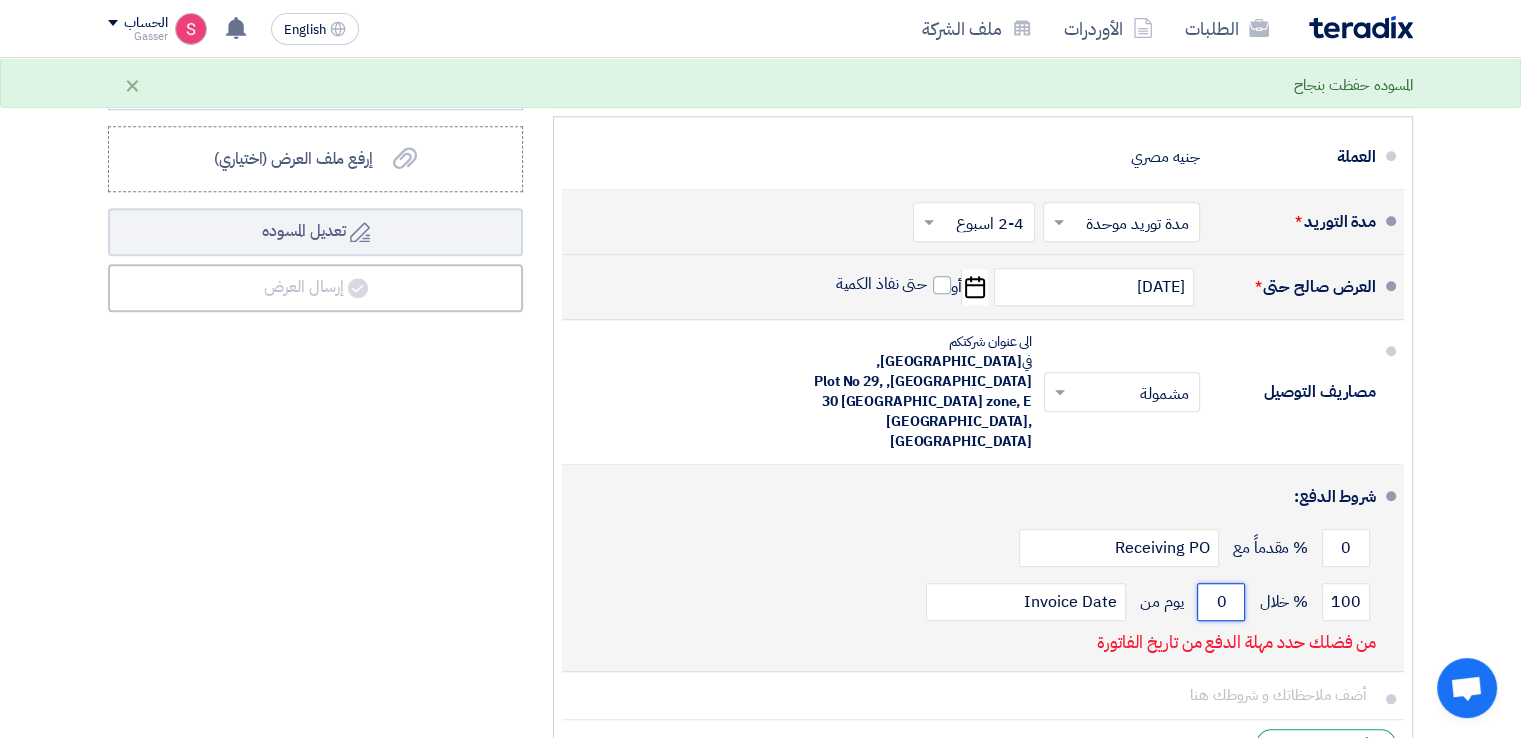 click on "0" 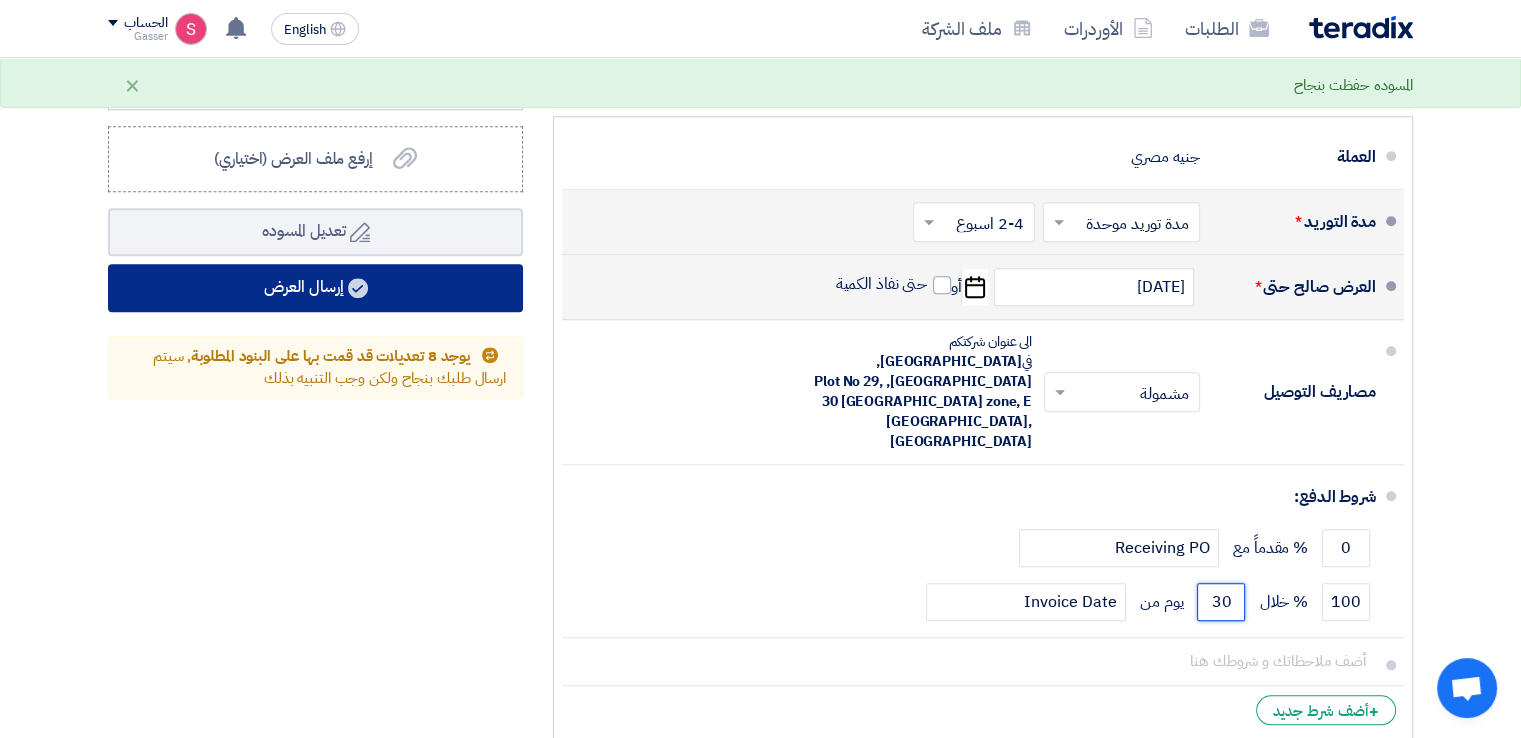 type on "30" 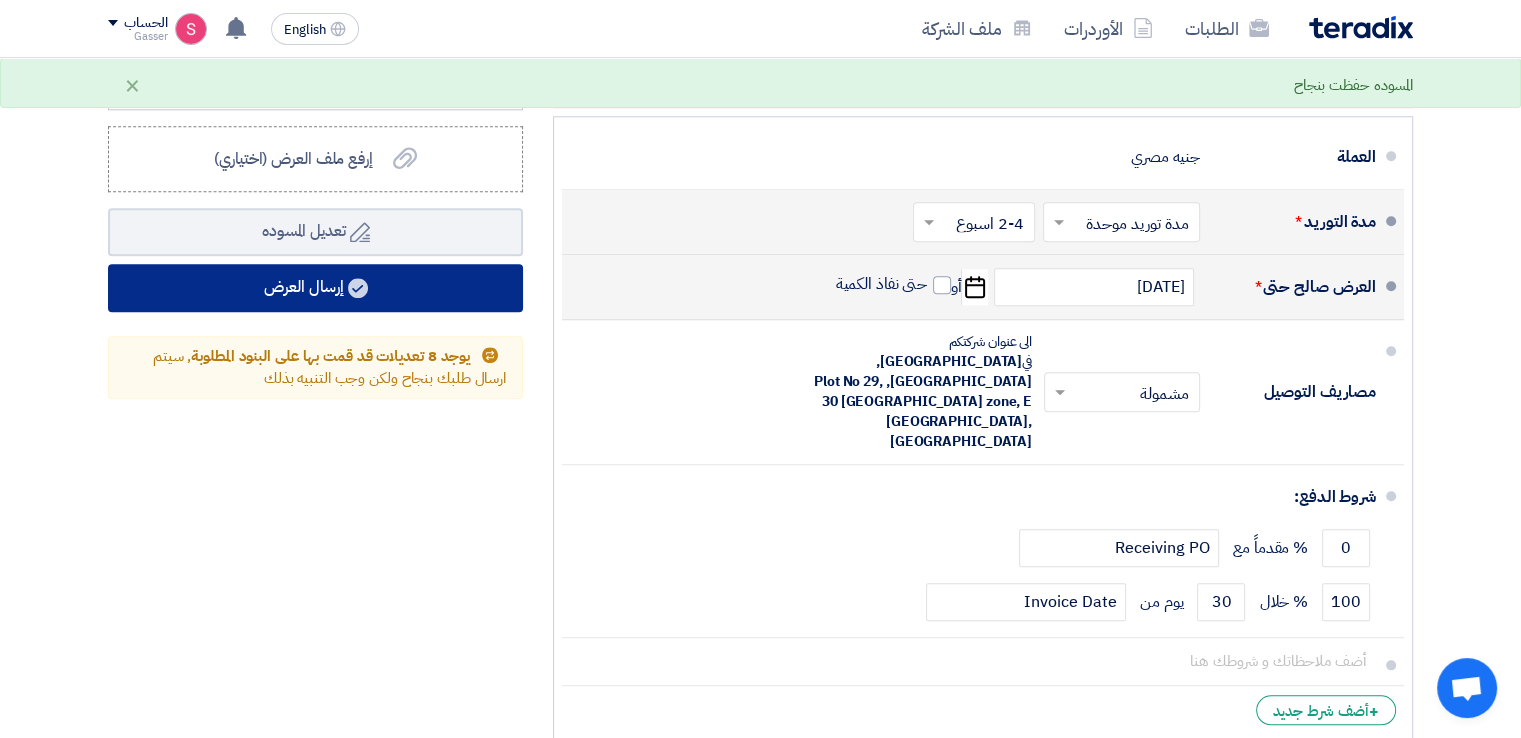 click on "إرسال العرض" 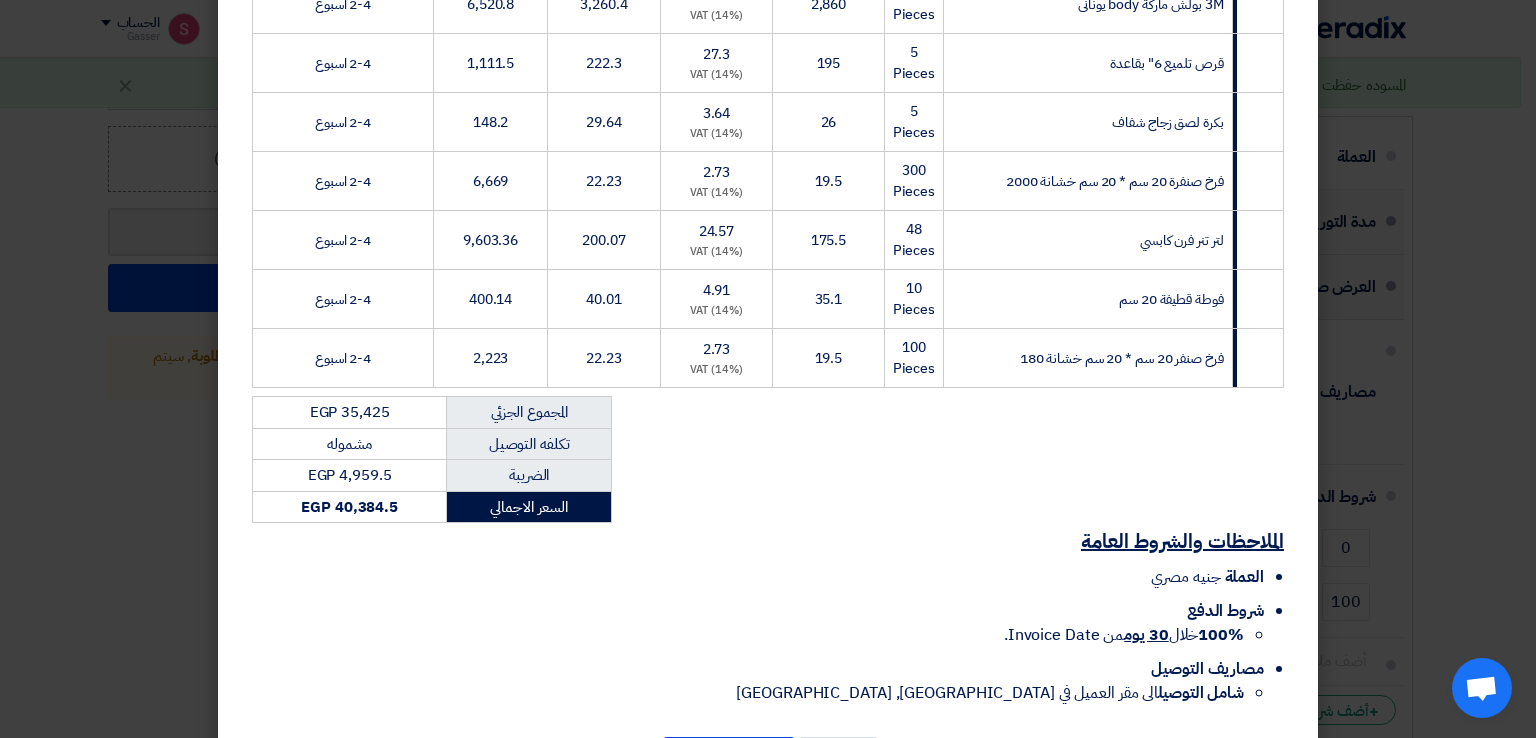 scroll, scrollTop: 581, scrollLeft: 0, axis: vertical 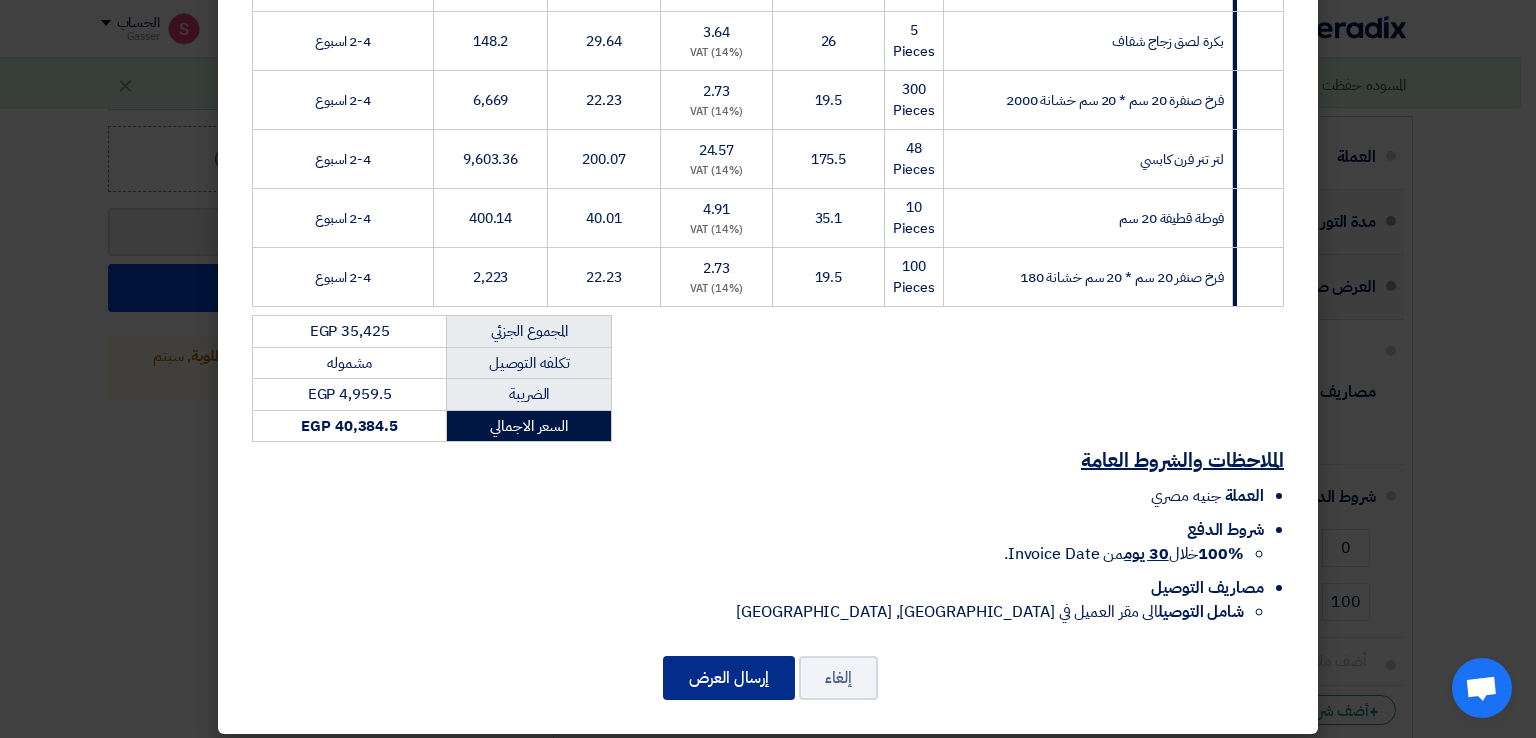 click on "إرسال العرض" 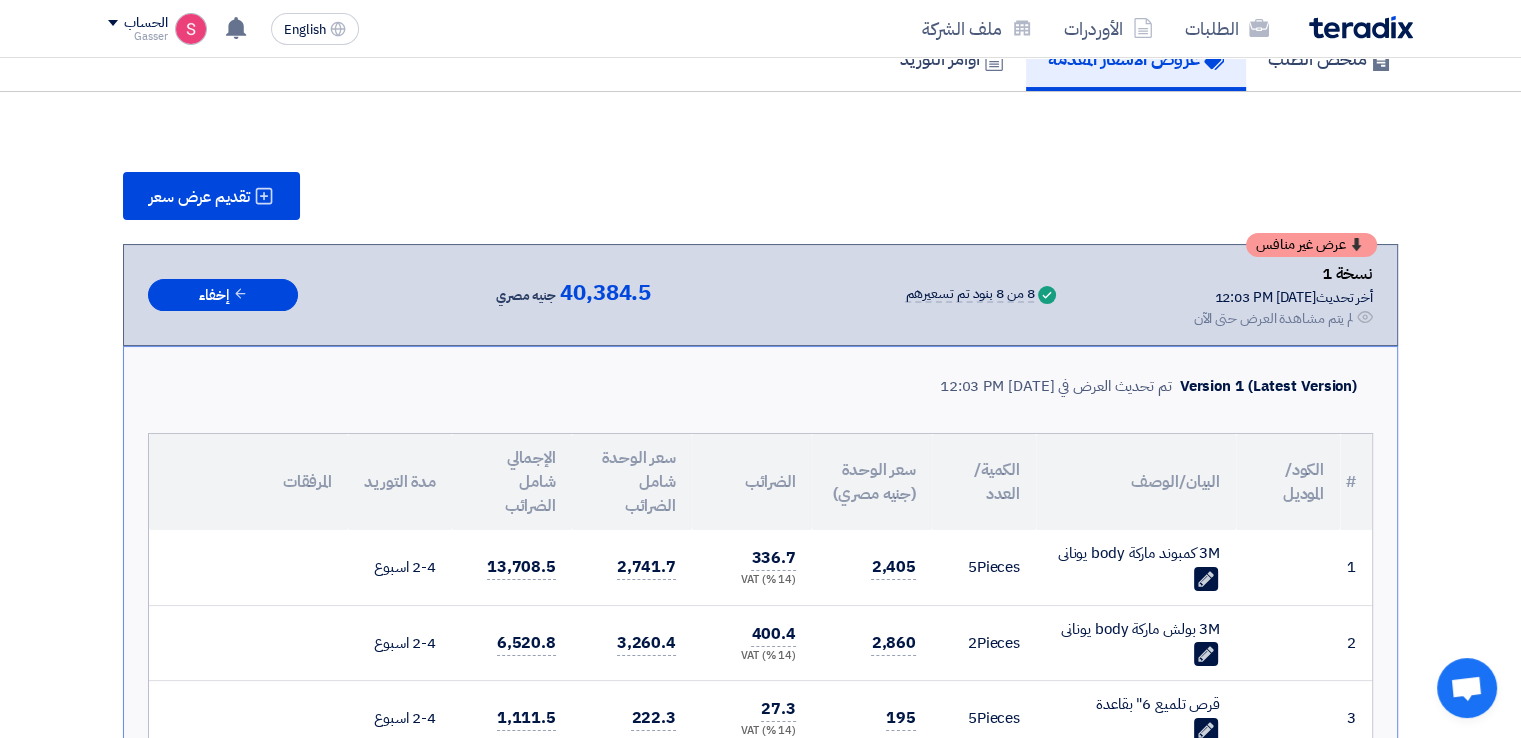 scroll, scrollTop: 1610, scrollLeft: 0, axis: vertical 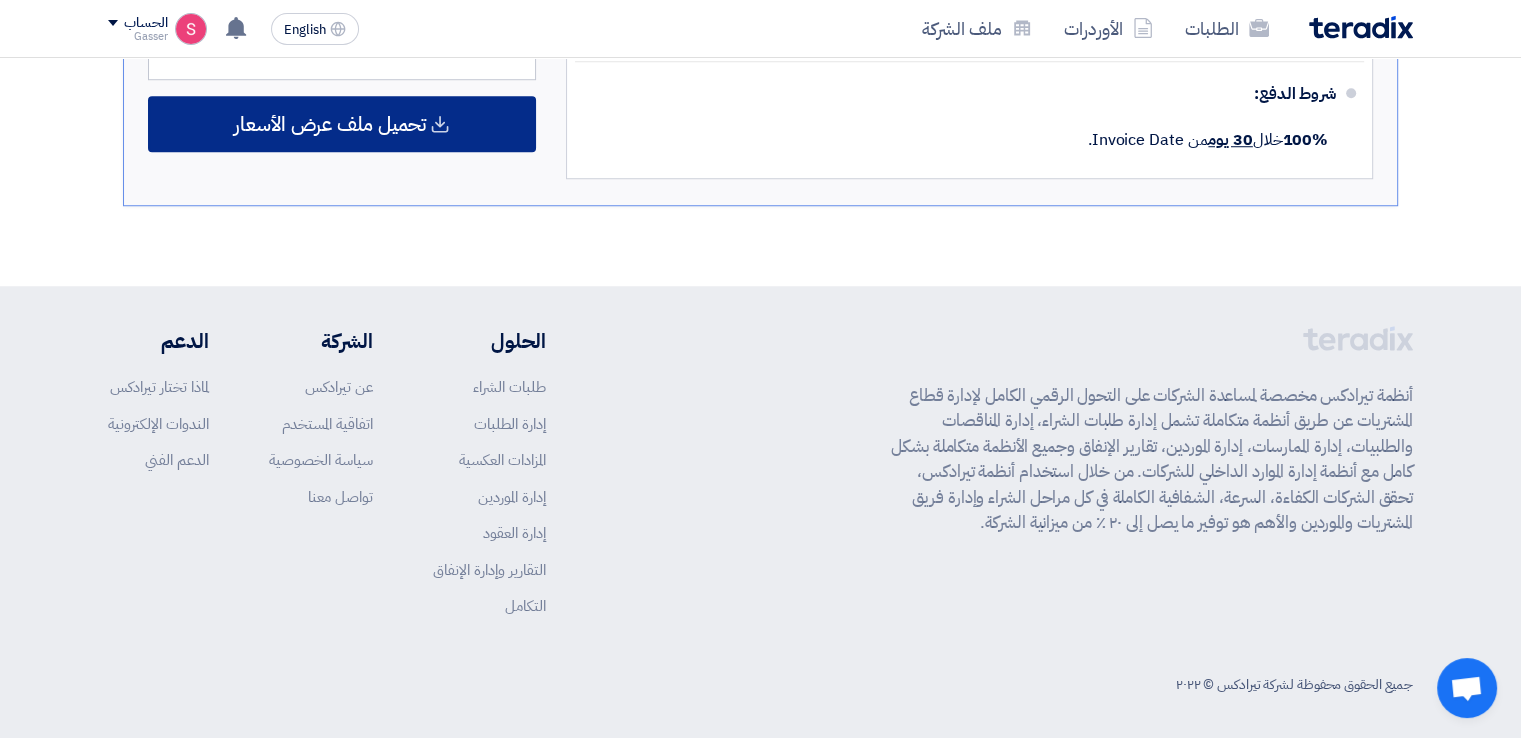 click on "تحميل ملف عرض الأسعار" at bounding box center [330, 124] 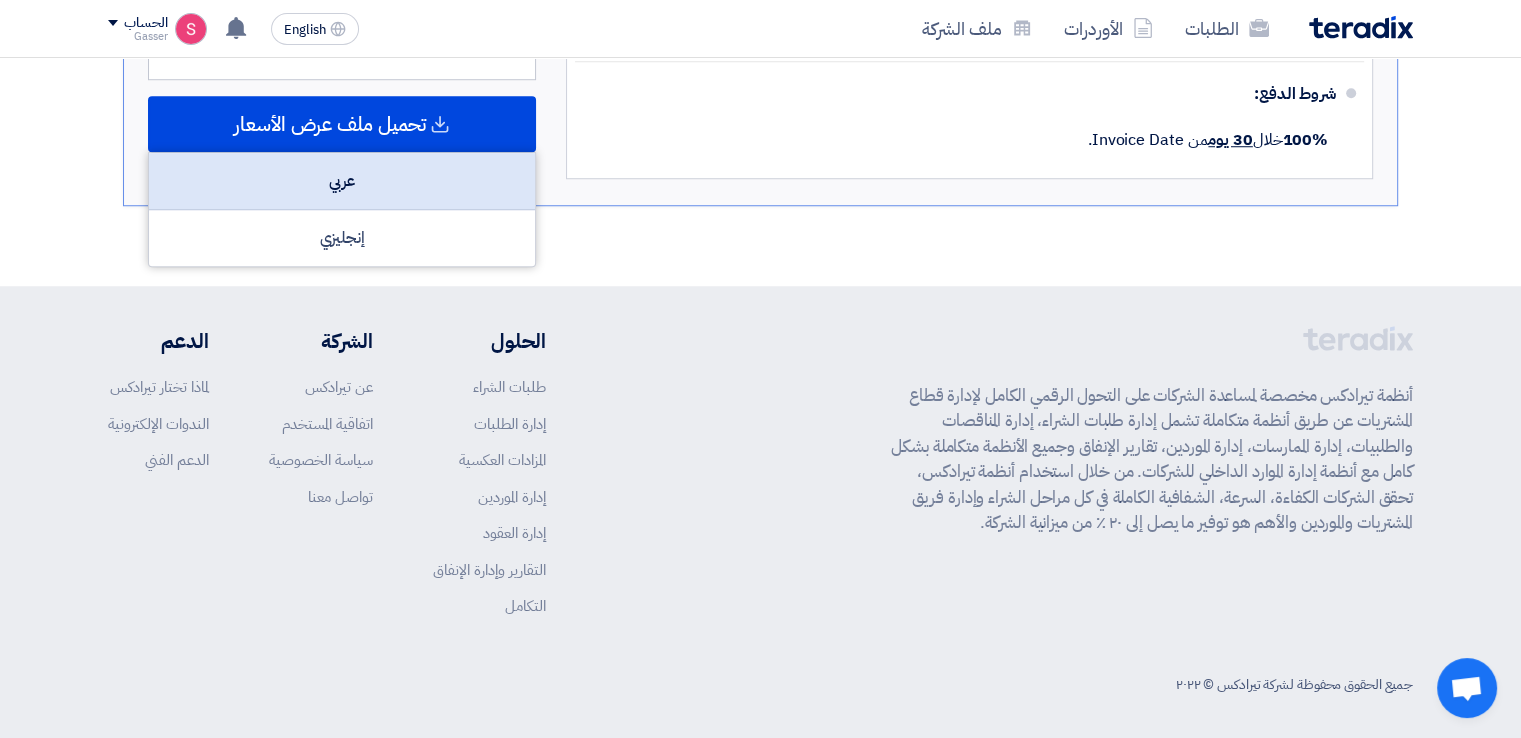 click on "عربي" at bounding box center [342, 181] 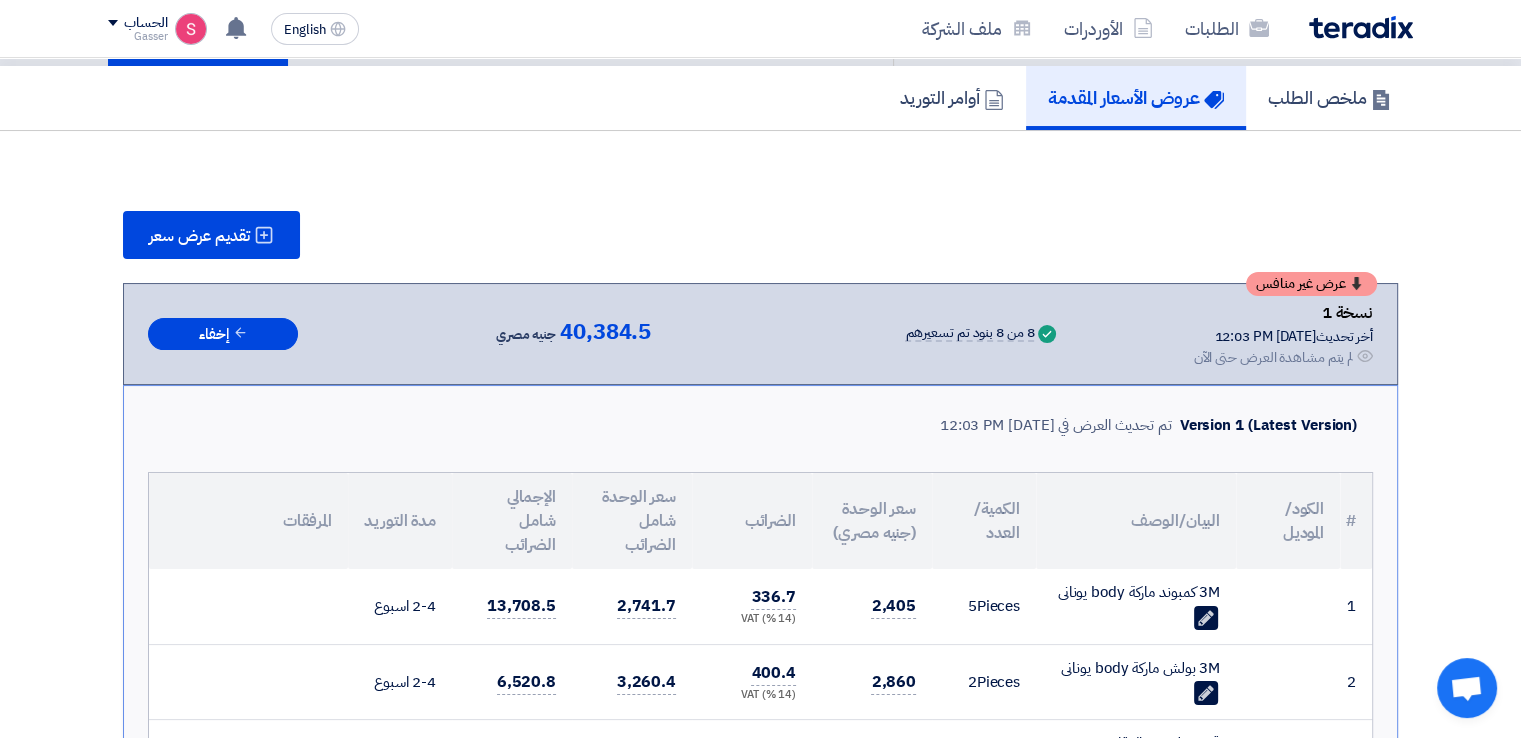 scroll, scrollTop: 0, scrollLeft: 0, axis: both 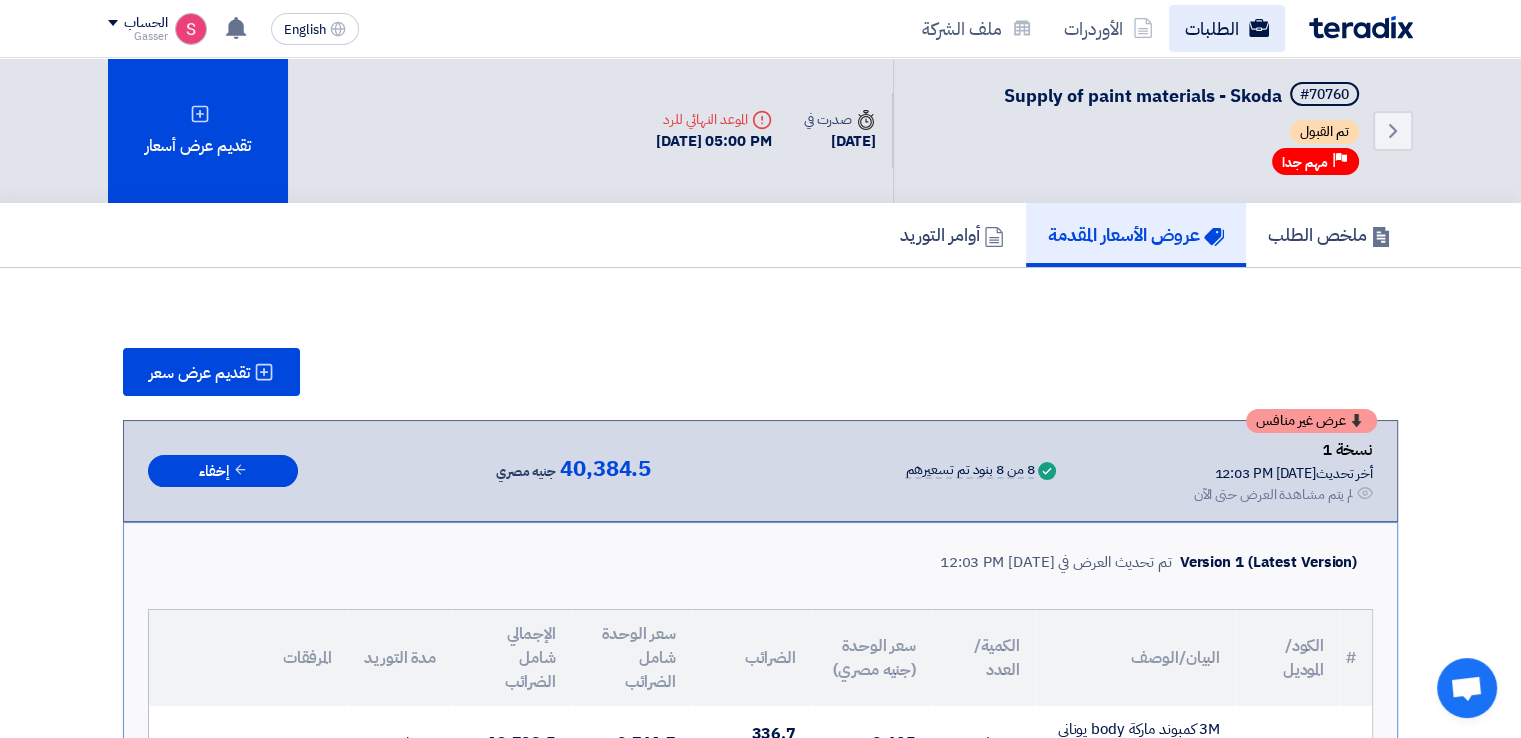 click on "الطلبات" 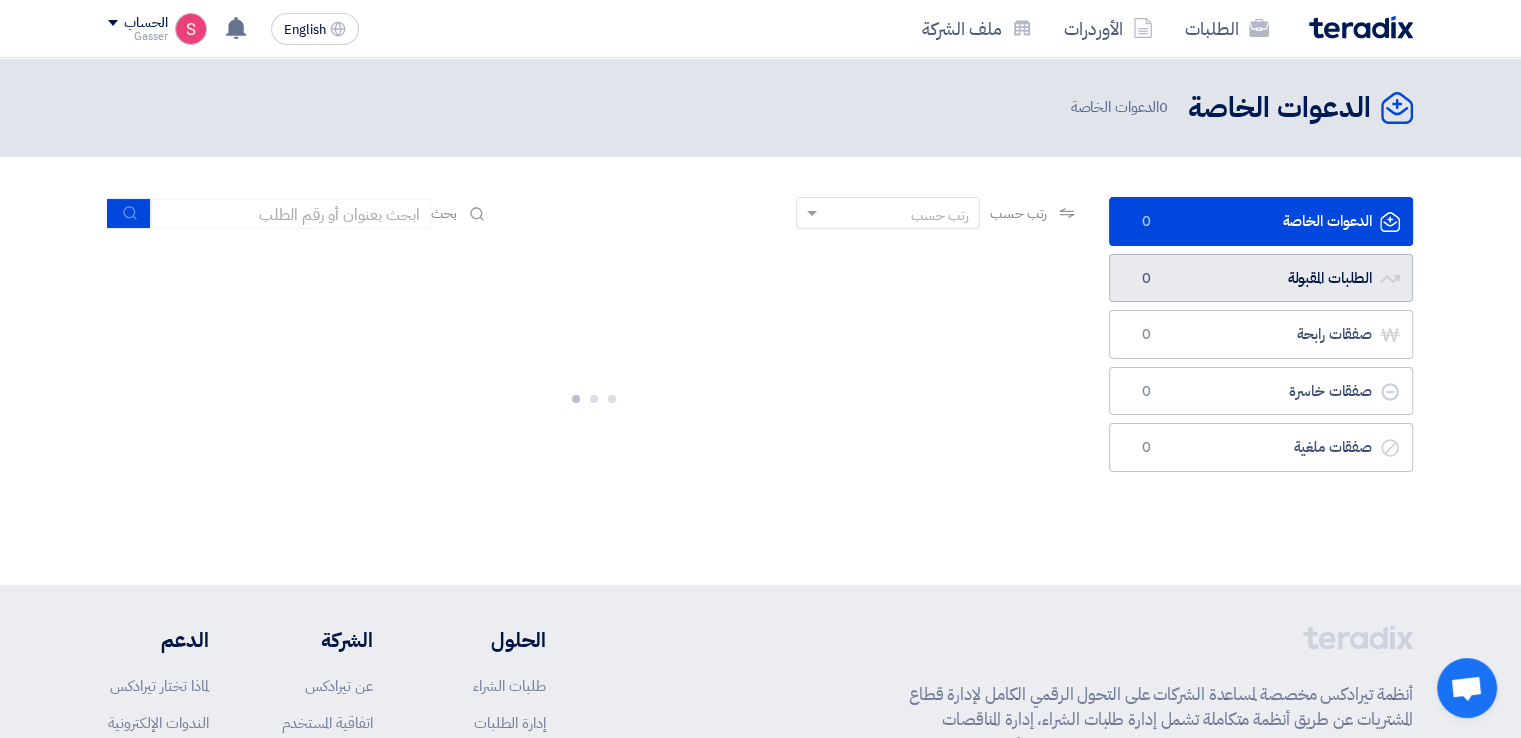 click on "الطلبات المقبولة
الطلبات المقبولة
0" 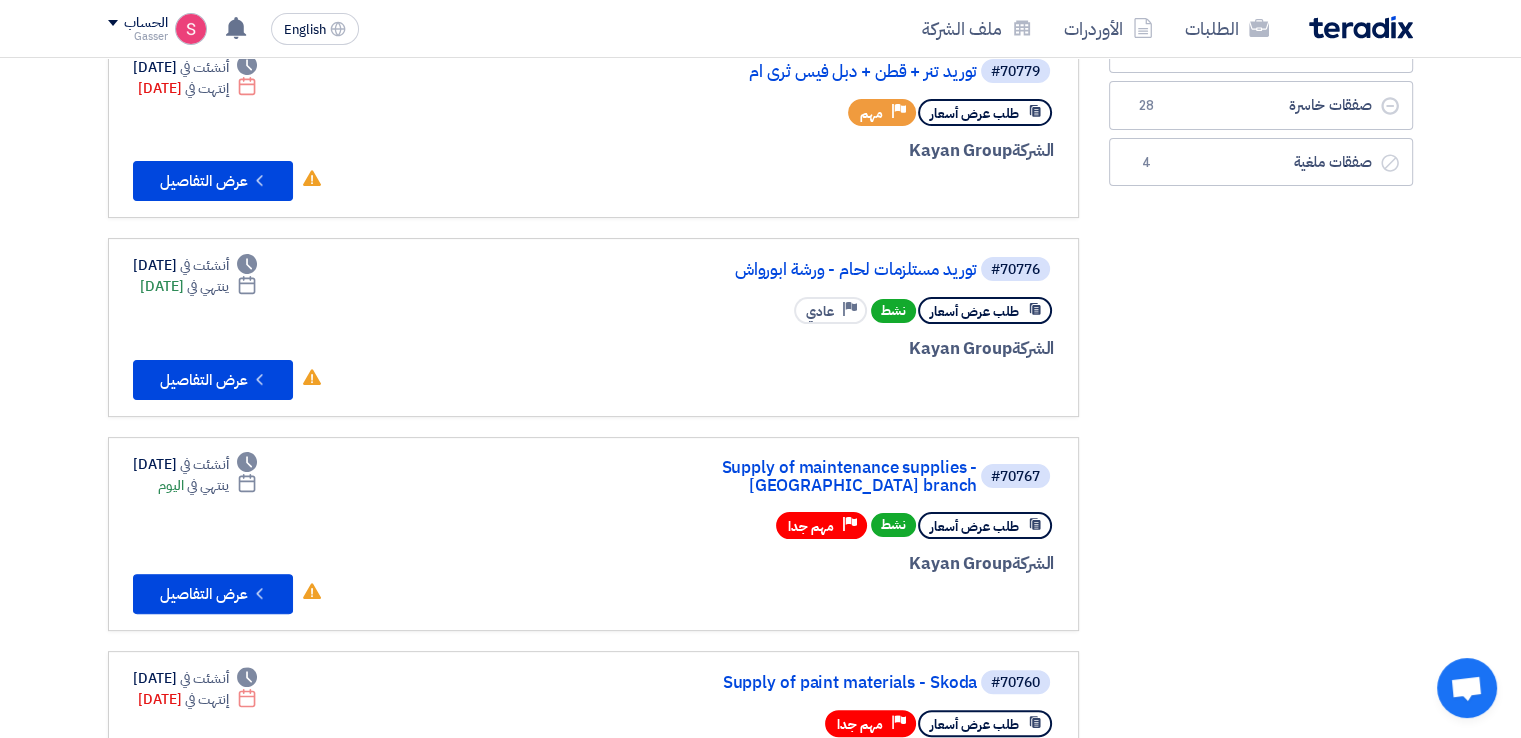 scroll, scrollTop: 600, scrollLeft: 0, axis: vertical 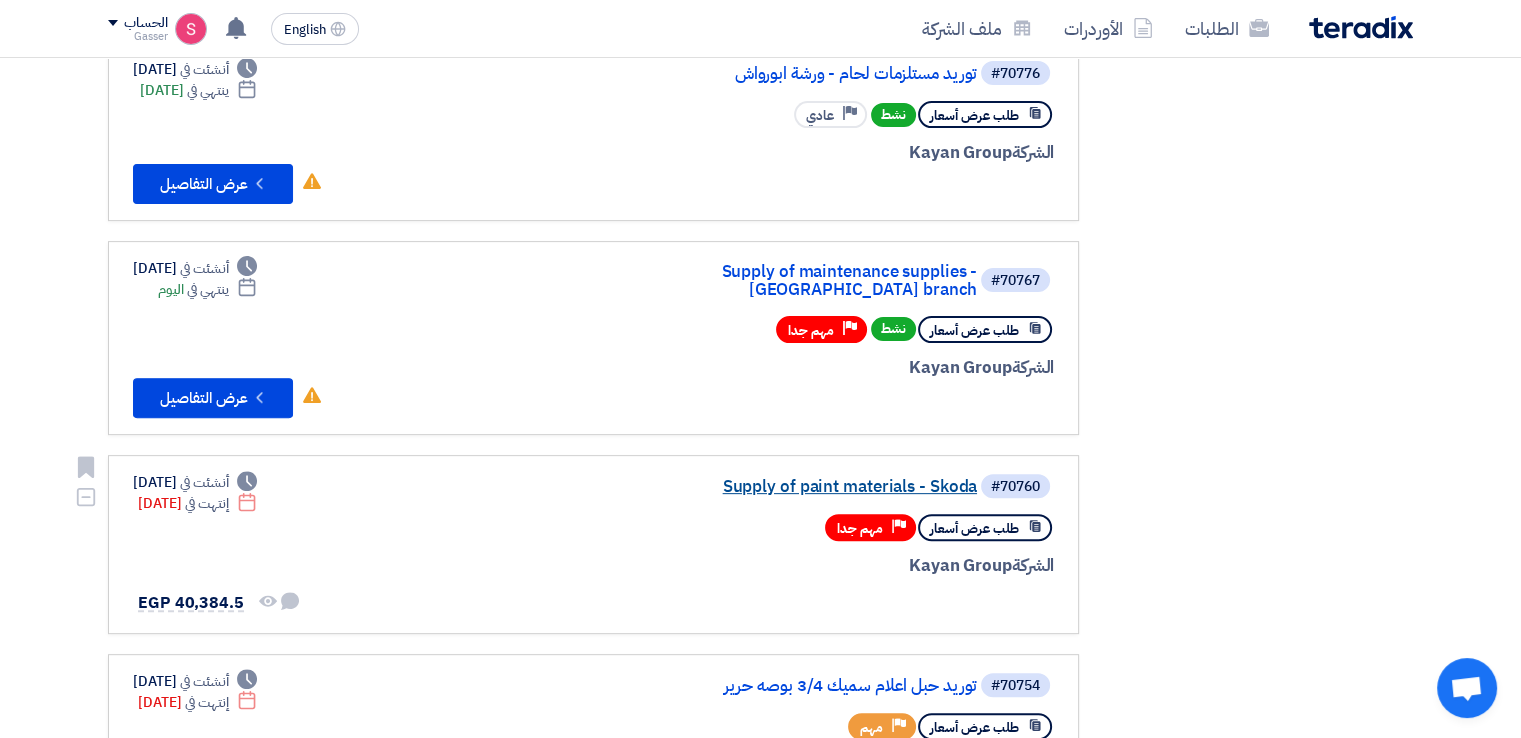 click on "Supply of paint materials - Skoda" 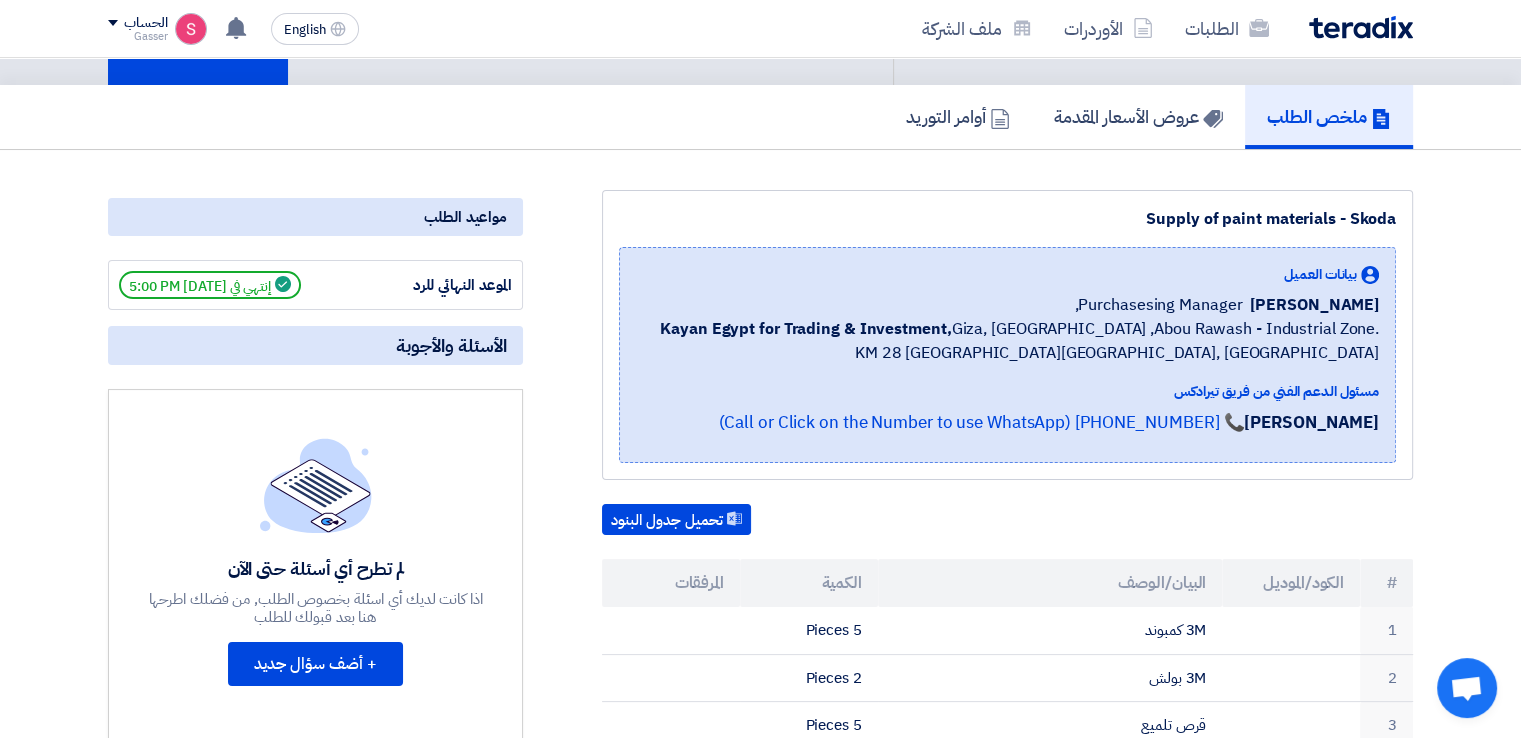 scroll, scrollTop: 0, scrollLeft: 0, axis: both 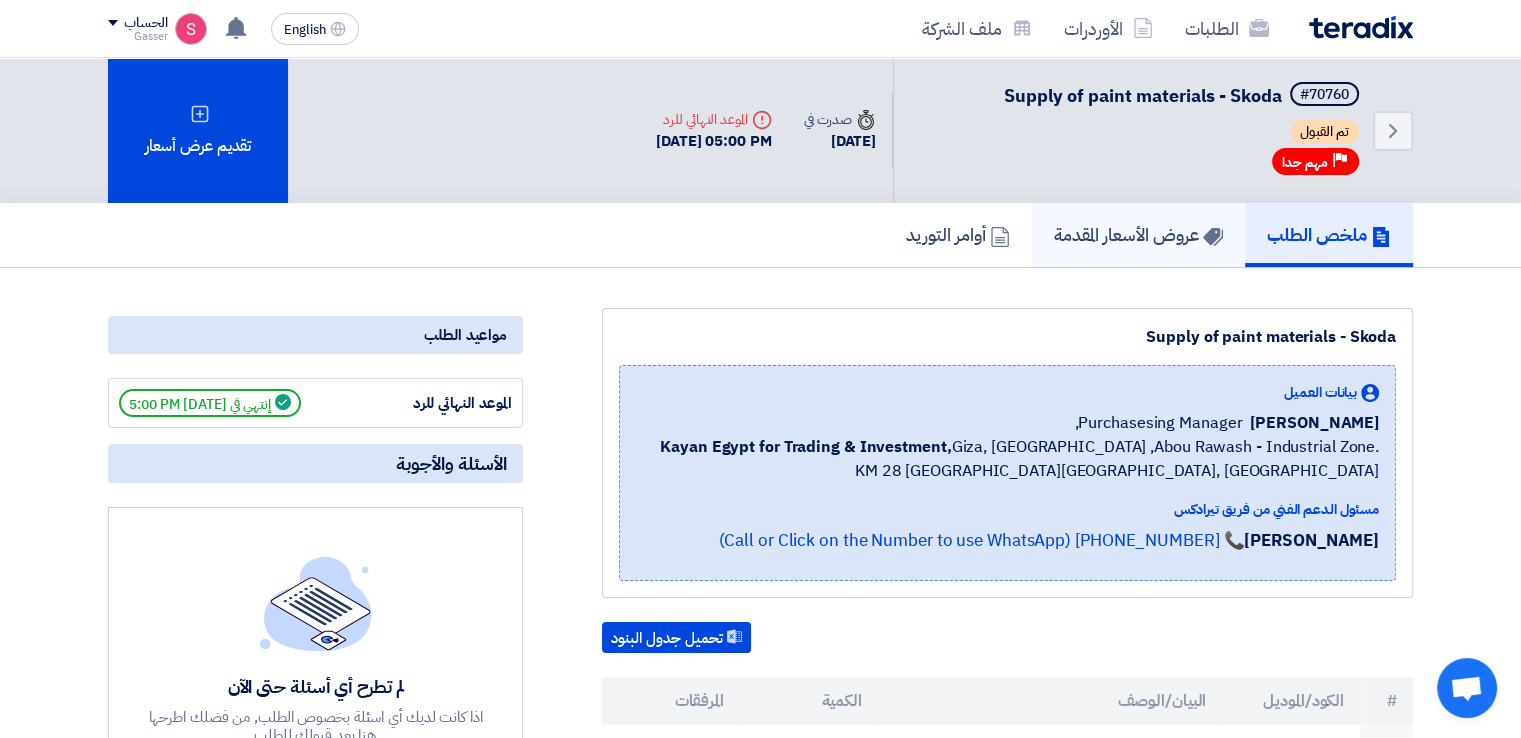 click on "عروض الأسعار المقدمة" 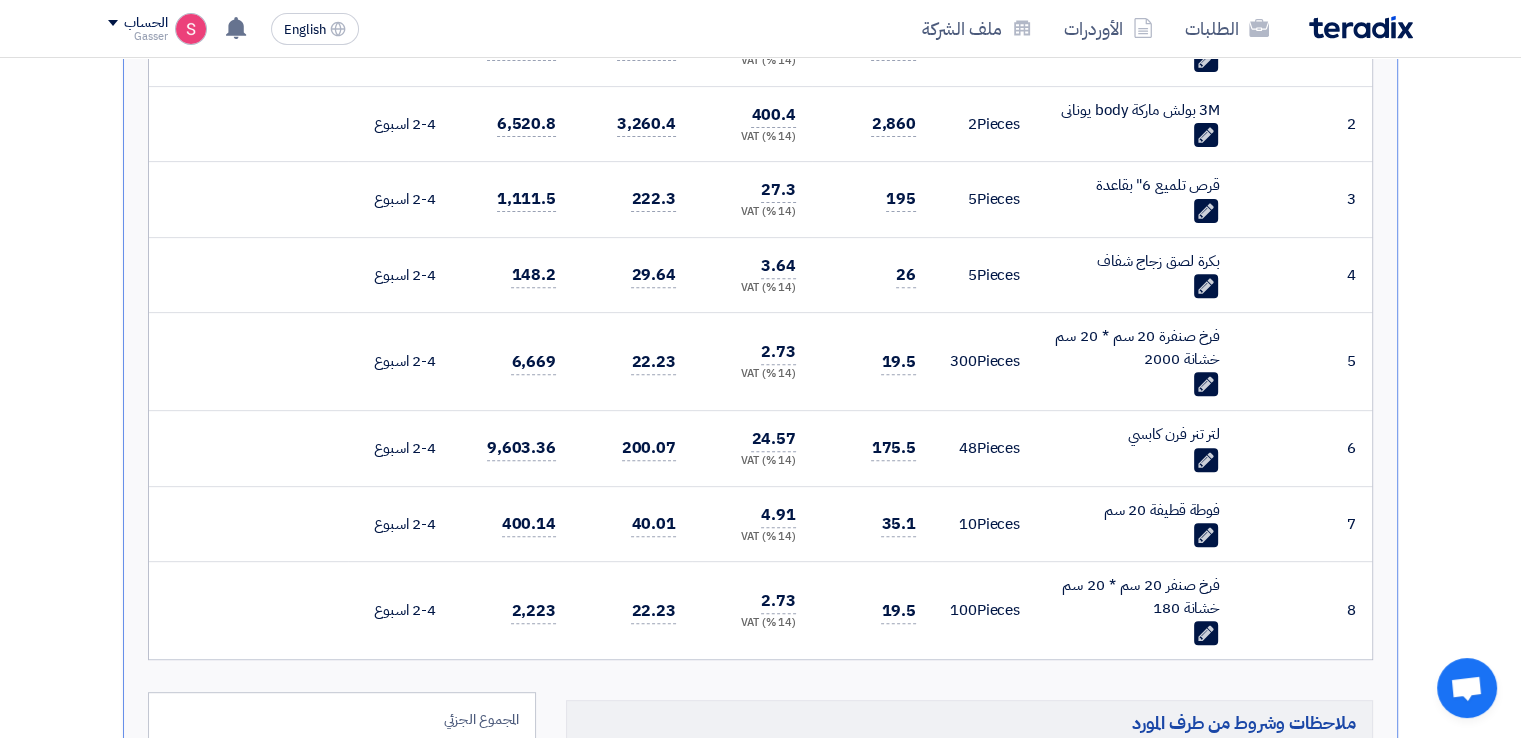 scroll, scrollTop: 1100, scrollLeft: 0, axis: vertical 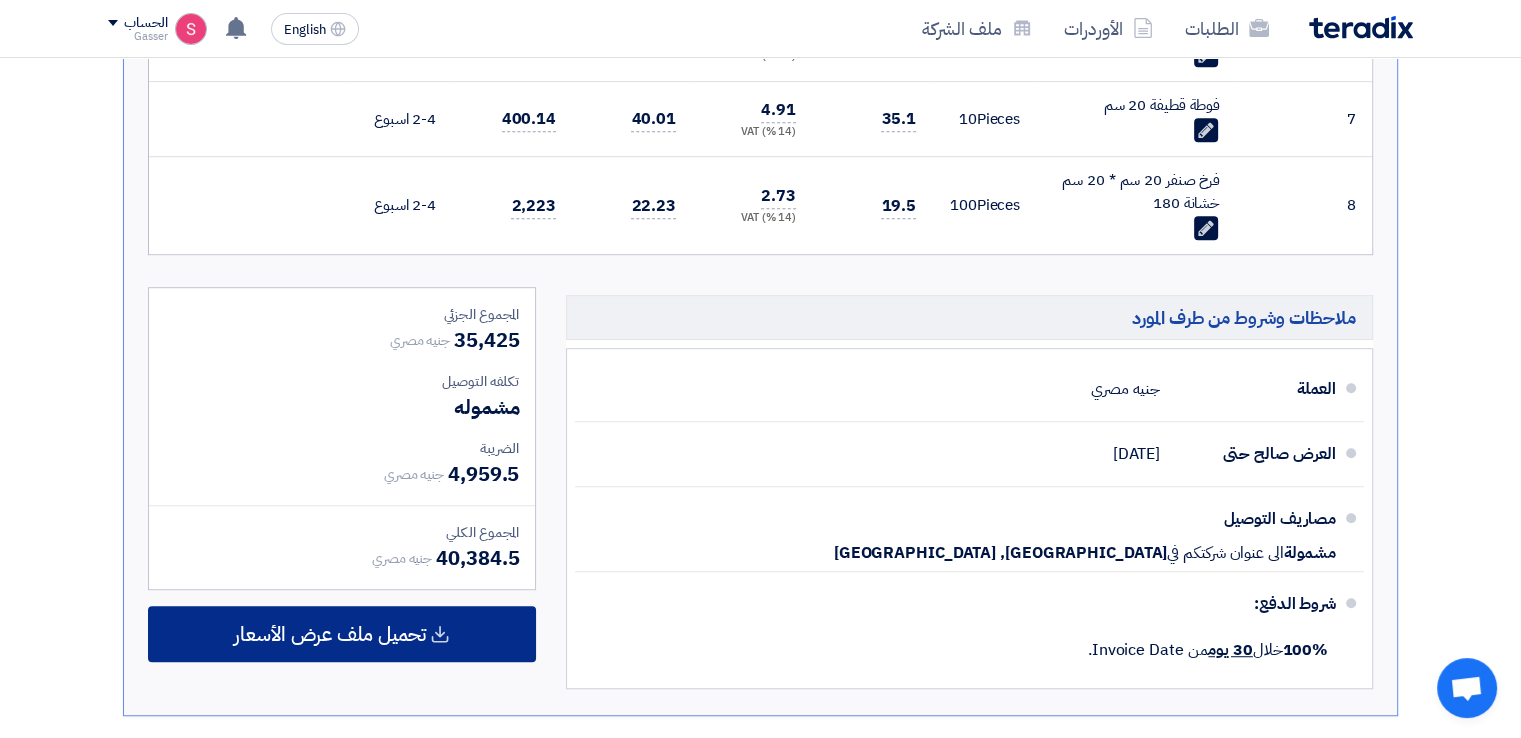 click on "تحميل ملف عرض الأسعار" at bounding box center (330, 634) 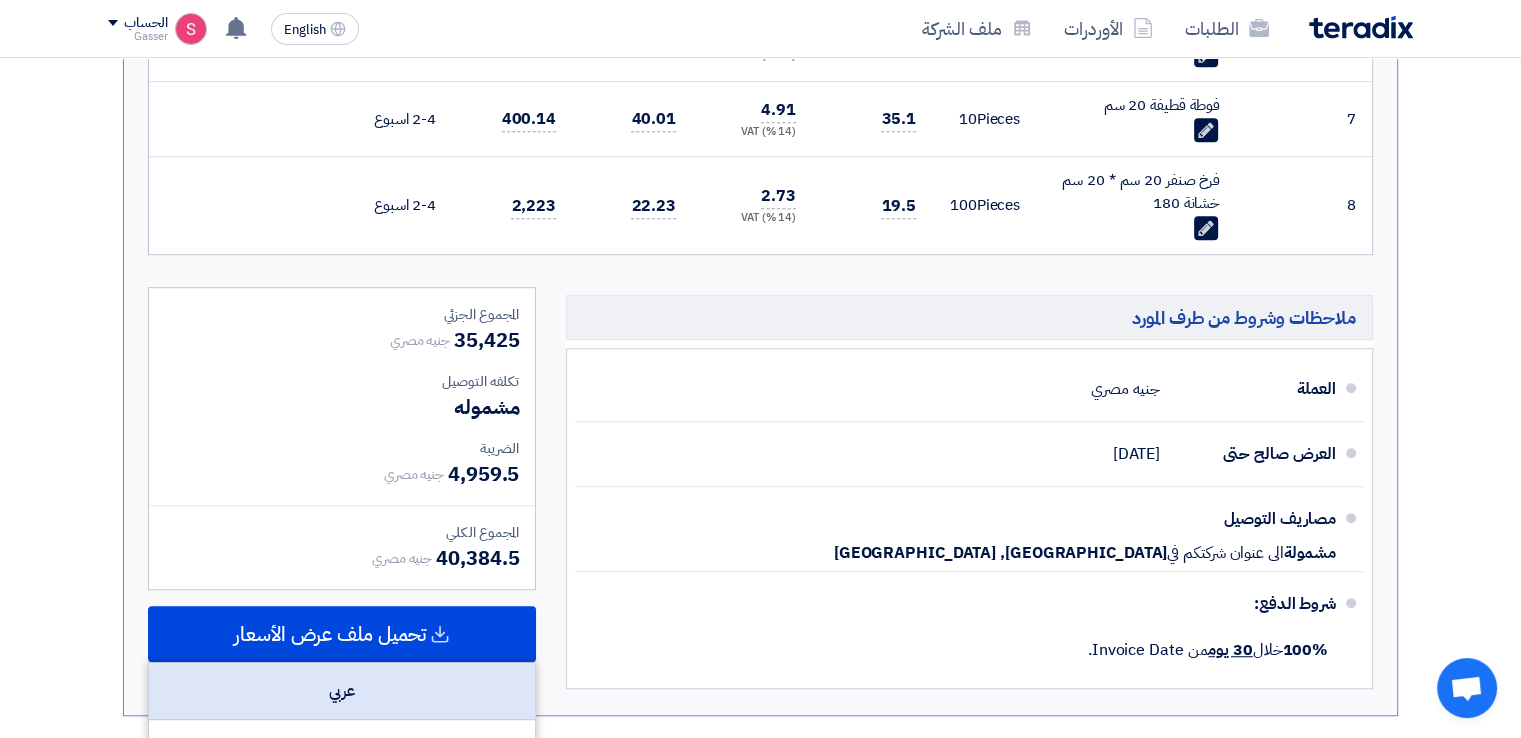 click on "عربي" at bounding box center [342, 691] 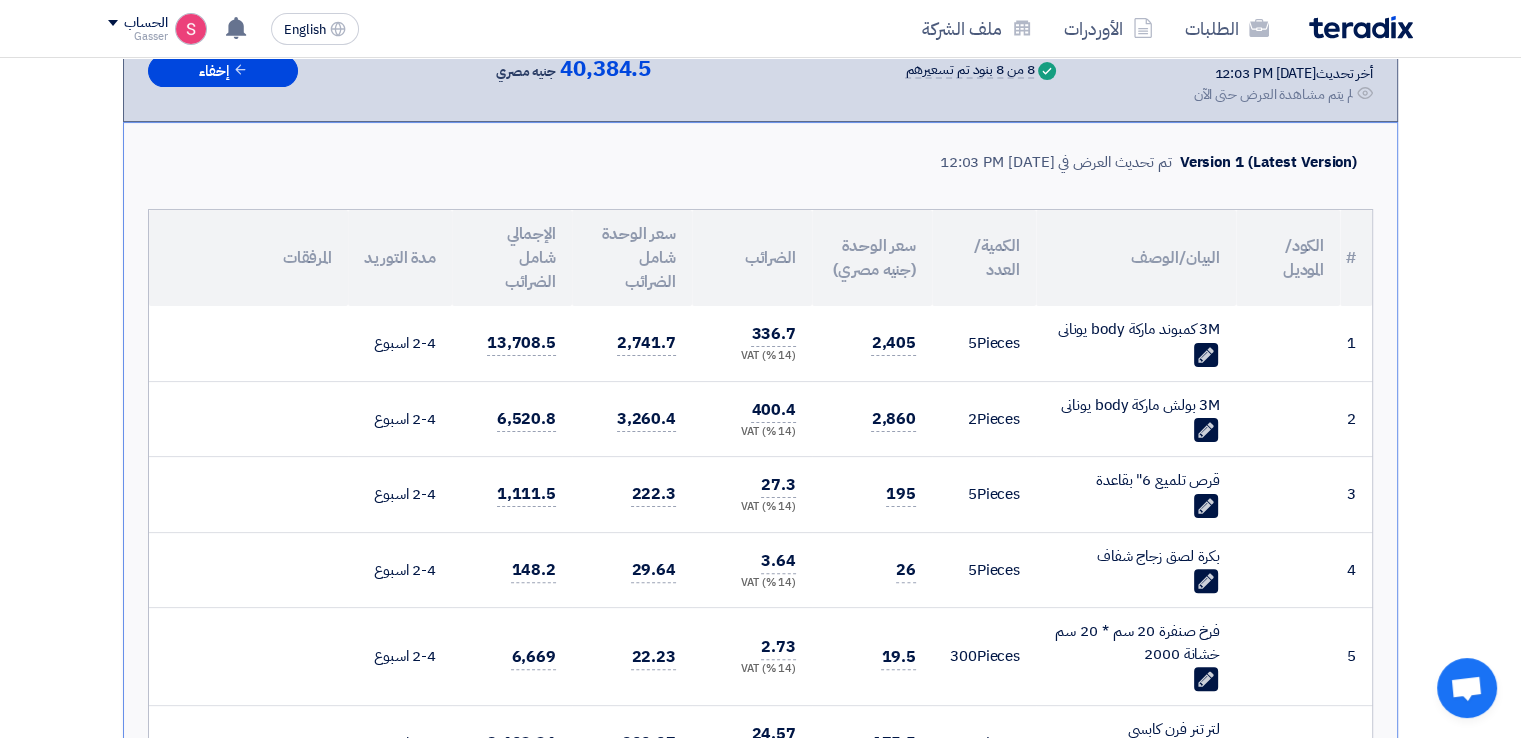 scroll, scrollTop: 0, scrollLeft: 0, axis: both 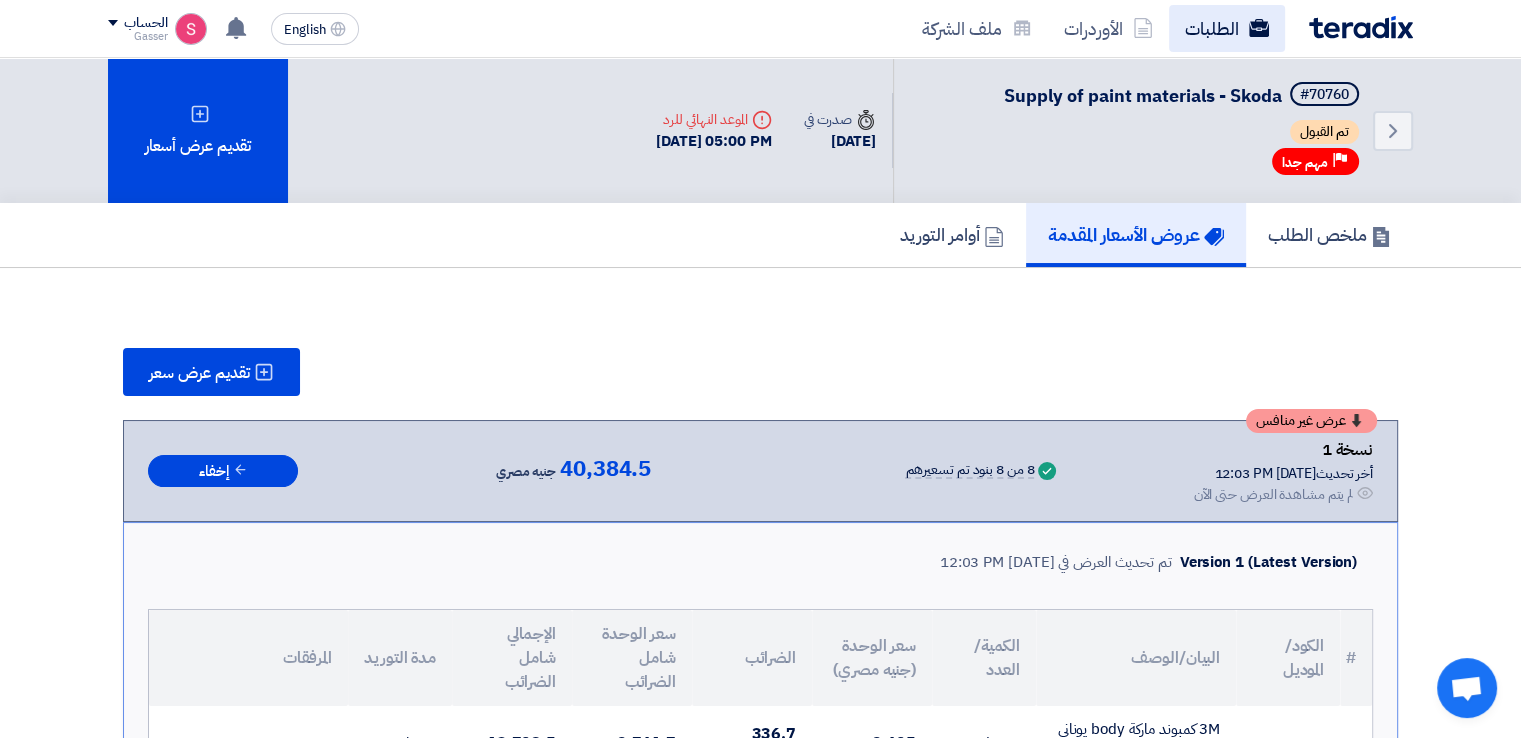 click on "الطلبات" 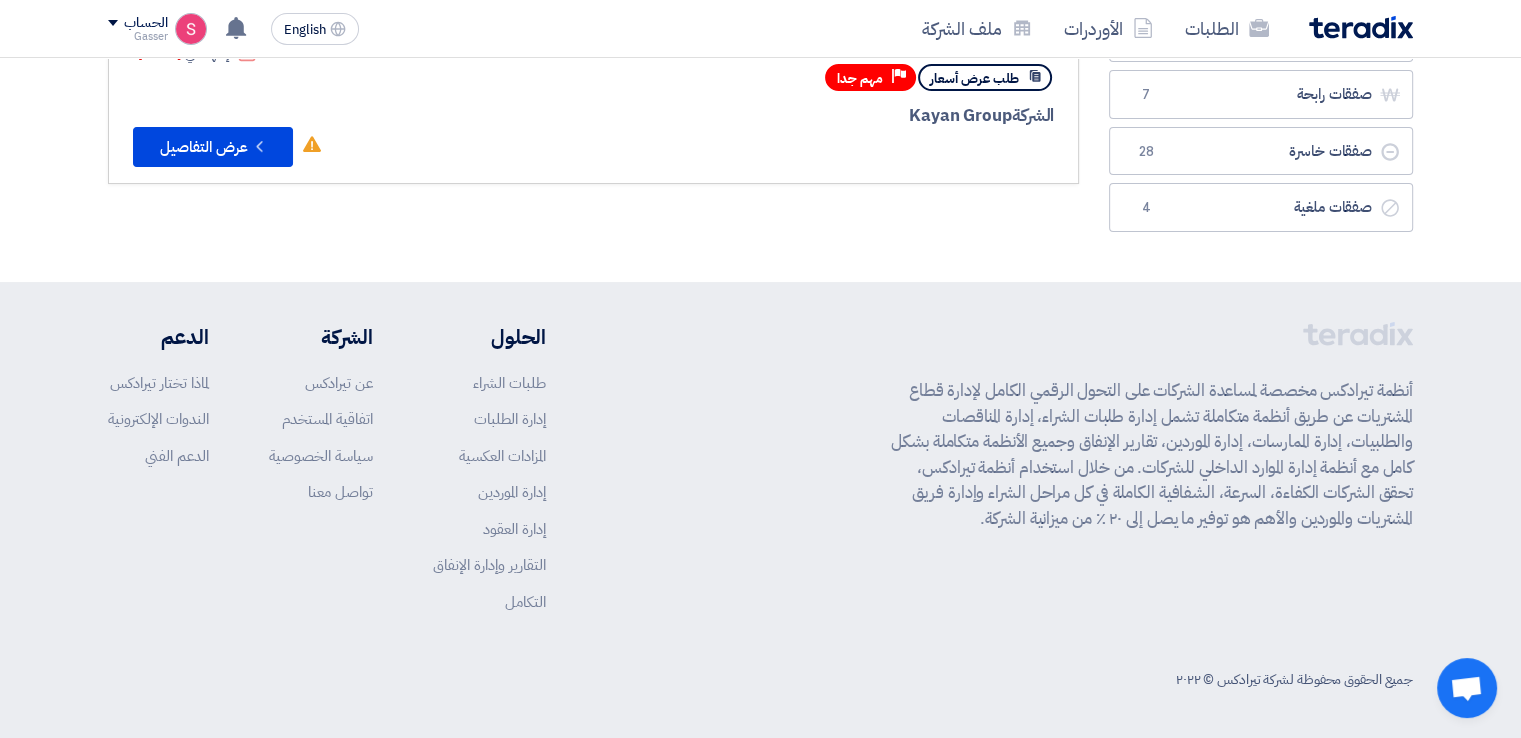 scroll, scrollTop: 0, scrollLeft: 0, axis: both 